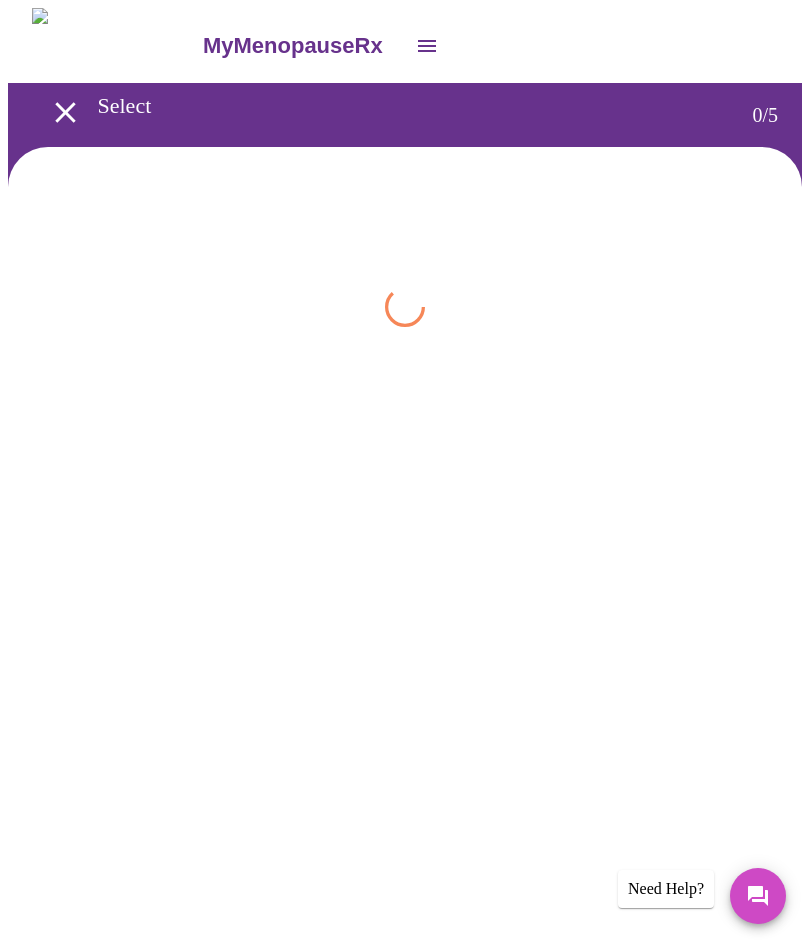 scroll, scrollTop: 0, scrollLeft: 0, axis: both 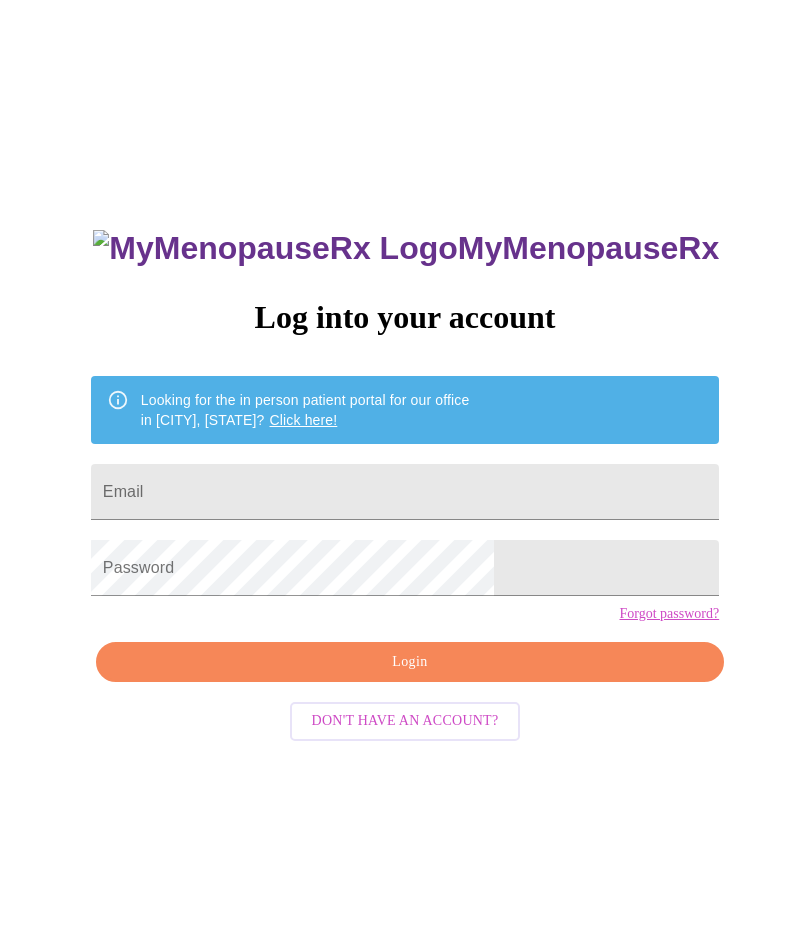 click on "Email" at bounding box center [405, 492] 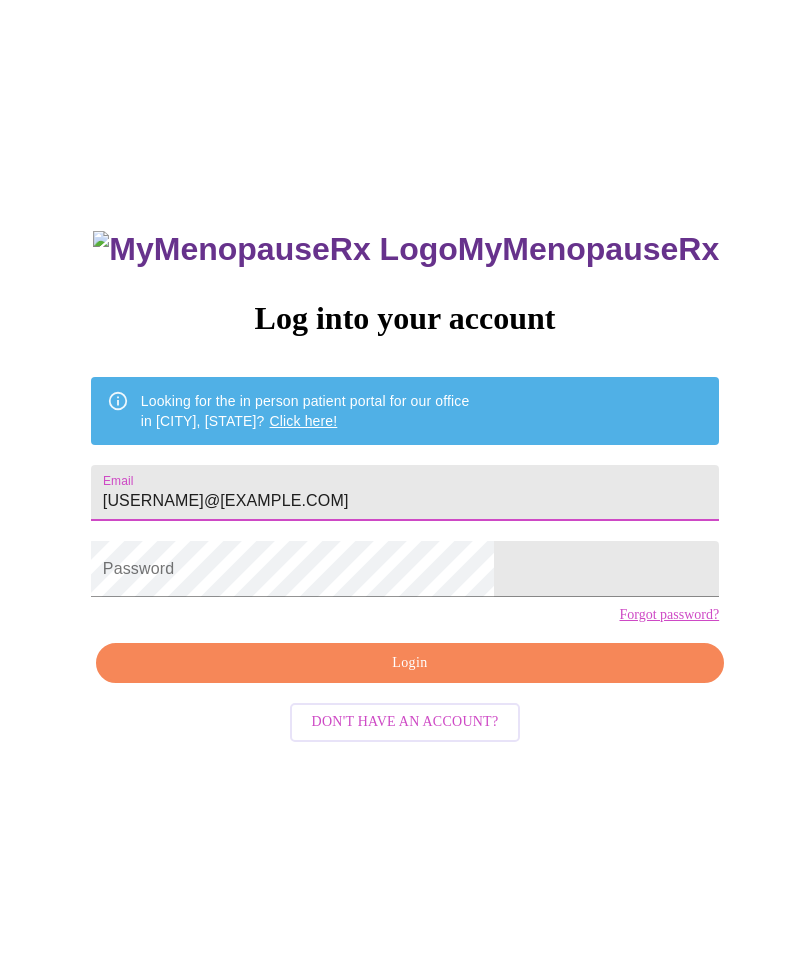 type on "[USERNAME]@[EXAMPLE.COM]" 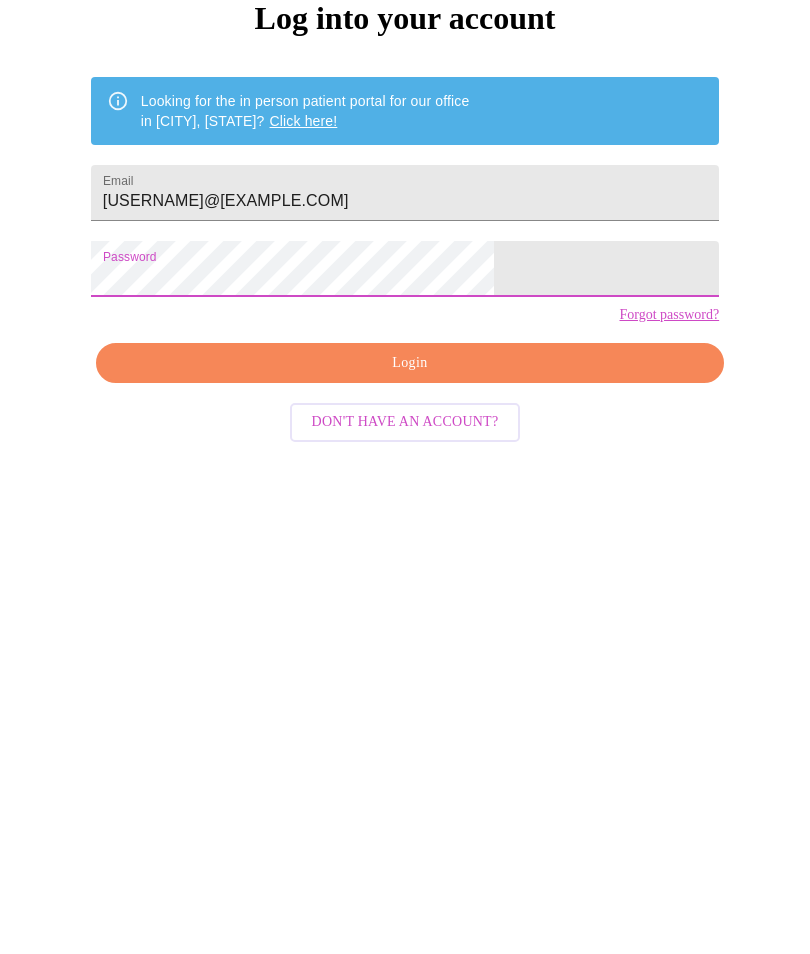 click on "Login" at bounding box center (410, 643) 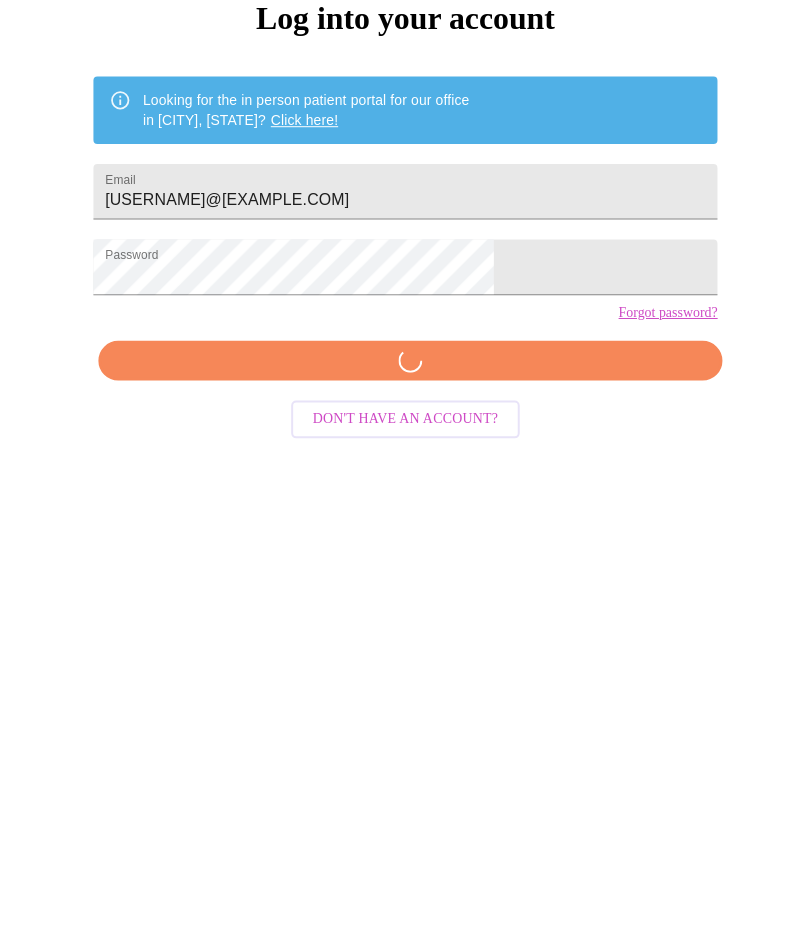scroll, scrollTop: 20, scrollLeft: 0, axis: vertical 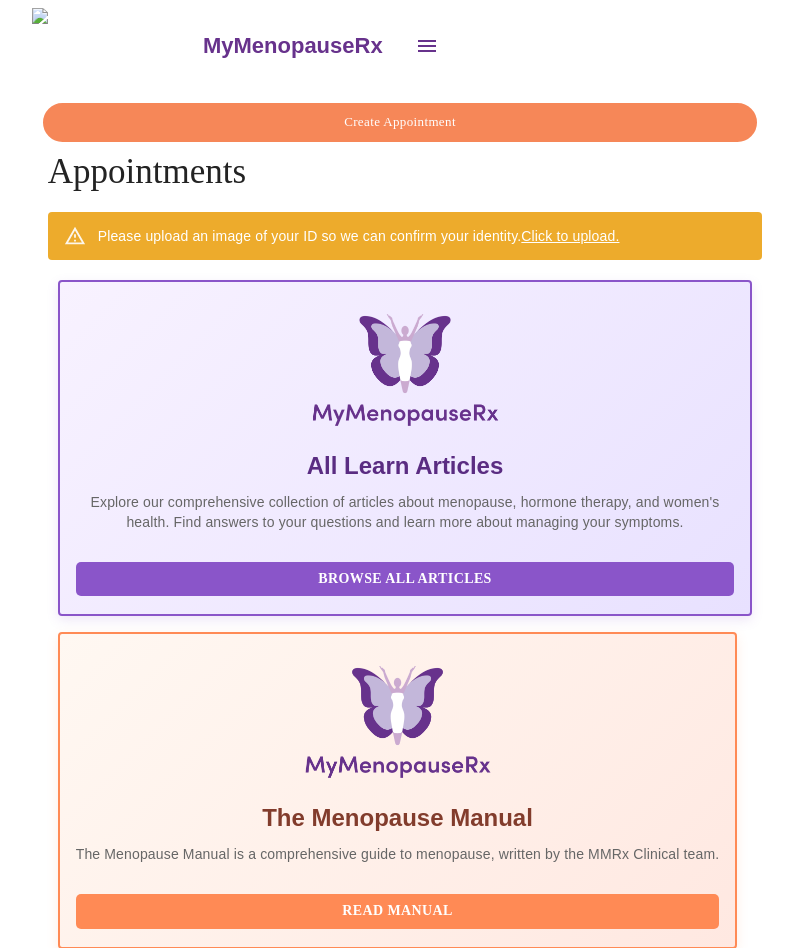 click on "Click to upload." at bounding box center (570, 236) 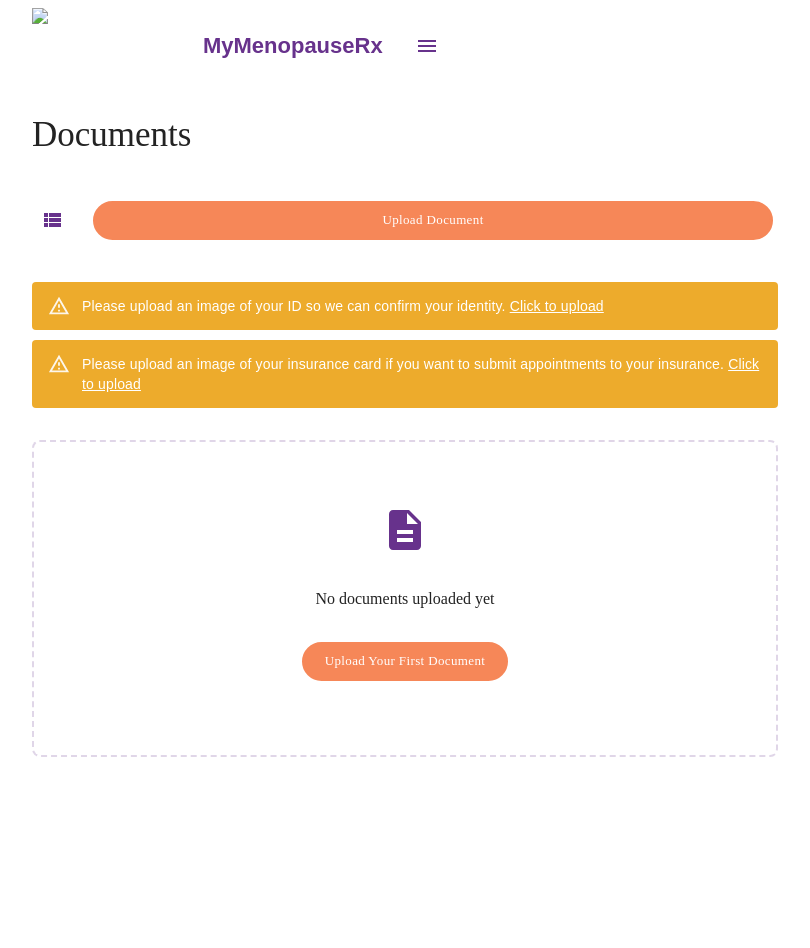 click on "Upload Document" at bounding box center (433, 220) 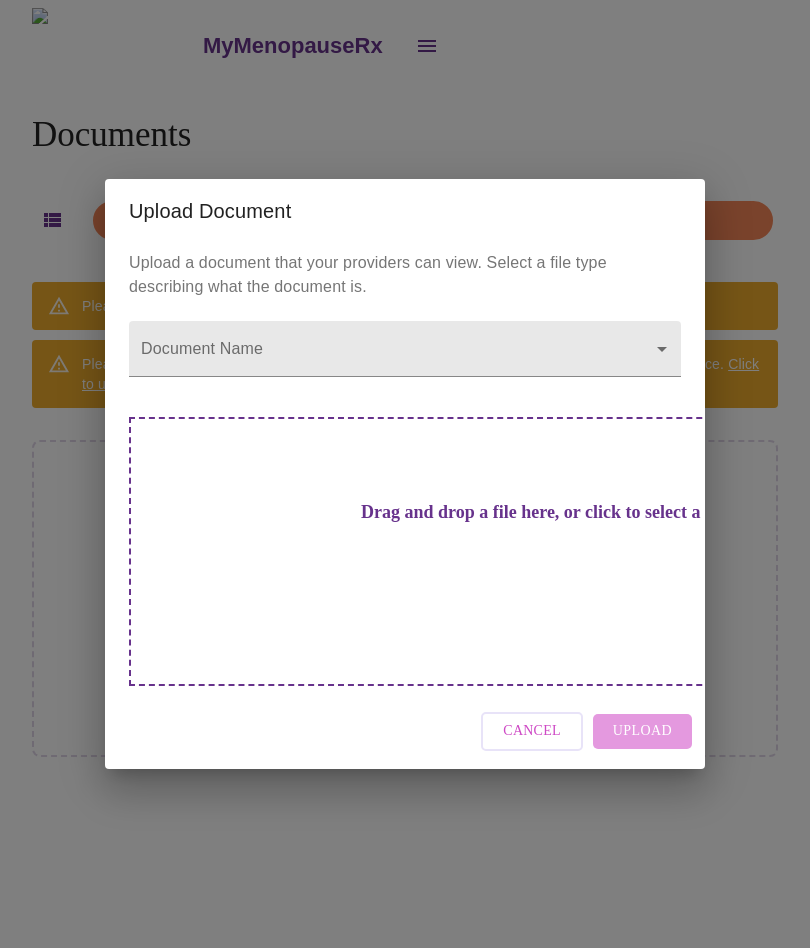 click on "MyMenopauseRx Documents Upload Document Please upload an image of your ID so we can confirm your identity.   Click to upload Please upload an image of your insurance card if you want to submit appointments to your insurance.   Click to upload No documents uploaded yet Upload Your First Document Upload Document Upload a document that your providers can view. Select a file type describing what the document is. Document Name ​ Drag and drop a file here, or click to select a file Cancel Upload" at bounding box center (405, 482) 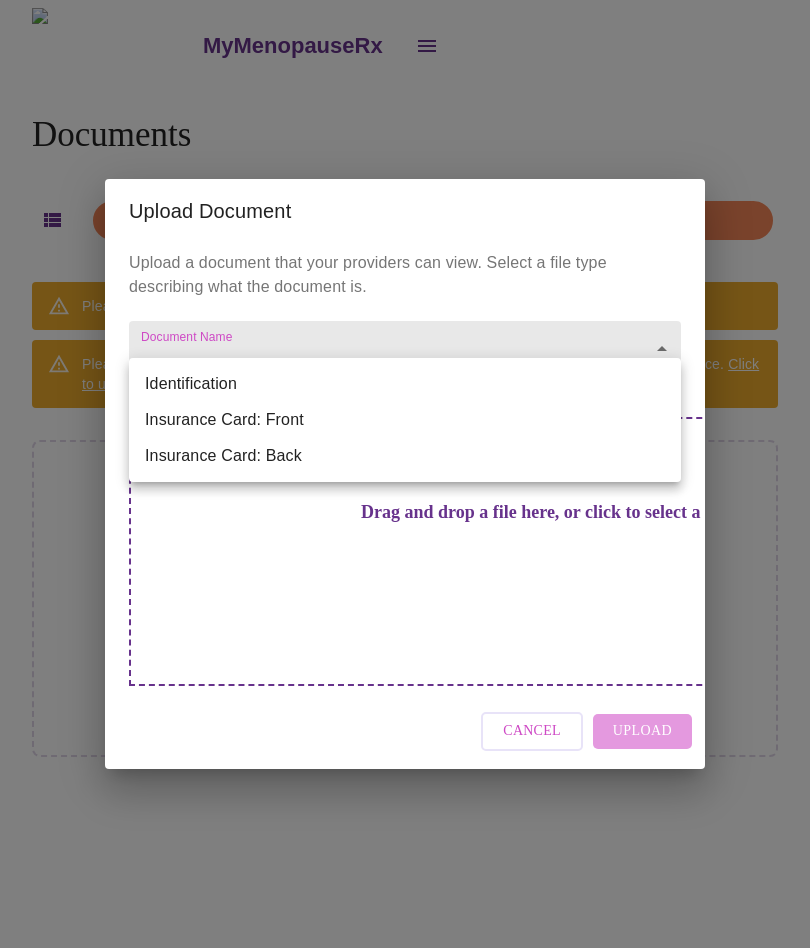 click on "Identification" at bounding box center [405, 384] 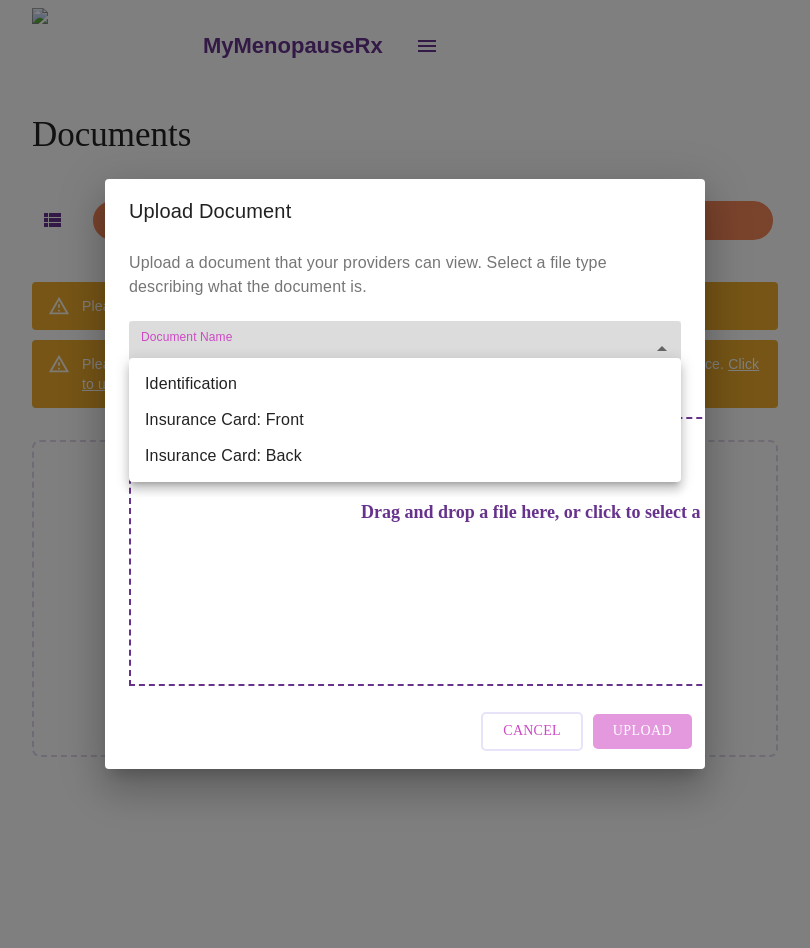 type on "Identification" 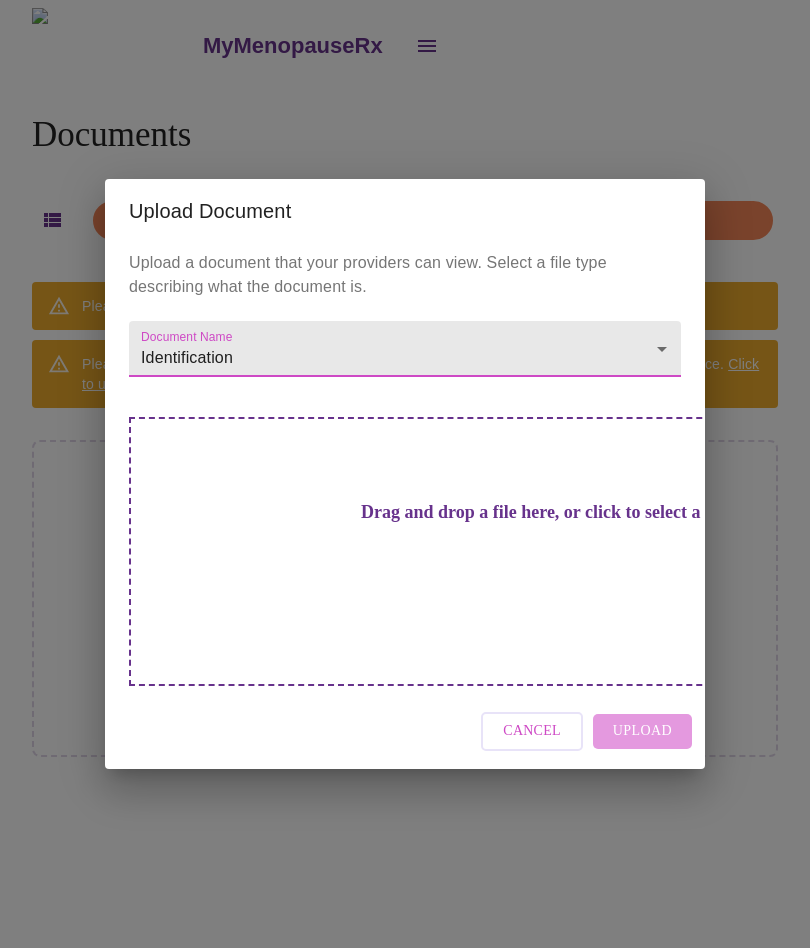 click on "Cancel Upload" at bounding box center (405, 731) 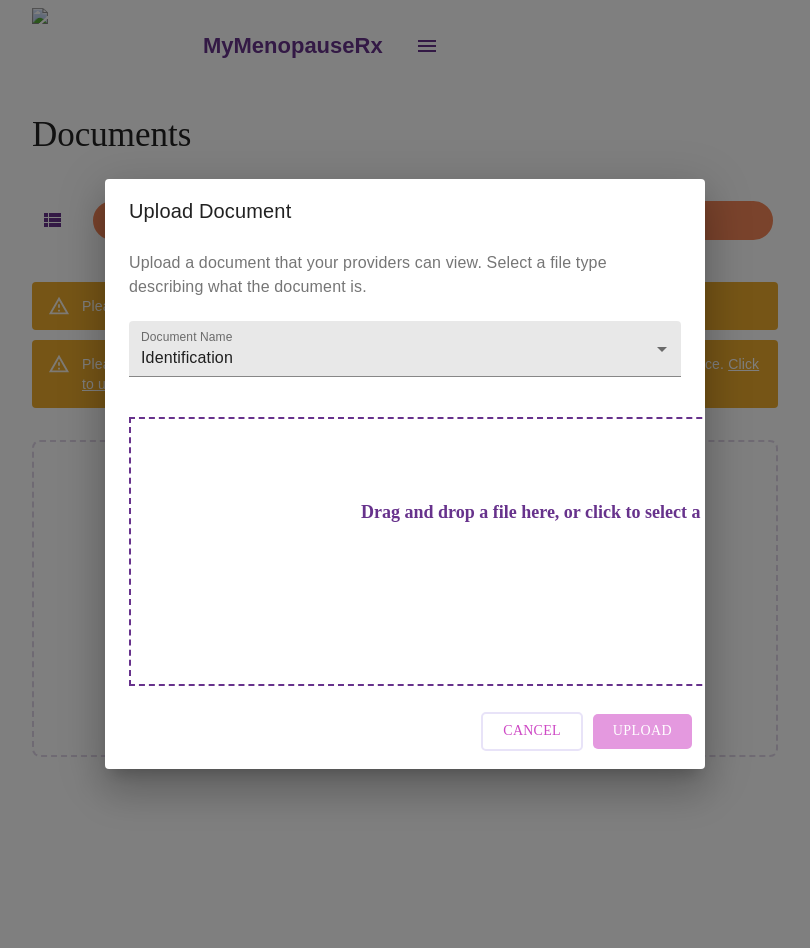click on "Cancel Upload" at bounding box center [405, 731] 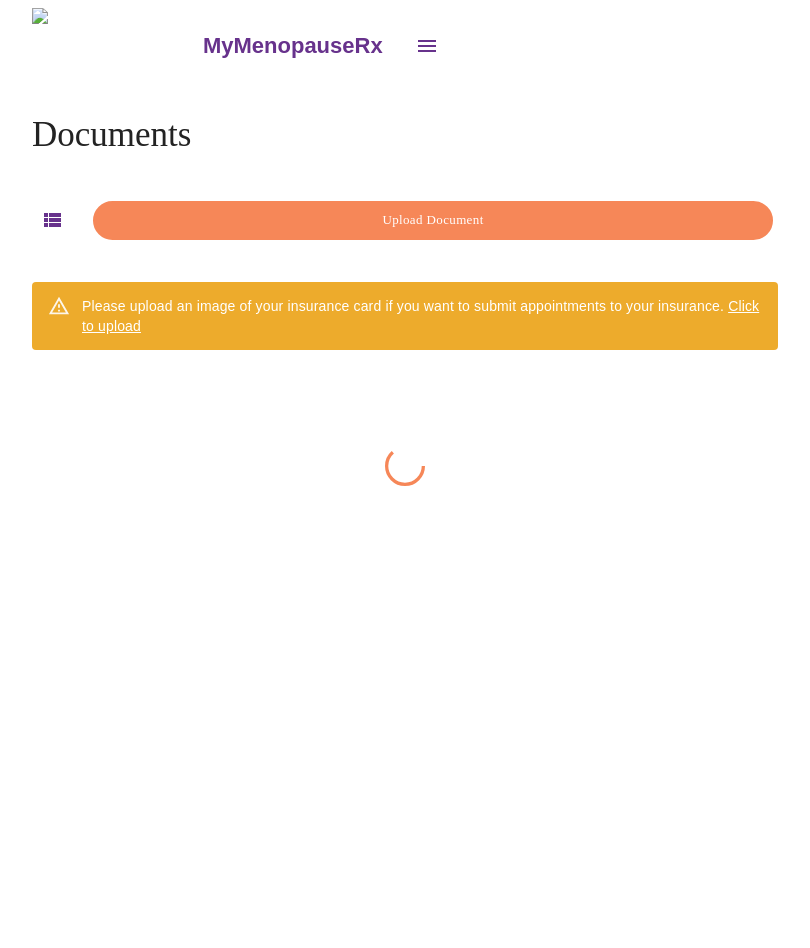 scroll, scrollTop: 0, scrollLeft: 0, axis: both 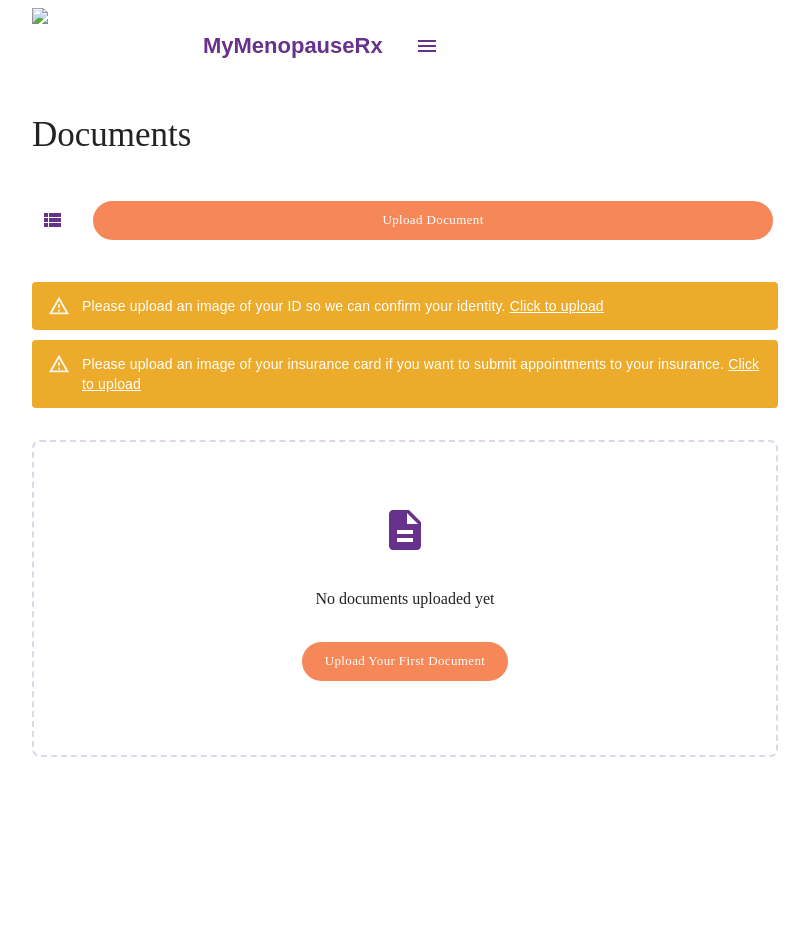 click on "Click to upload" at bounding box center (557, 306) 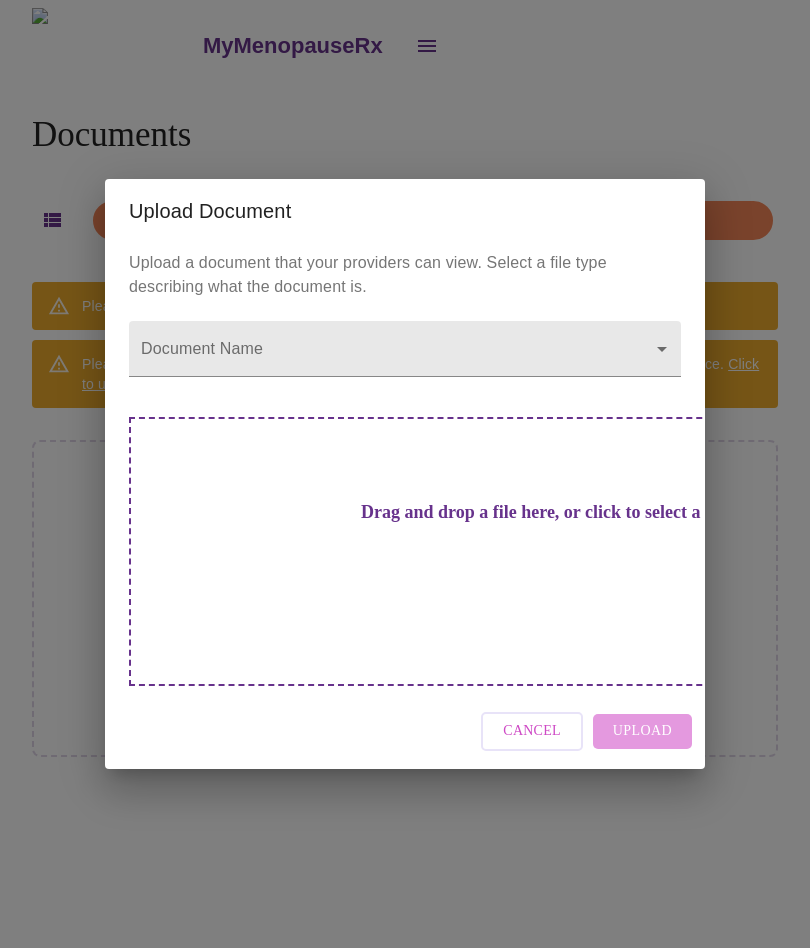 click on "Cancel Upload" at bounding box center [405, 731] 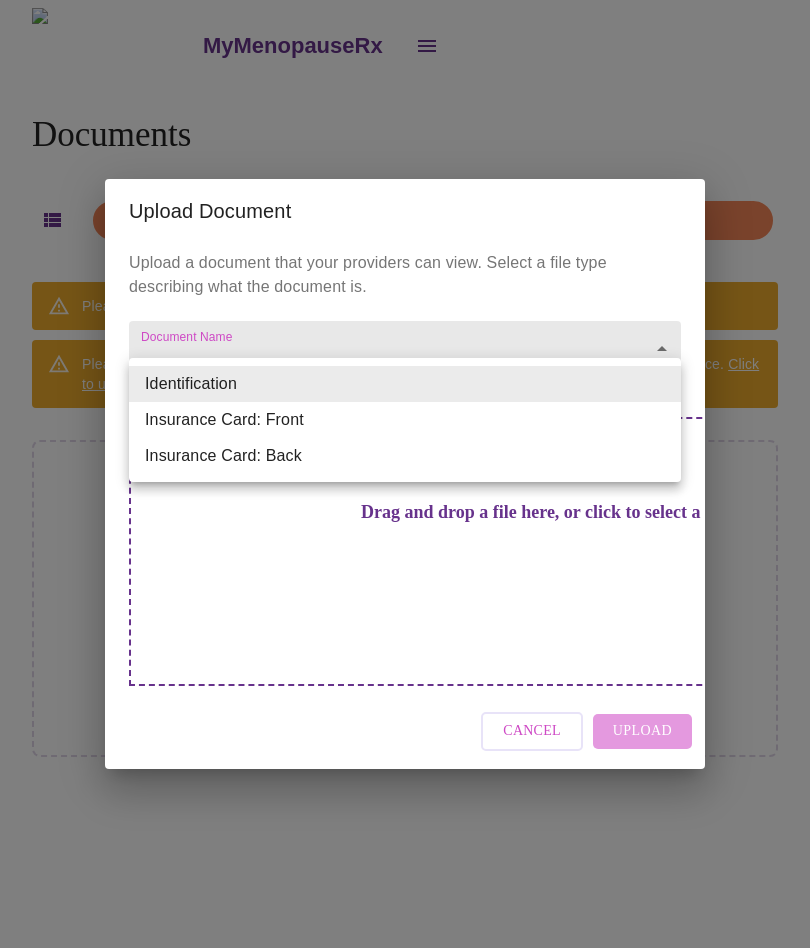 click on "Identification" at bounding box center (405, 384) 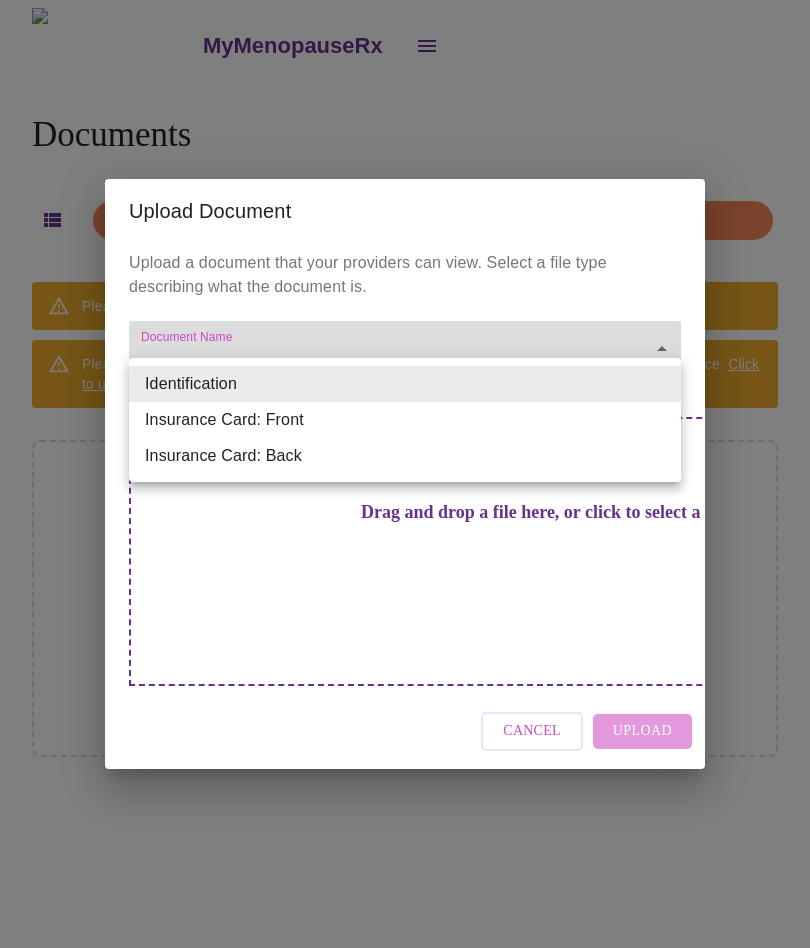 type on "Identification" 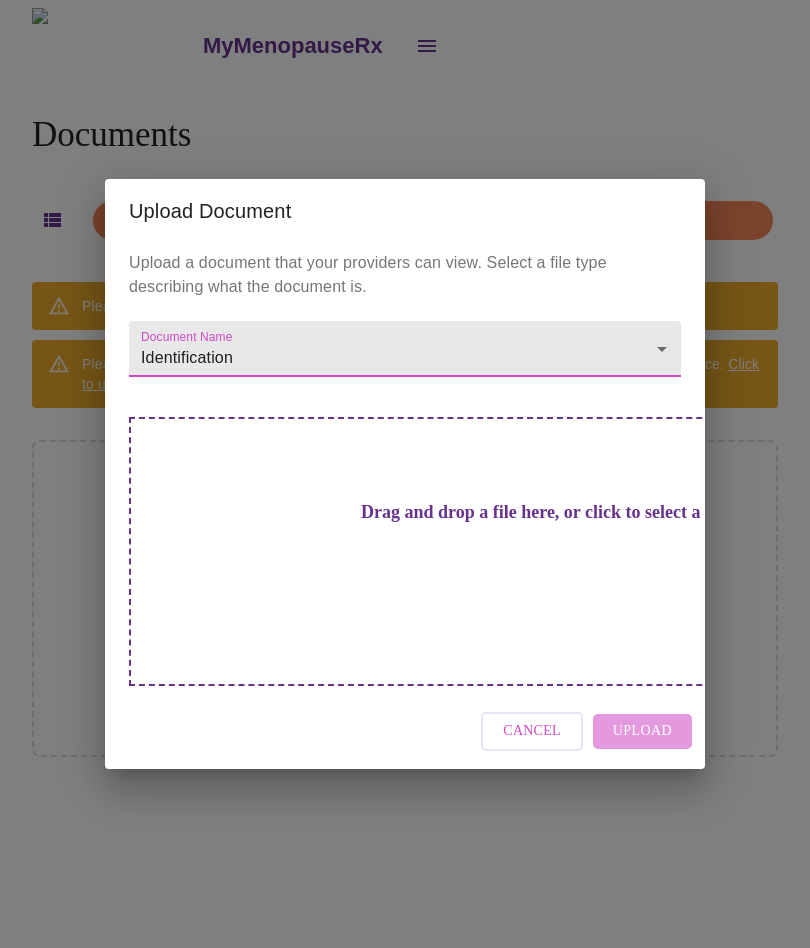 click on "Cancel Upload" at bounding box center [405, 731] 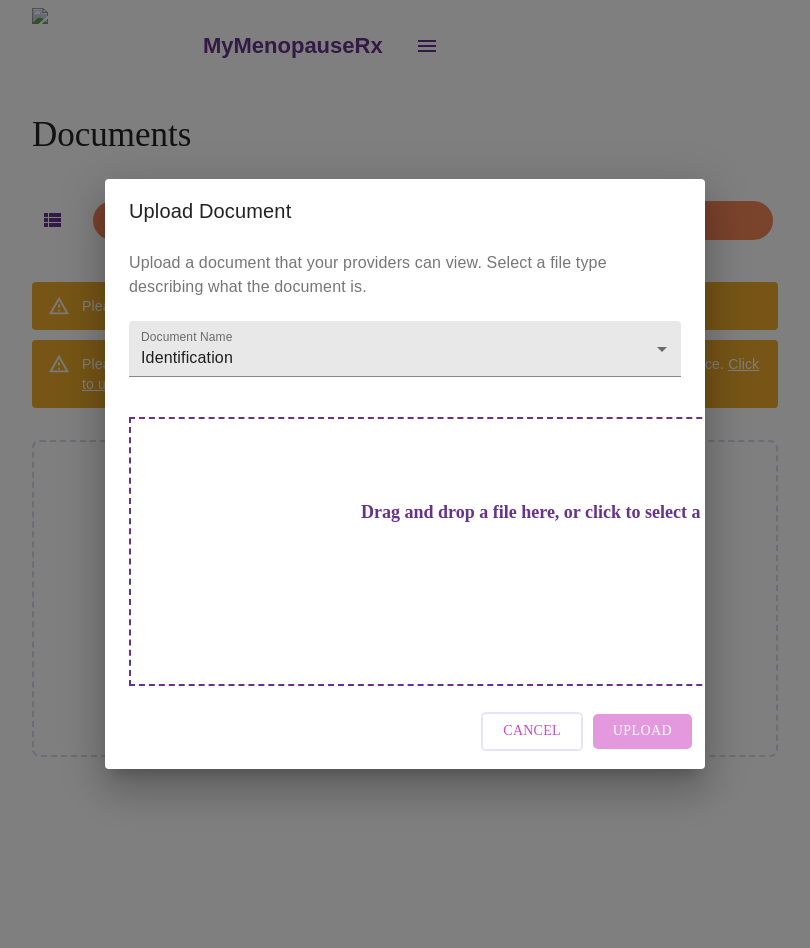 click on "Drag and drop a file here, or click to select a file" at bounding box center [545, 551] 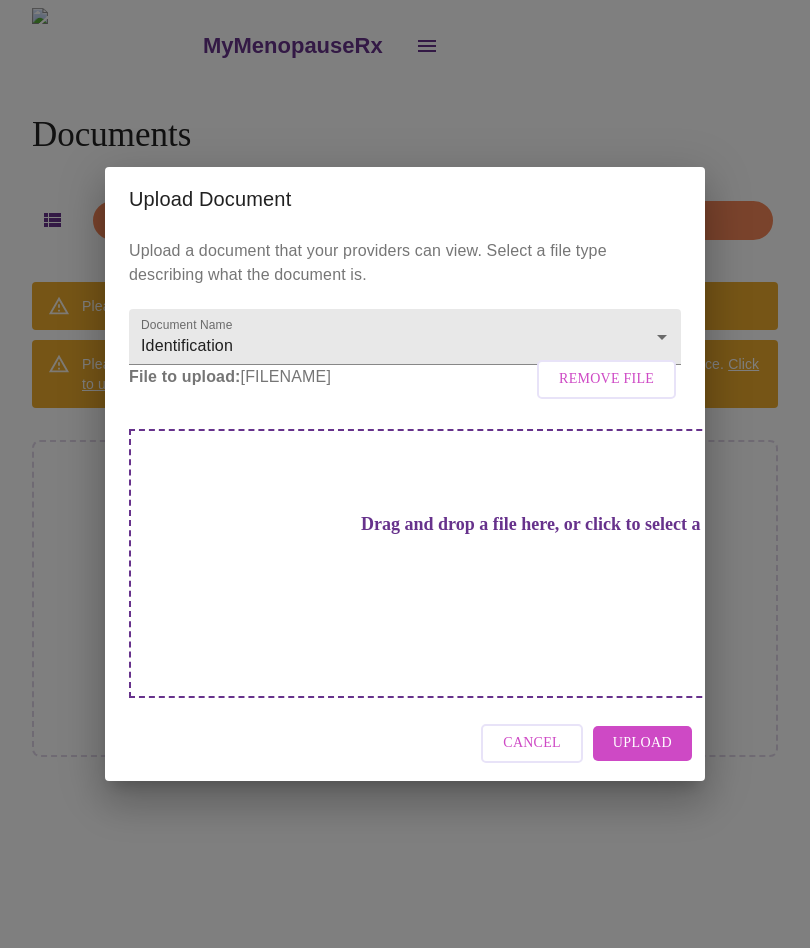click on "Upload" at bounding box center [642, 743] 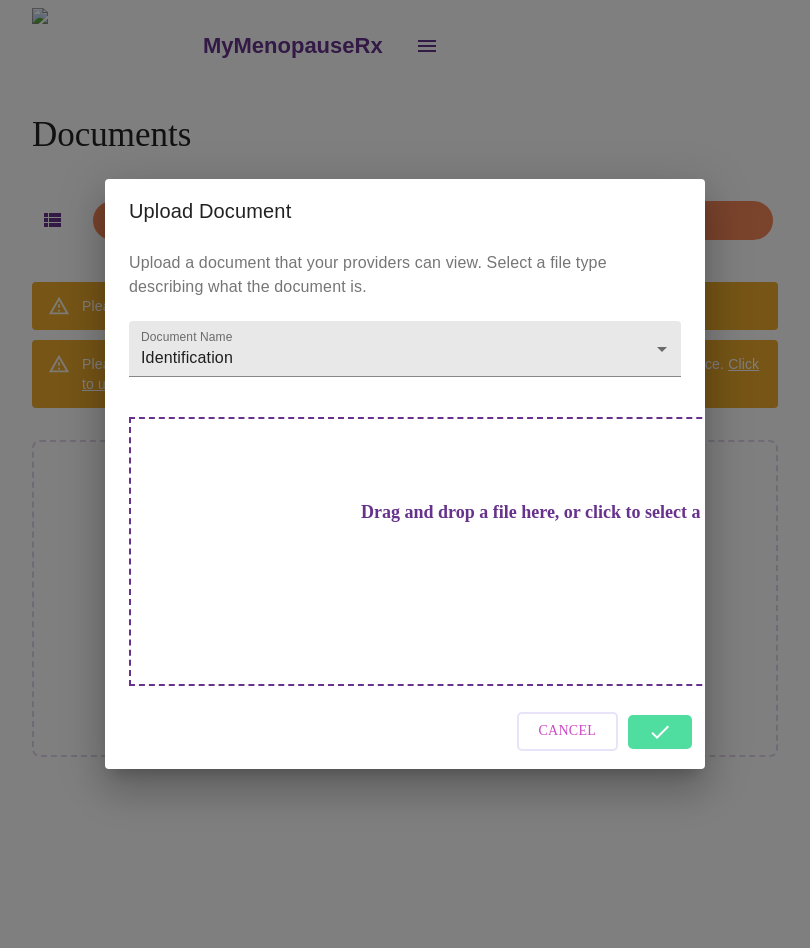 click on "Cancel" at bounding box center [405, 731] 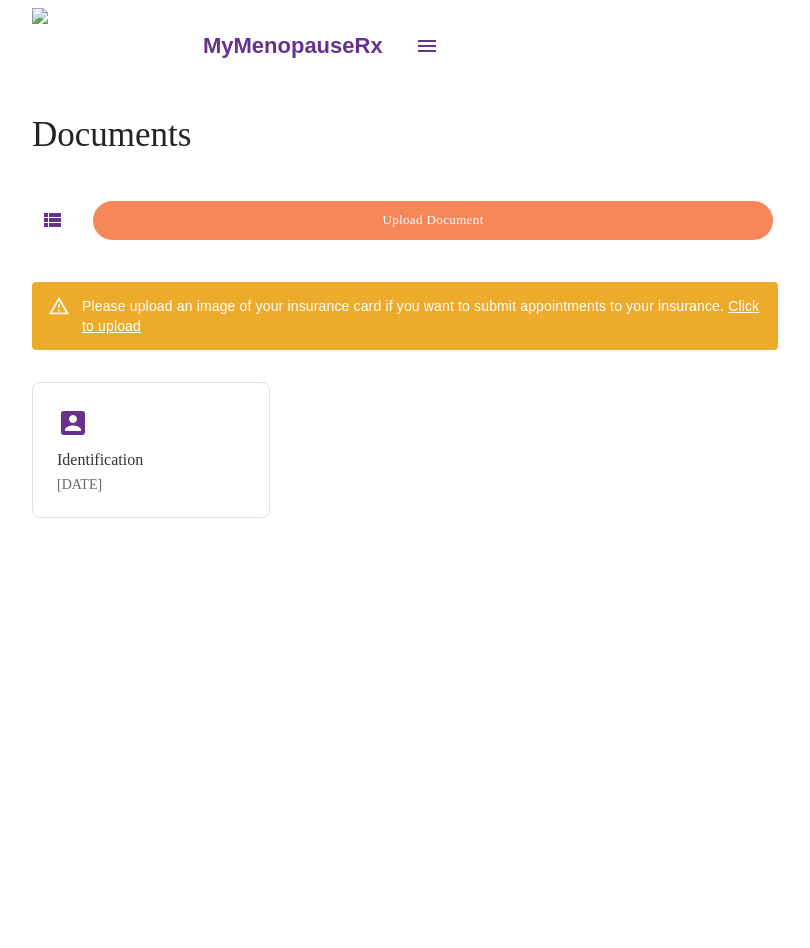 click on "Click to upload" at bounding box center (420, 316) 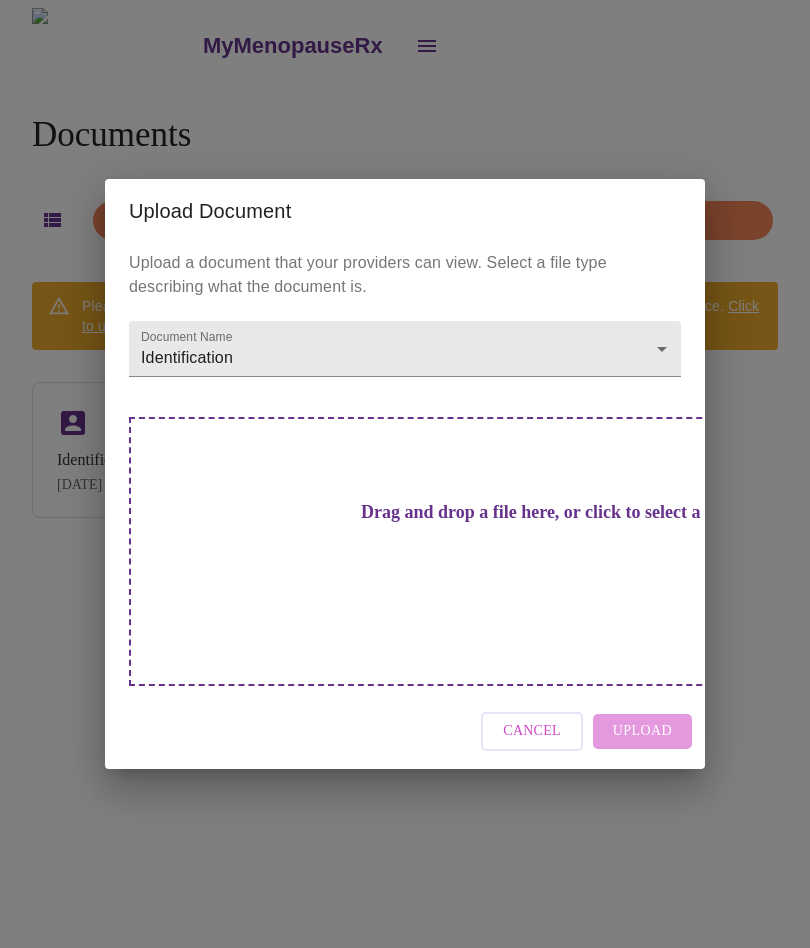 click on "MyMenopauseRx Documents Upload Document Please upload an image of your insurance card if you want to submit appointments to your insurance.   Click to upload Identification [DATE] Upload Document Upload a document that your providers can view. Select a file type describing what the document is. Document Name Identification Identification Drag and drop a file here, or click to select a file Cancel Upload" at bounding box center [405, 482] 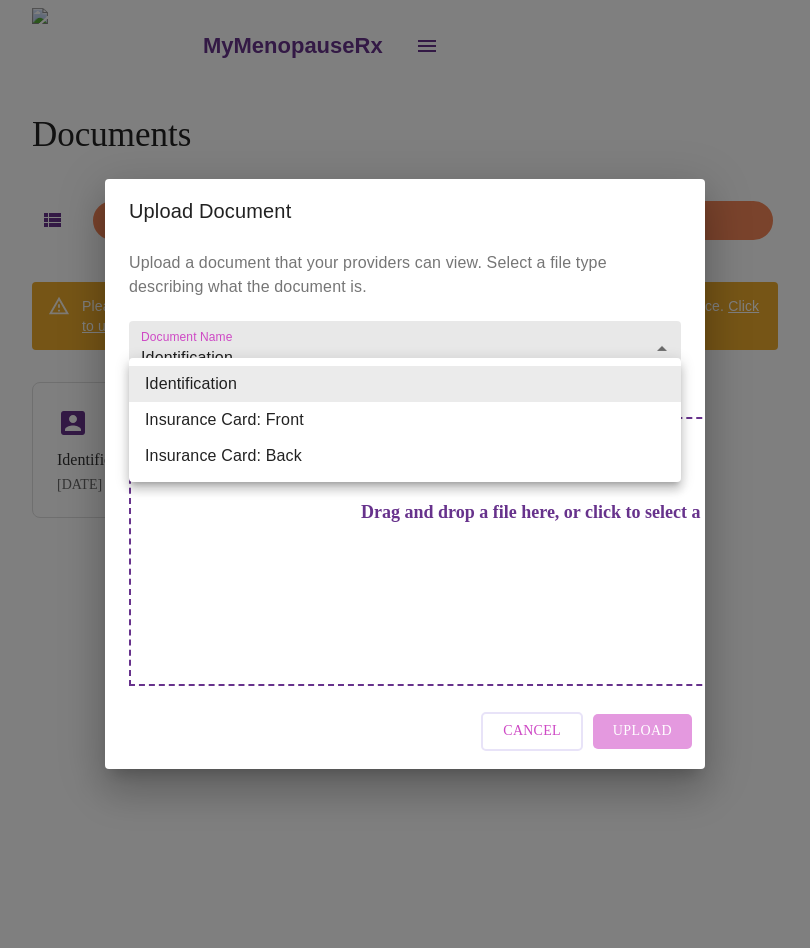click on "Insurance Card: Front" at bounding box center [405, 420] 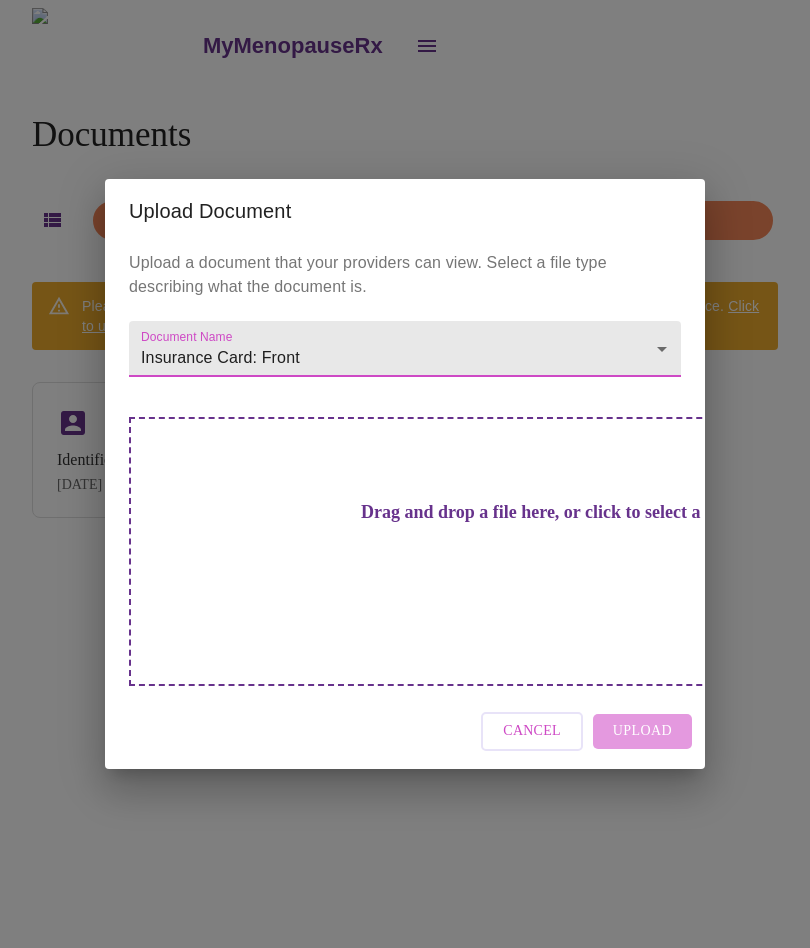 click on "Cancel Upload" at bounding box center [405, 731] 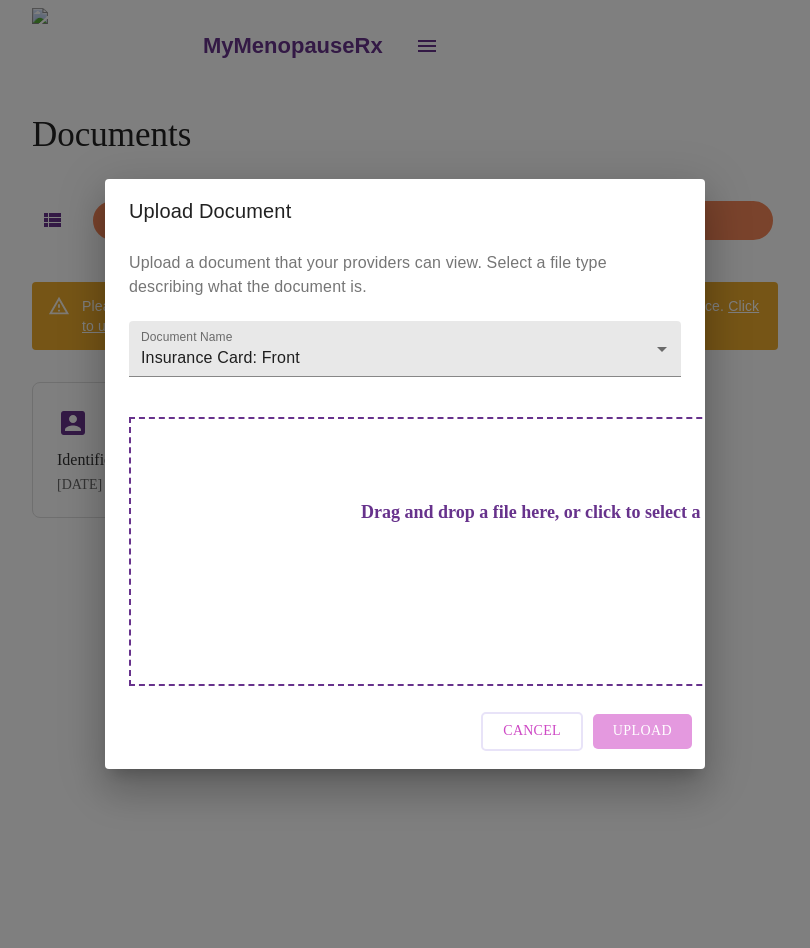 click on "Drag and drop a file here, or click to select a file" at bounding box center (545, 551) 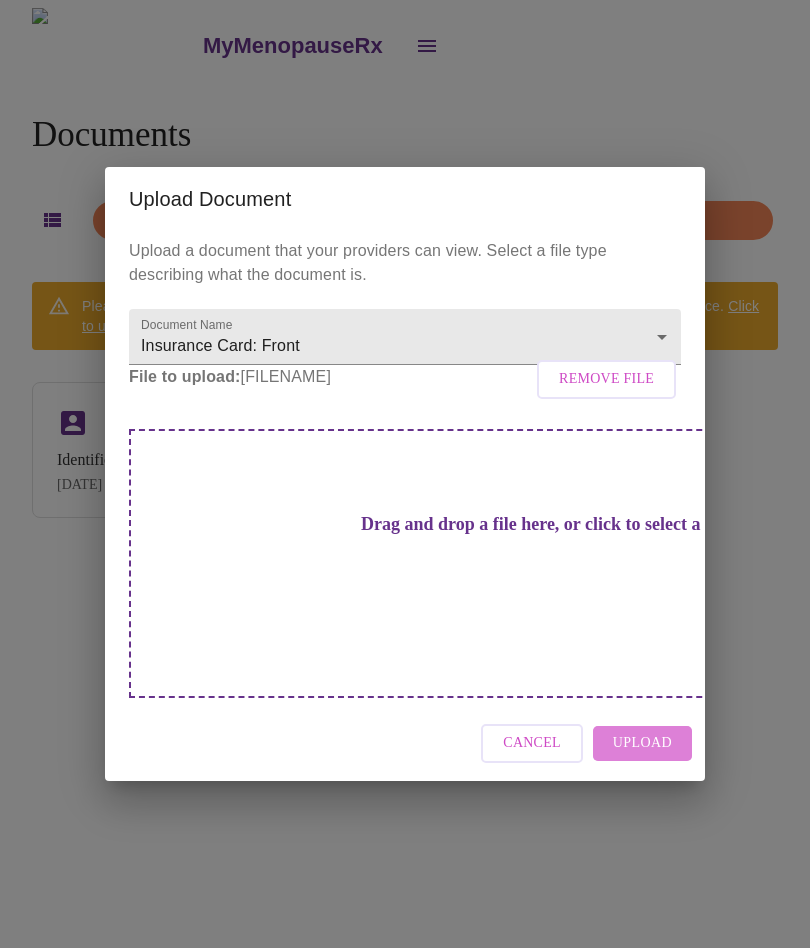 click on "Upload" at bounding box center [642, 743] 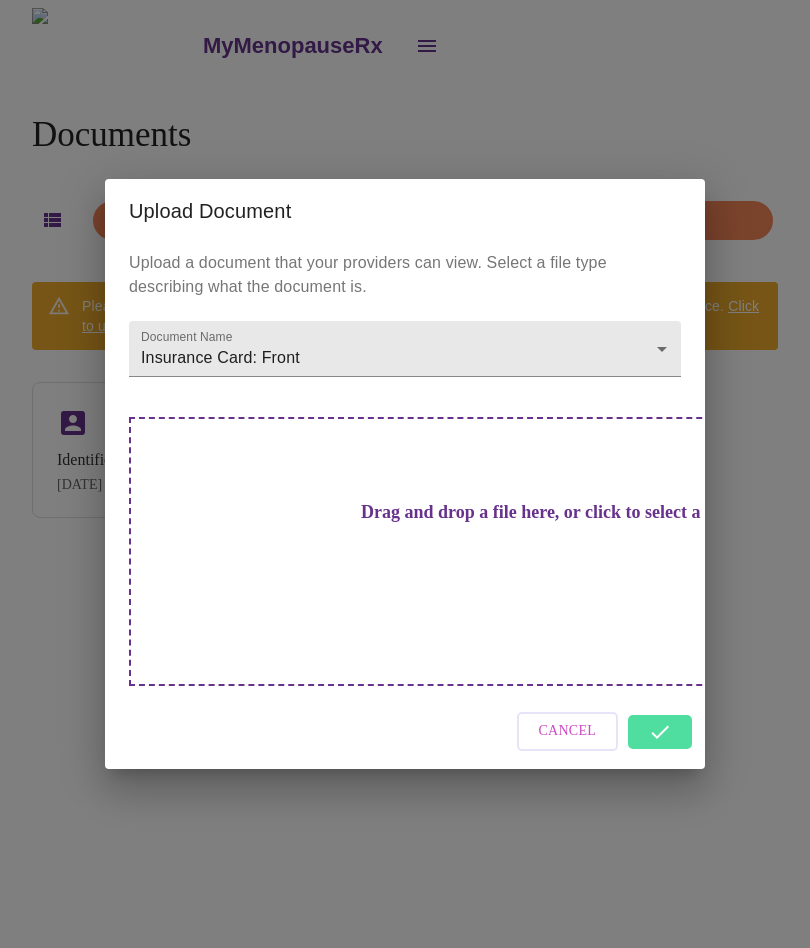 click on "MyMenopauseRx Documents Upload Document Please upload an image of your insurance card if you want to submit appointments to your insurance.   Click to upload Identification [DATE] Upload Document Upload a document that your providers can view. Select a file type describing what the document is. Document Name Insurance Card: Front Insurance Card: Front Drag and drop a file here, or click to select a file Cancel" at bounding box center (405, 482) 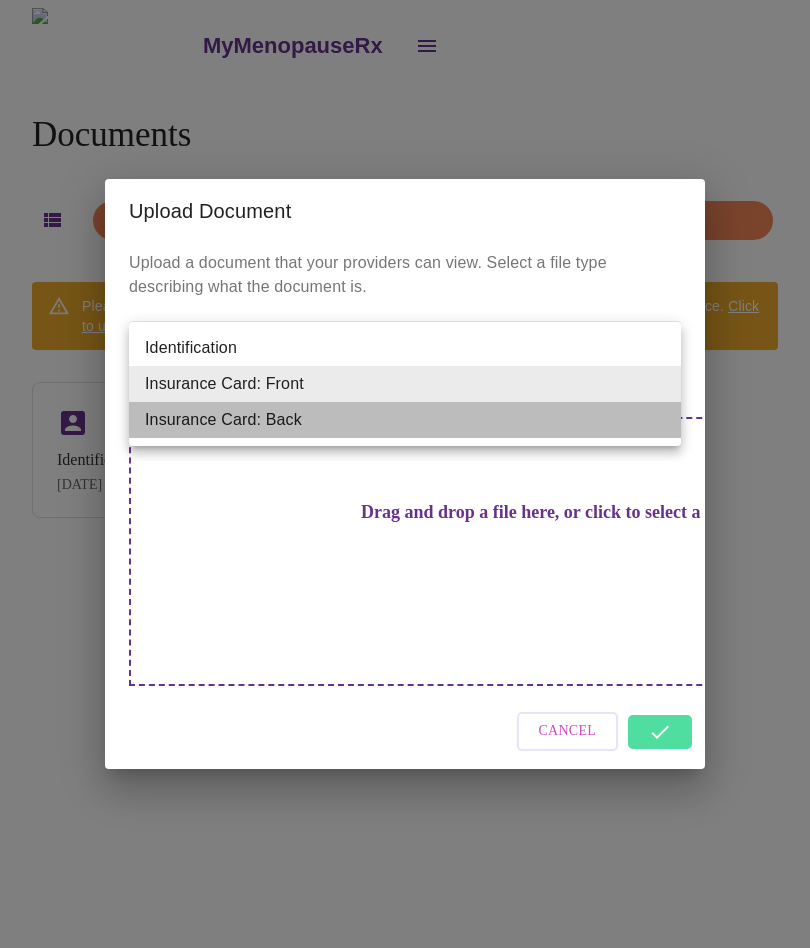 click on "Insurance Card: Back" at bounding box center (405, 420) 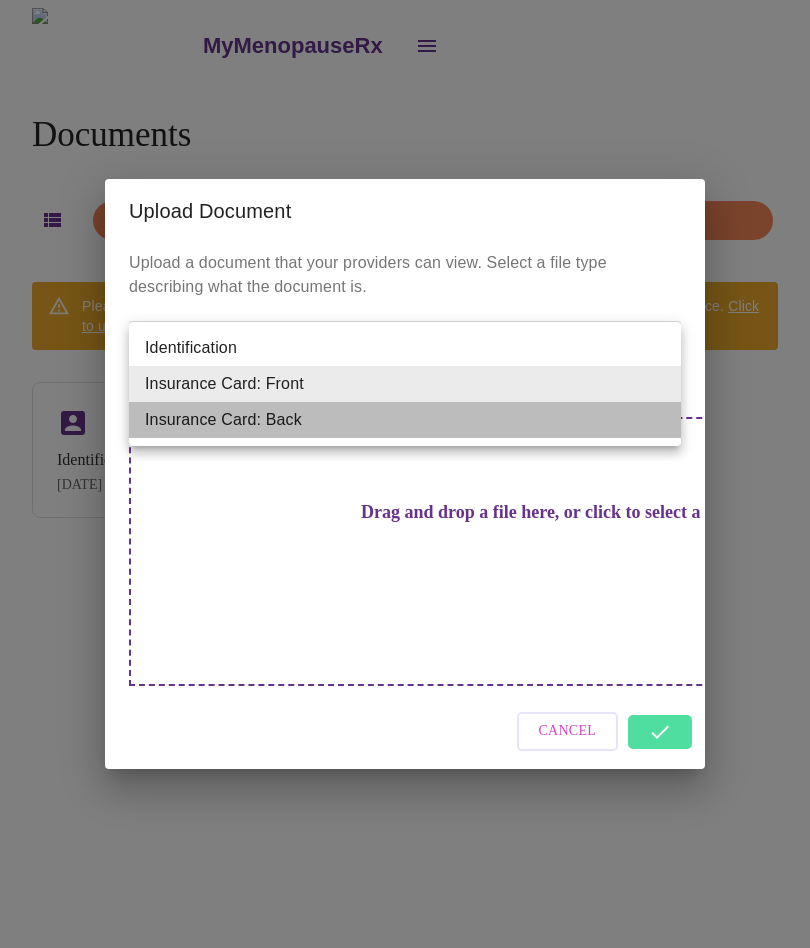 type on "Insurance Card: Back" 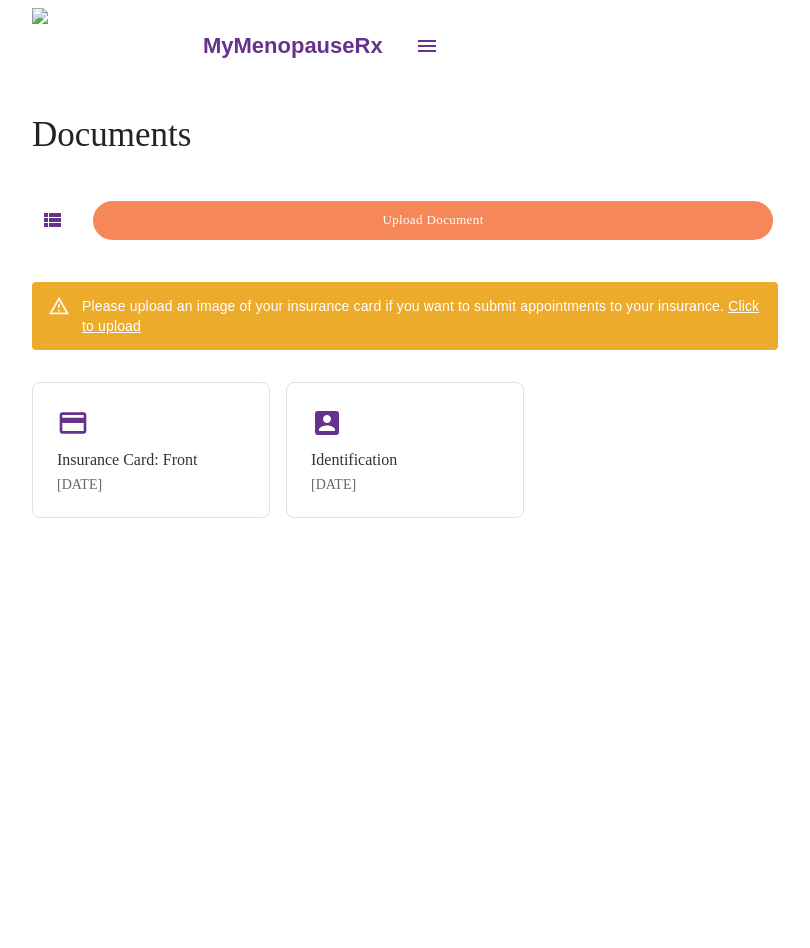click on "Click to upload" at bounding box center (420, 316) 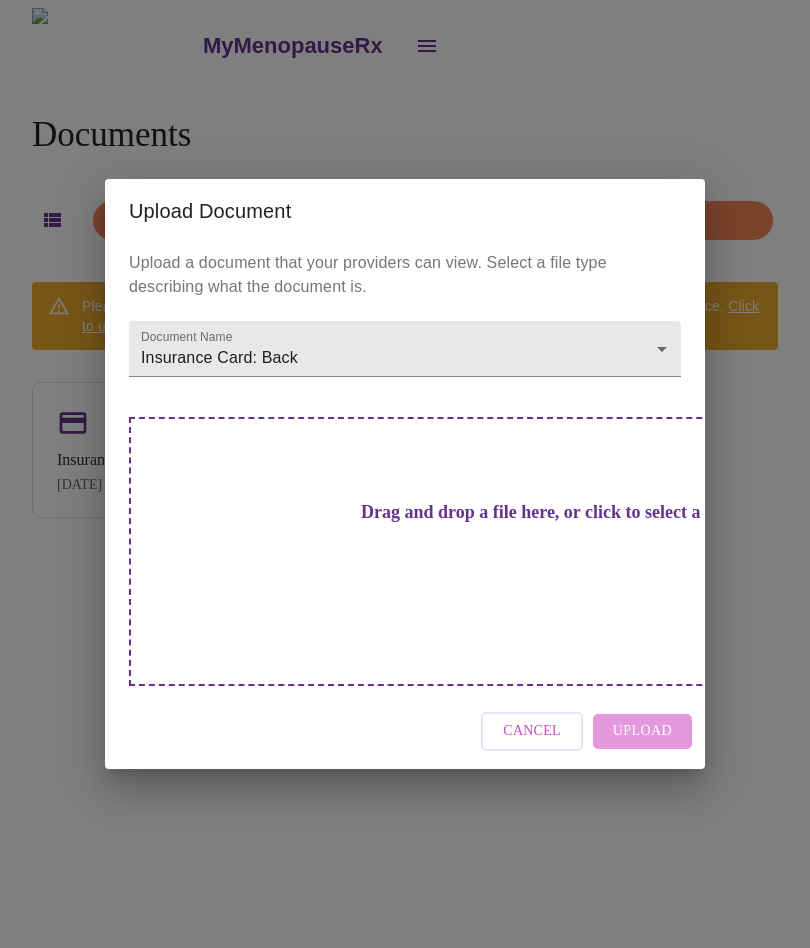 click on "Upload Document Upload a document that your providers can view. Select a file type describing what the document is. Document Name Insurance Card: Back Insurance Card: Back Drag and drop a file here, or click to select a file Cancel Upload" at bounding box center [405, 474] 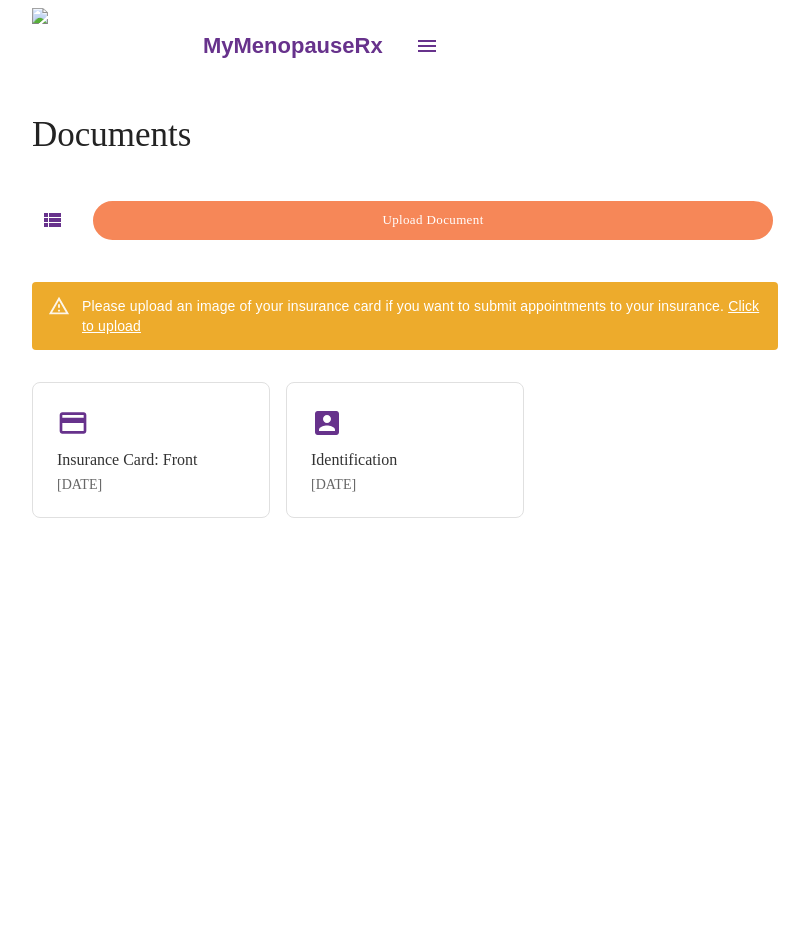 click on "Click to upload" at bounding box center (420, 316) 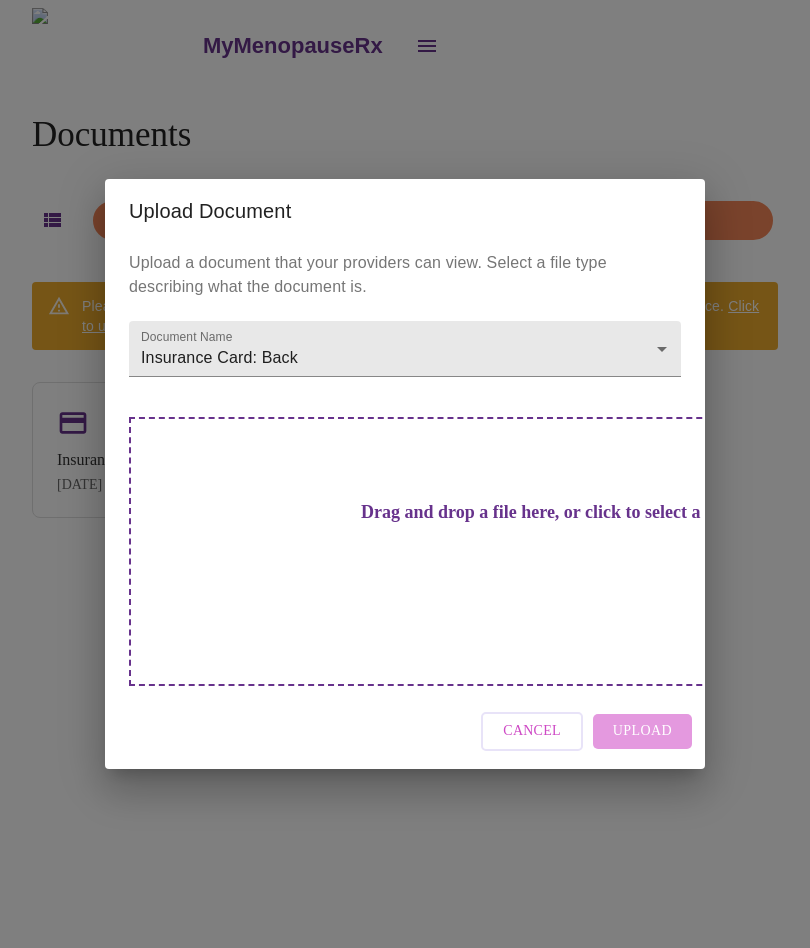 click on "MyMenopauseRx Documents Upload Document Please upload an image of your insurance card if you want to submit appointments to your insurance.   Click to upload Insurance Card: Front [DATE] Identification [DATE] Upload Document Upload a document that your providers can view. Select a file type describing what the document is. Document Name Insurance Card: Back Insurance Card: Back Drag and drop a file here, or click to select a file Cancel Upload" at bounding box center (405, 482) 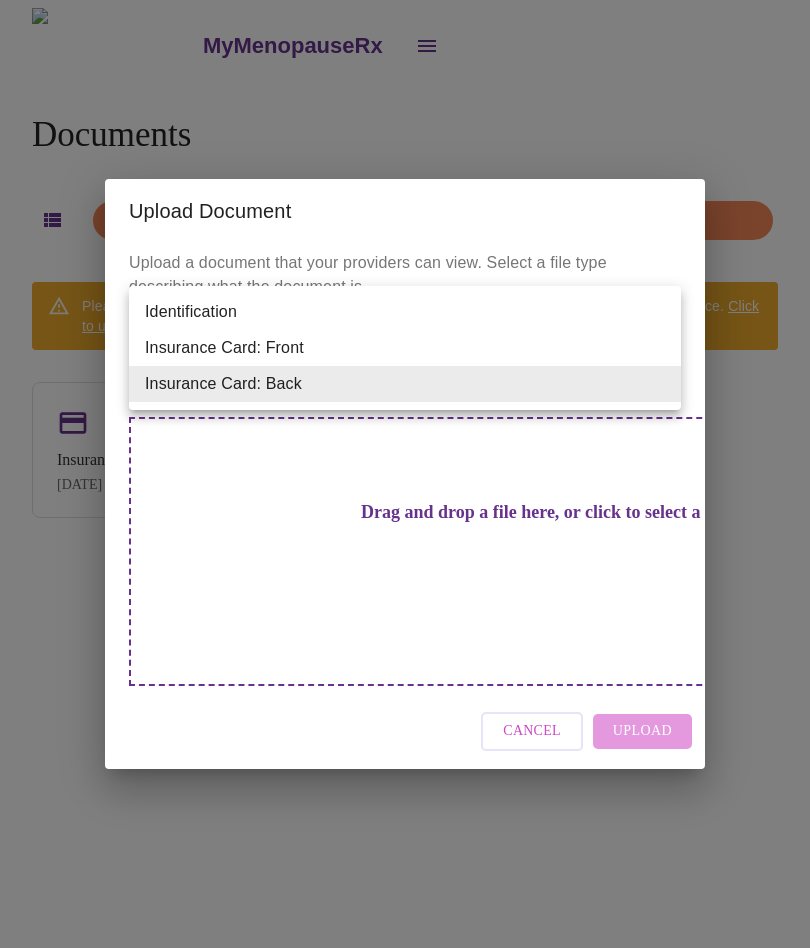 click at bounding box center [405, 474] 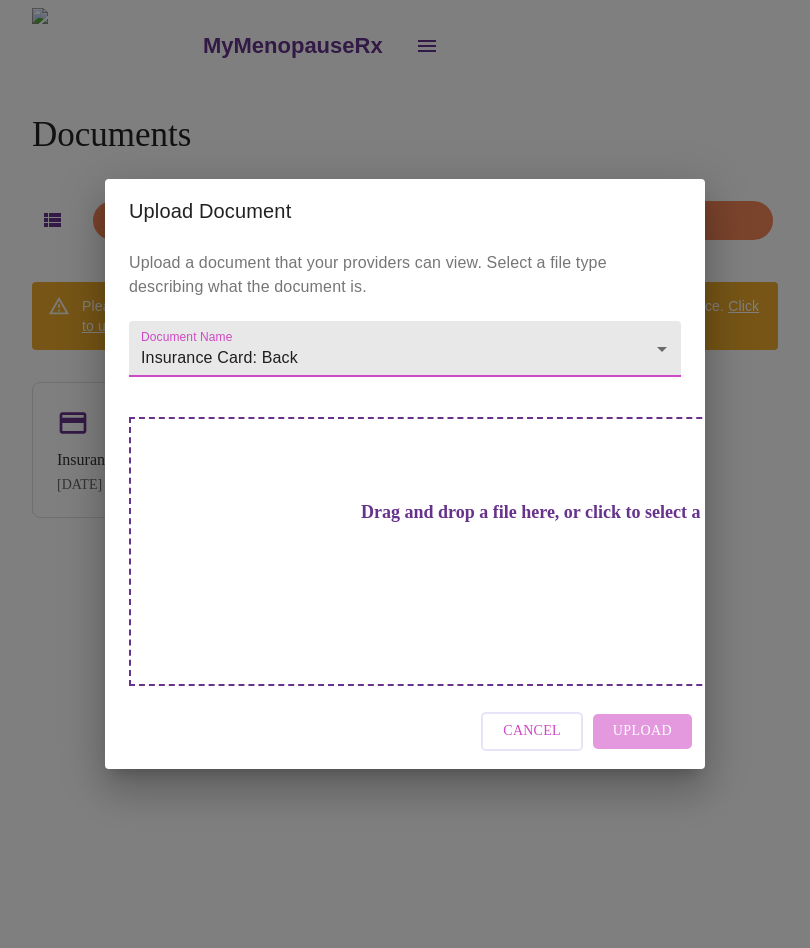 click on "Drag and drop a file here, or click to select a file" at bounding box center (545, 512) 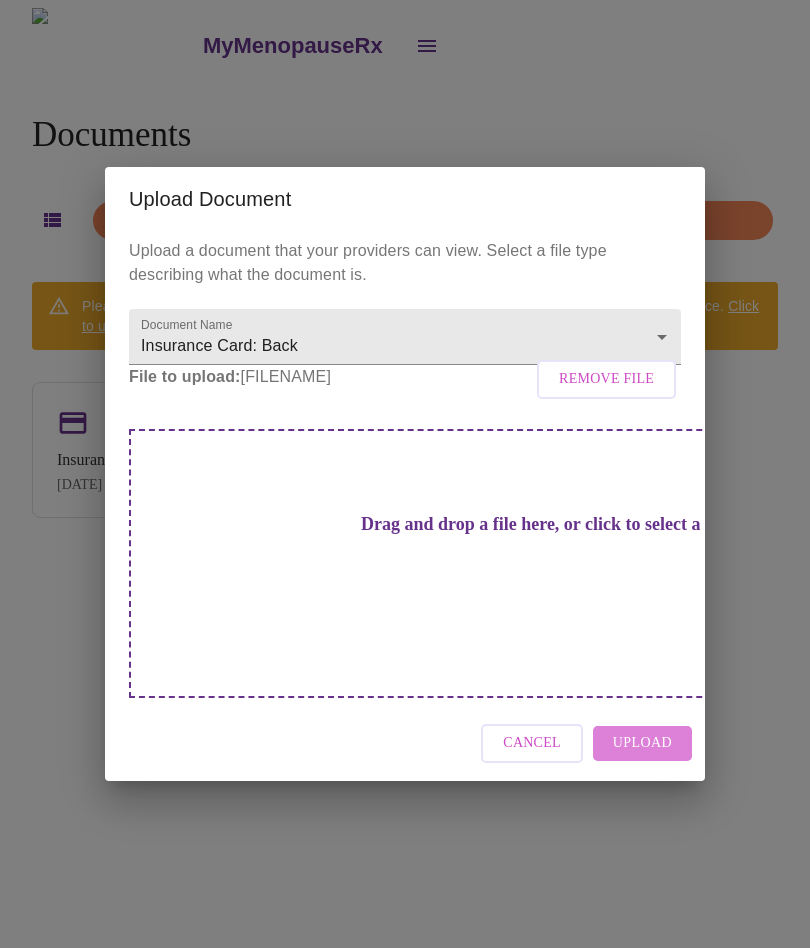 click on "Upload" at bounding box center (642, 743) 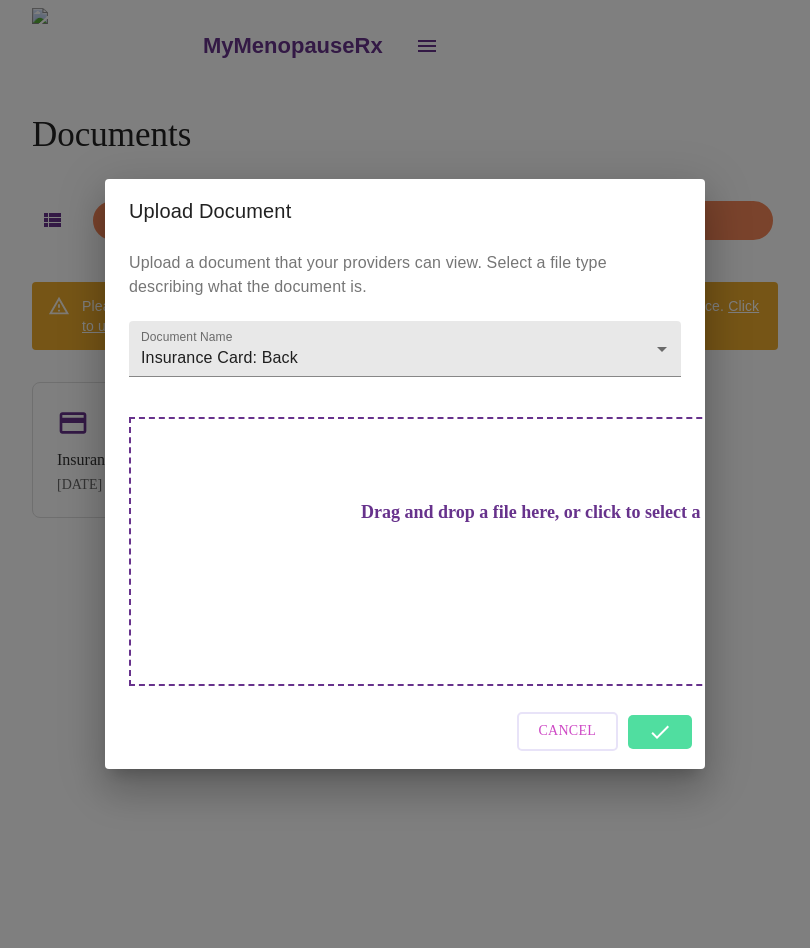 click on "Cancel" at bounding box center (405, 731) 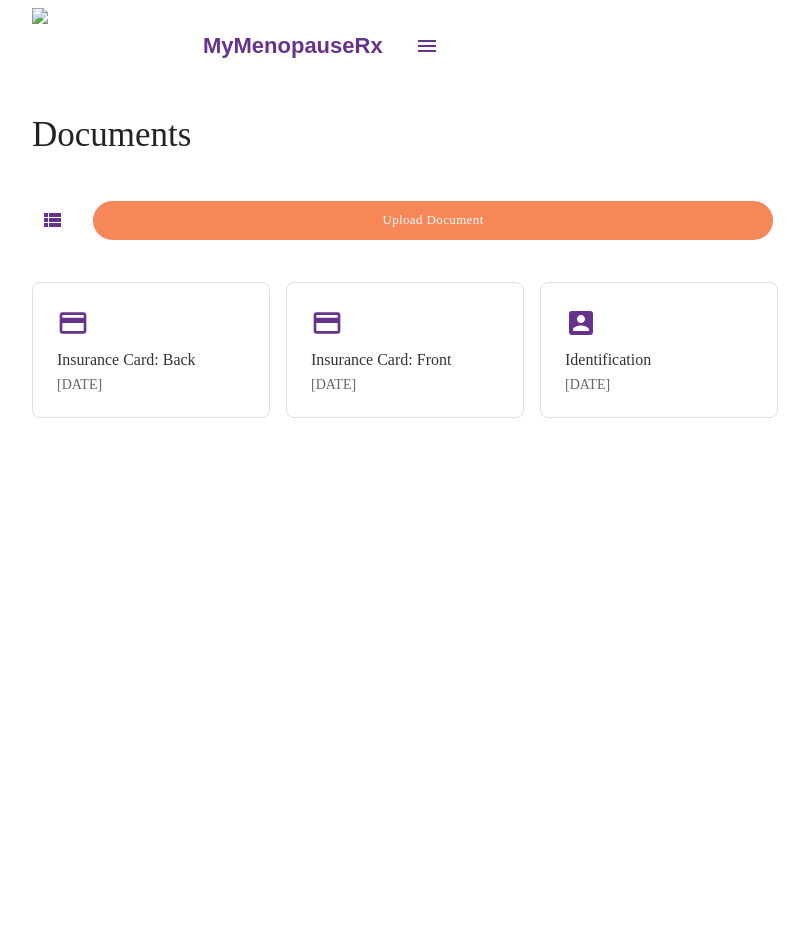 click on "Upload Document" at bounding box center [433, 220] 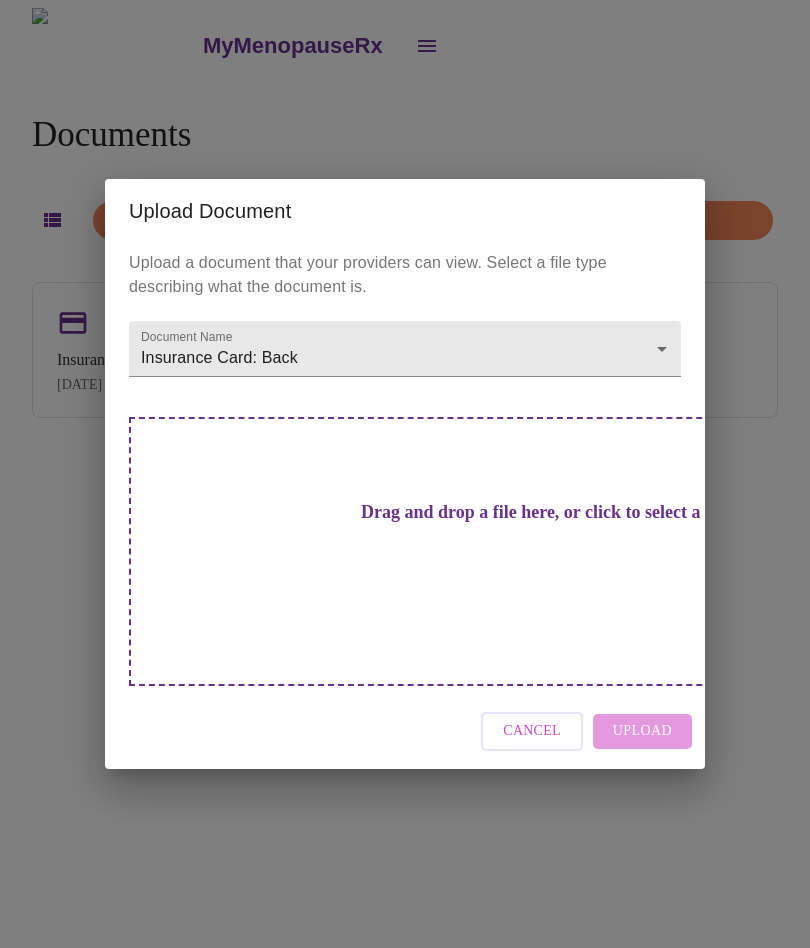 click on "MyMenopauseRx Documents Upload Document Insurance Card: Back Aug 5, 2025 Insurance Card: Front Aug 5, 2025 Identification Aug 5, 2025 Upload Document Upload a document that your providers can view. Select a file type describing what the document is. Document Name Insurance Card: Back Insurance Card: Back Drag and drop a file here, or click to select a file Cancel Upload" at bounding box center (405, 482) 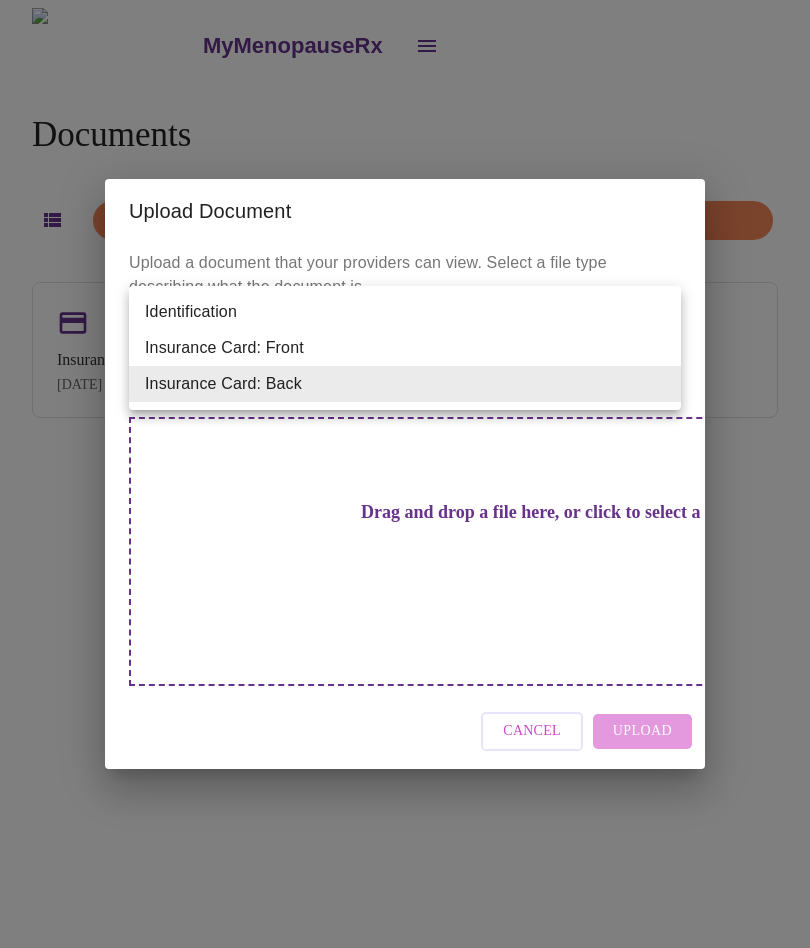 click on "Insurance Card: Front" at bounding box center [405, 348] 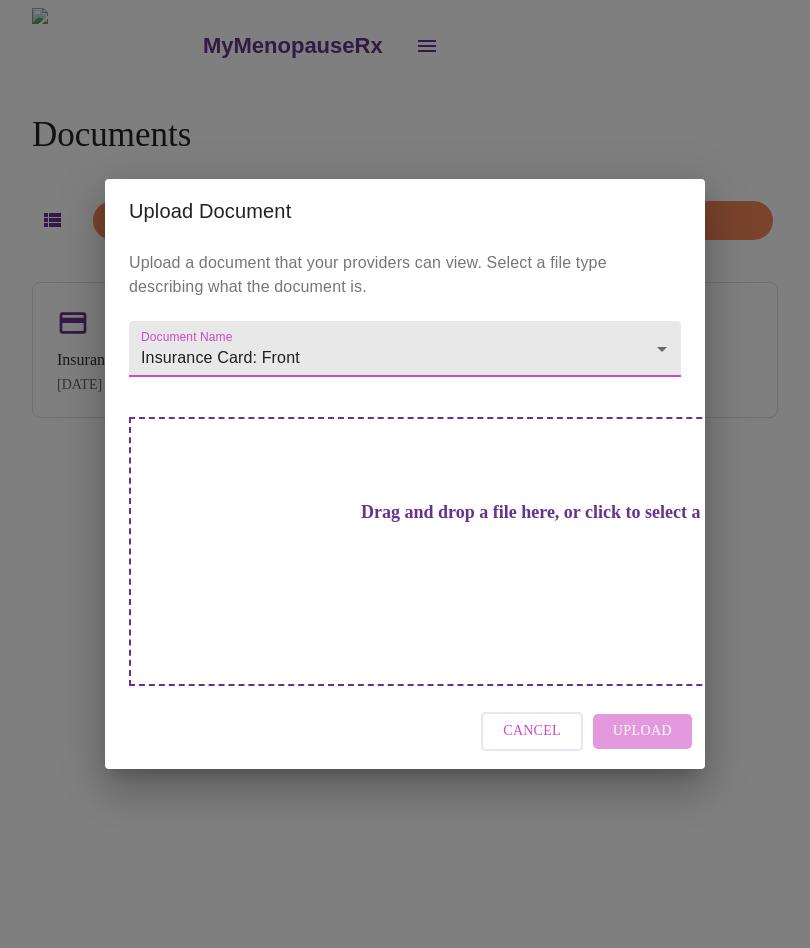 click on "Cancel Upload" at bounding box center (405, 731) 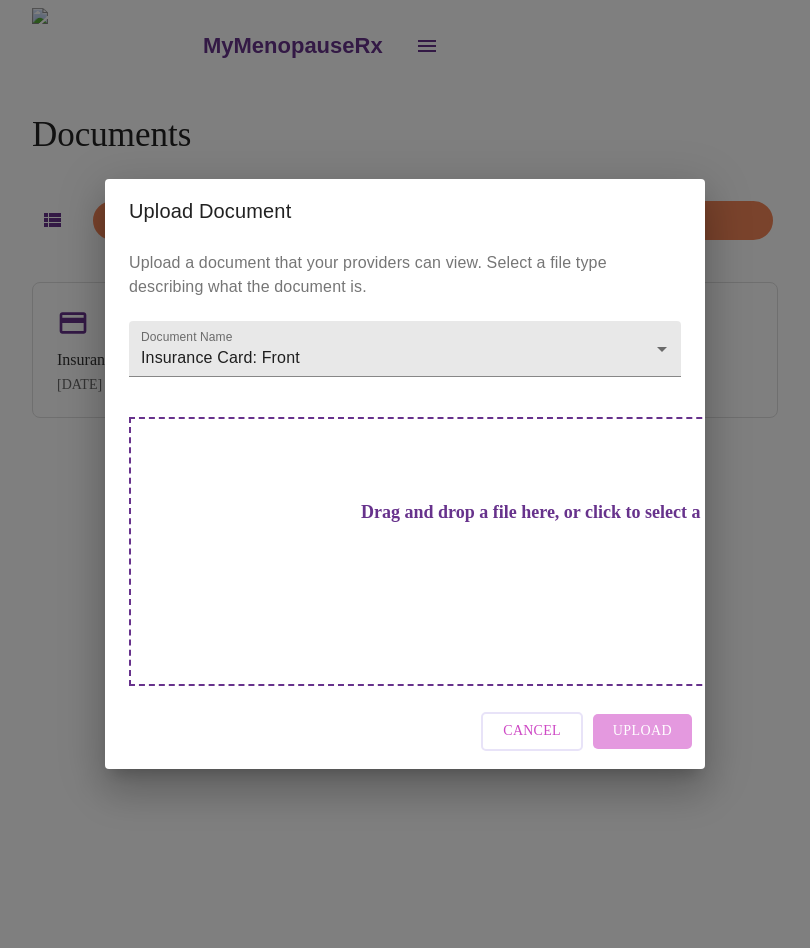 click on "Cancel Upload" at bounding box center (405, 731) 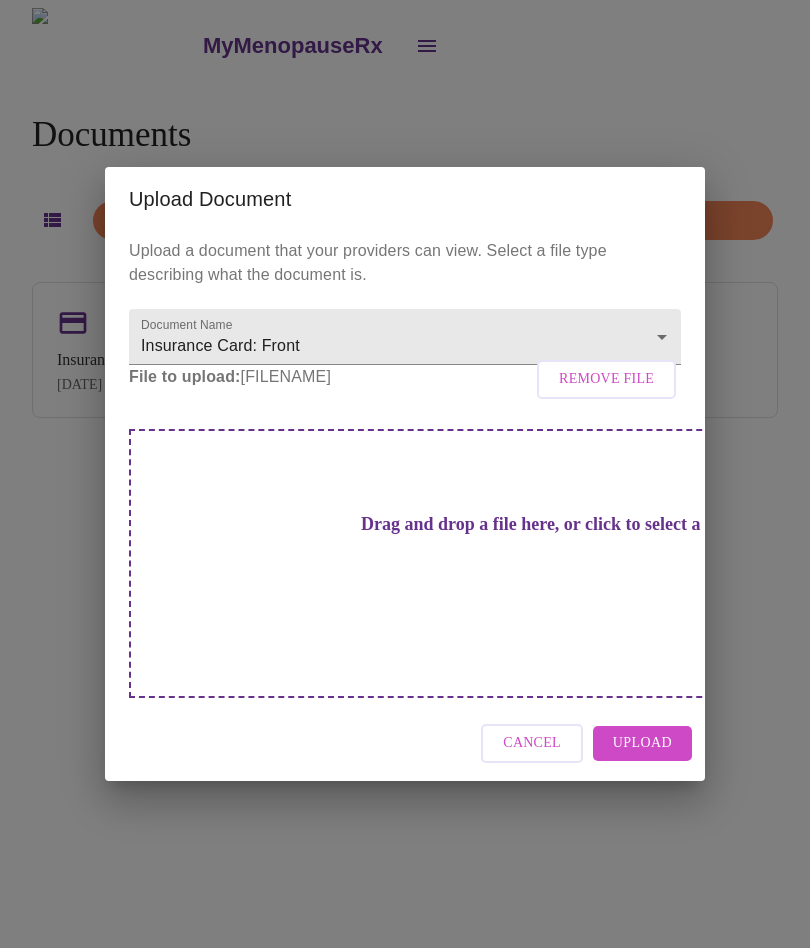 click on "Upload" at bounding box center [642, 743] 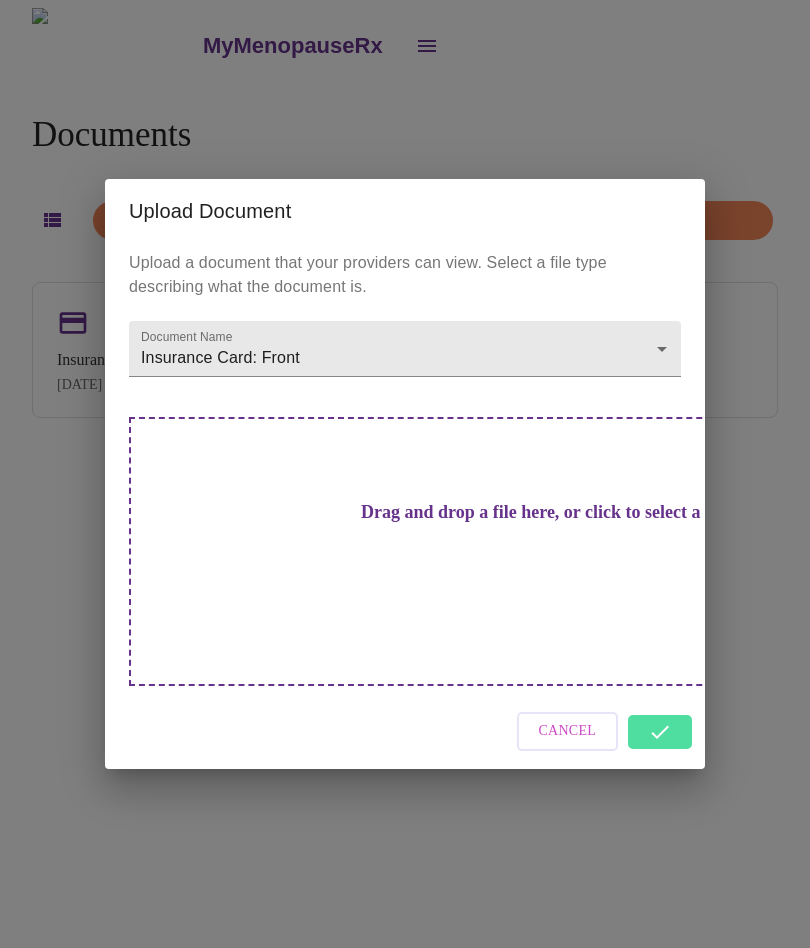 click on "MyMenopauseRx Documents Upload Document Insurance Card: Back Aug 5, 2025 Insurance Card: Front Aug 5, 2025 Identification Aug 5, 2025 Upload Document Upload a document that your providers can view. Select a file type describing what the document is. Document Name Insurance Card: Front Insurance Card: Front Drag and drop a file here, or click to select a file Cancel" at bounding box center [405, 482] 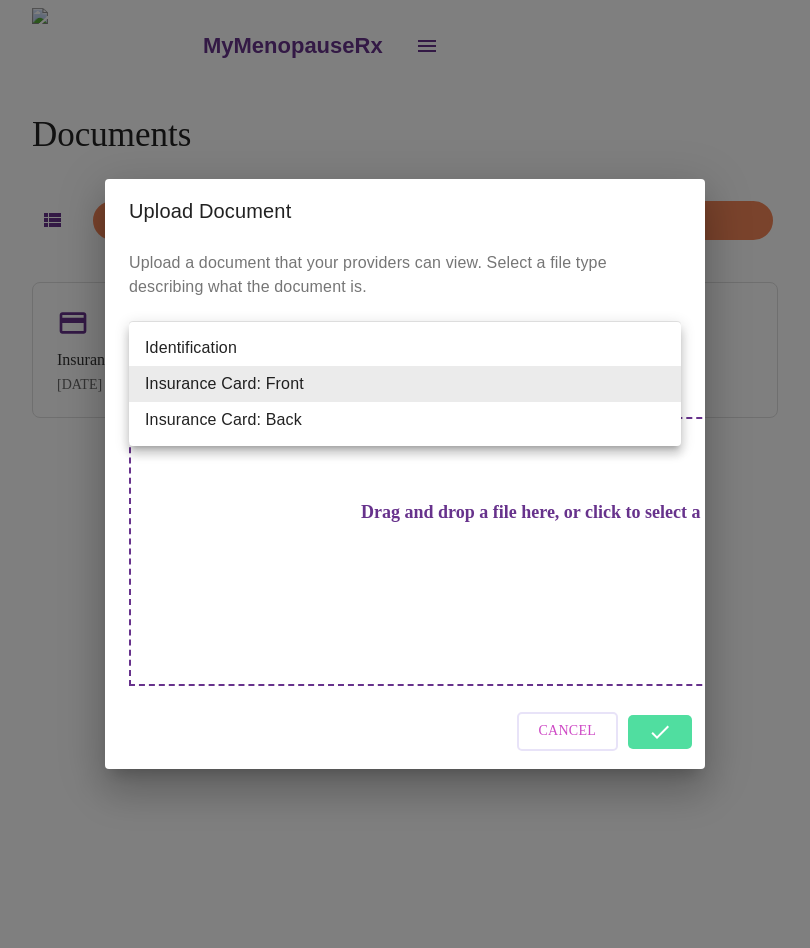 click on "Insurance Card: Back" at bounding box center (405, 420) 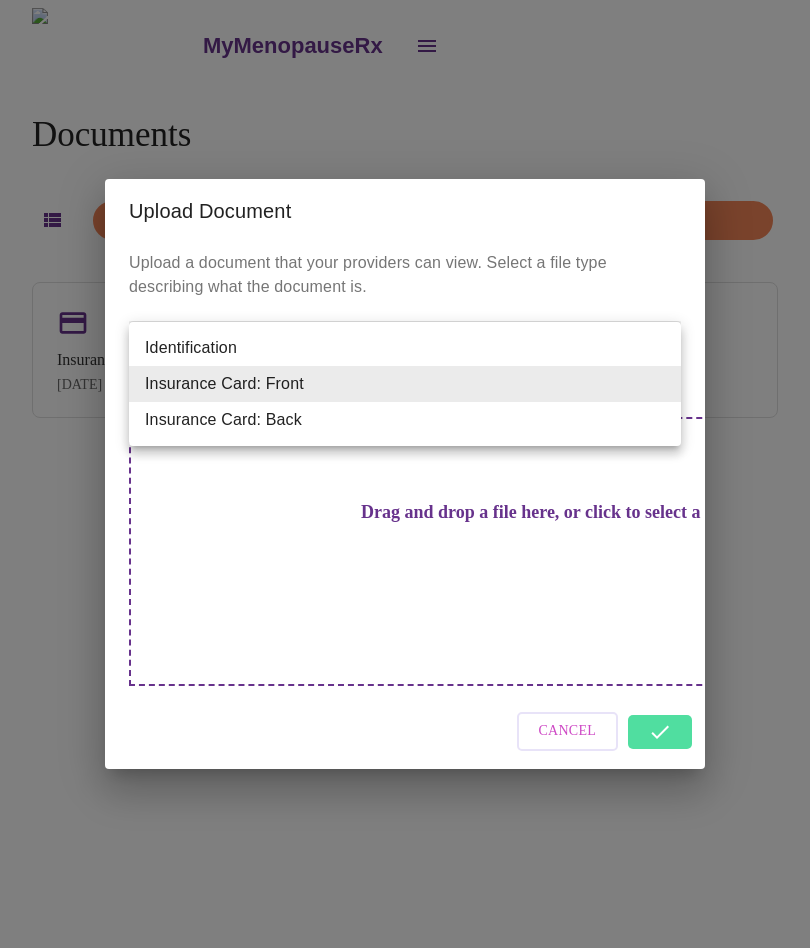 type on "Insurance Card: Back" 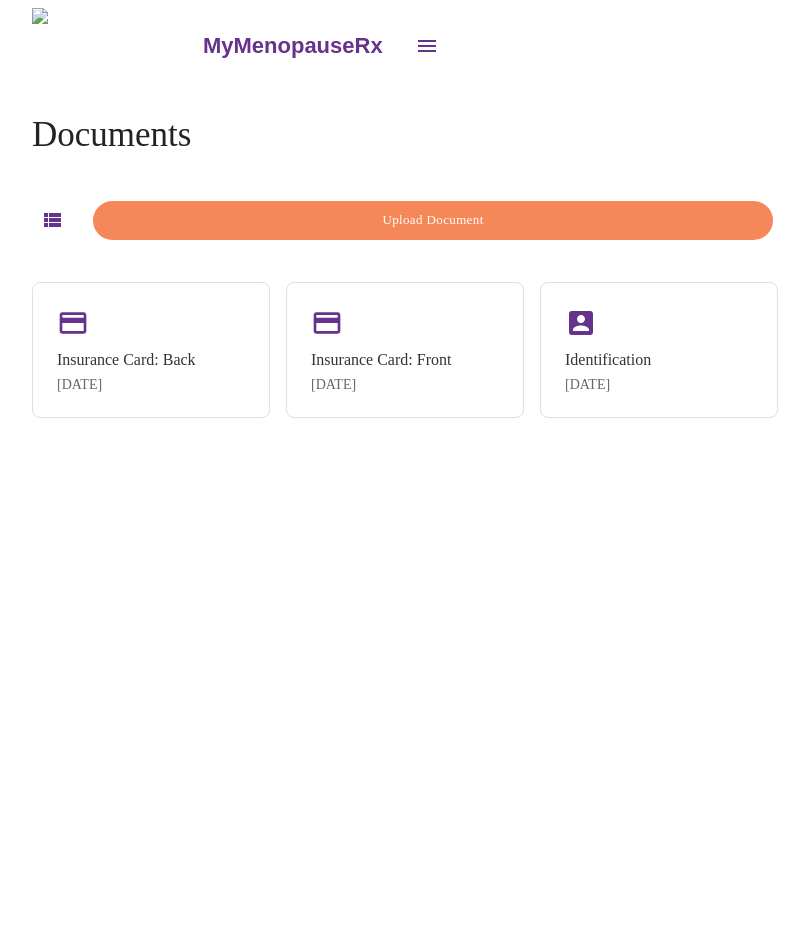 click on "MyMenopauseRx Documents Upload Document Insurance Card: Back [DATE] Insurance Card: Front [DATE] Identification [DATE]" at bounding box center (405, 482) 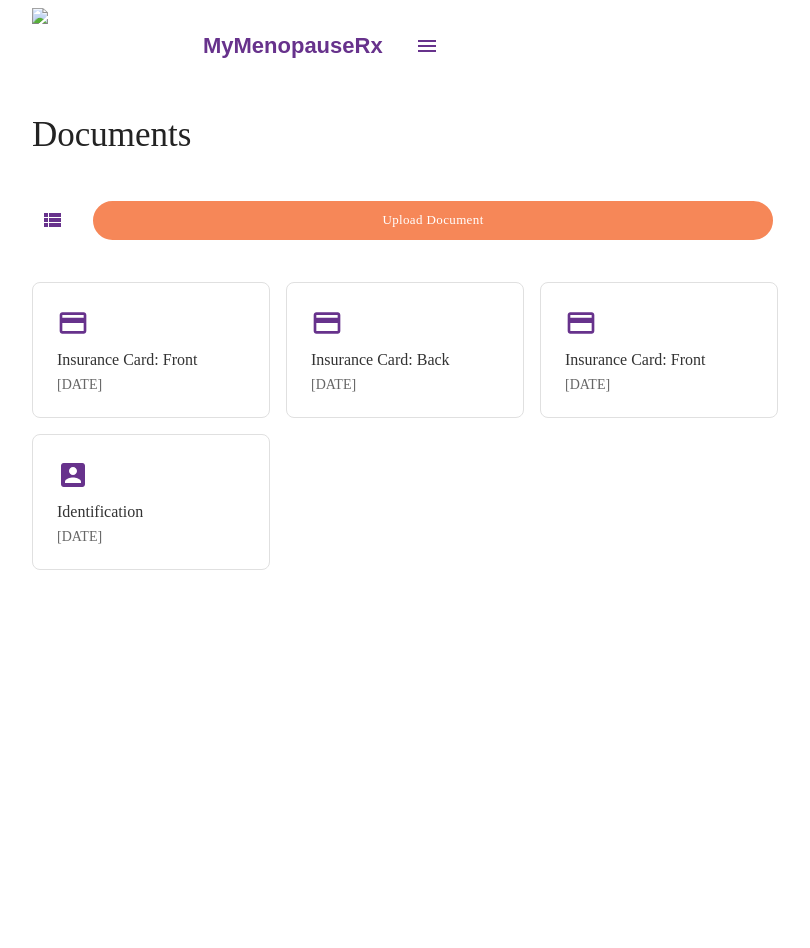 click on "Upload Document" at bounding box center (433, 220) 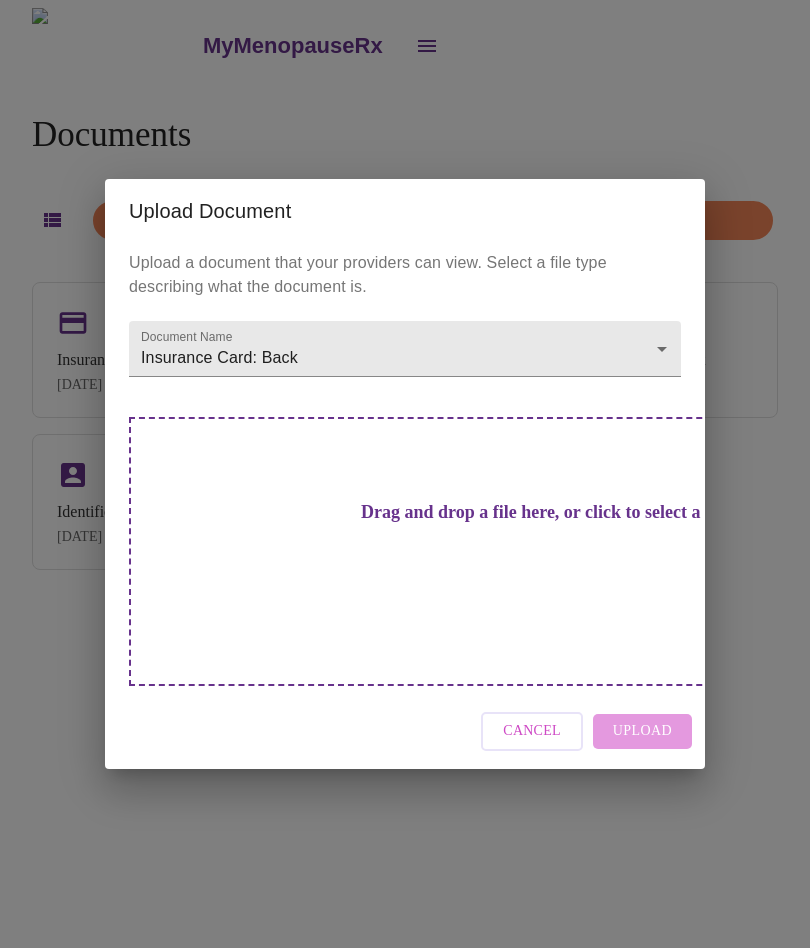 click on "Drag and drop a file here, or click to select a file" at bounding box center [545, 512] 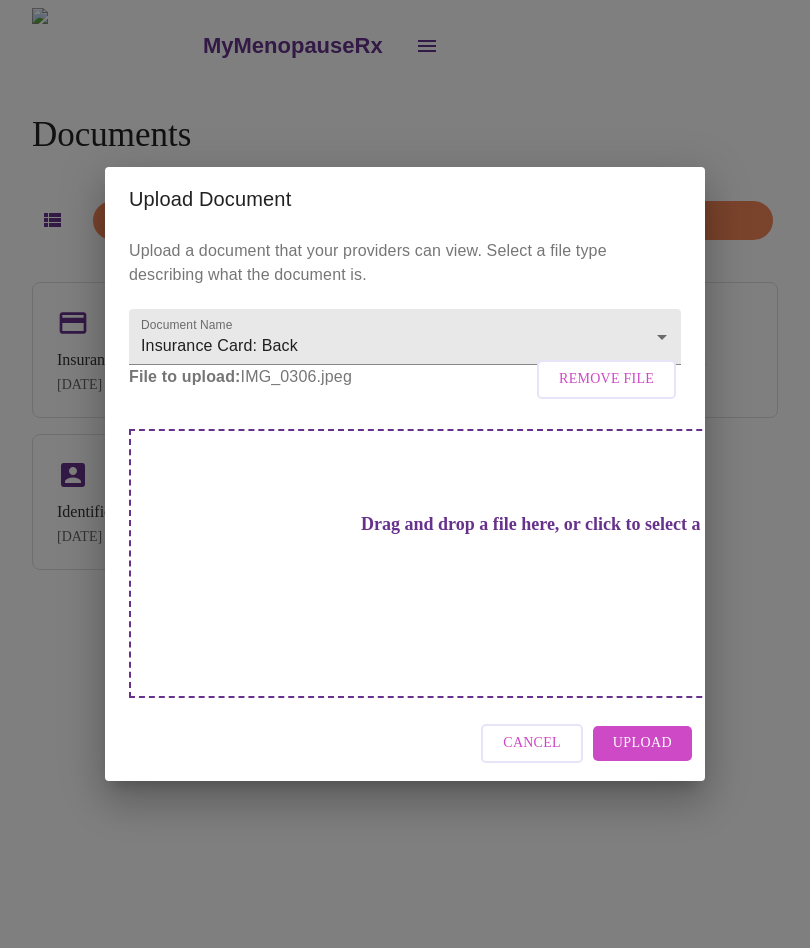 click on "Upload" at bounding box center [642, 743] 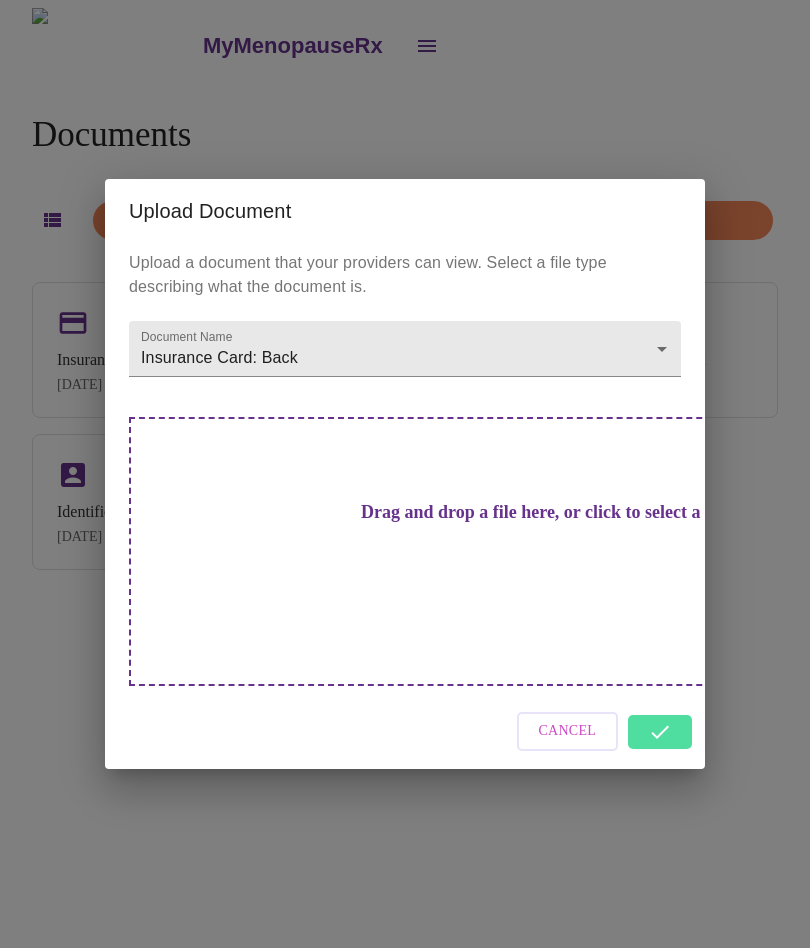 click on "Cancel" at bounding box center [405, 731] 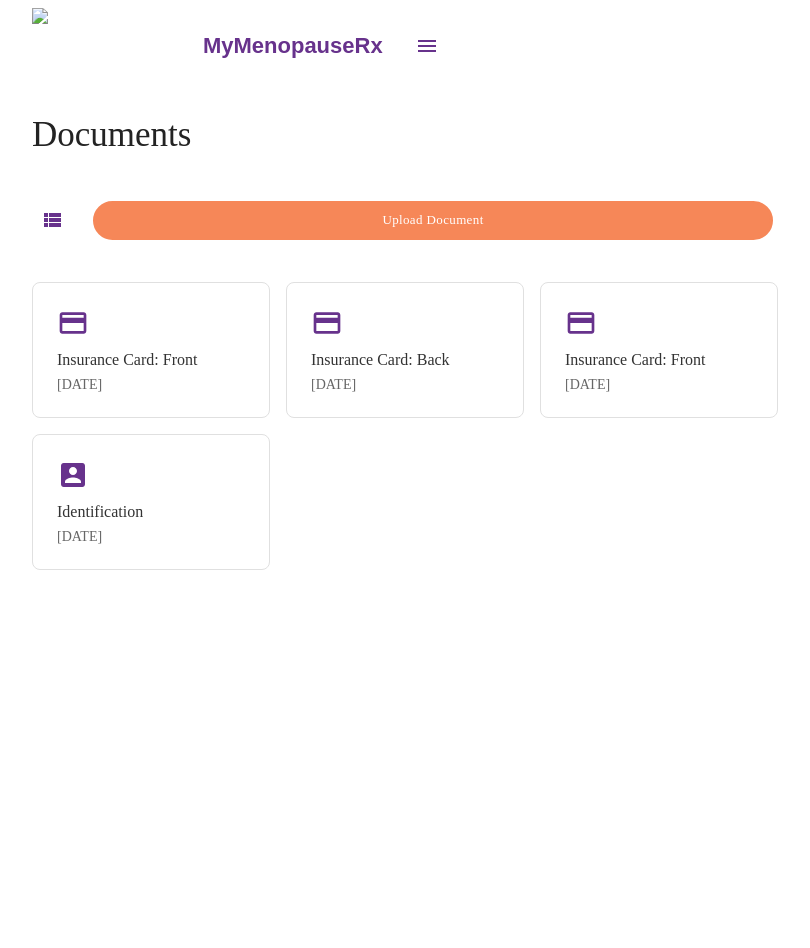 click on "Upload Document Upload a document that your providers can view. Select a file type describing what the document is. Document Name Insurance Card: Back Insurance Card: Back Drag and drop a file here, or click to select a file Cancel Upload" at bounding box center [405, 474] 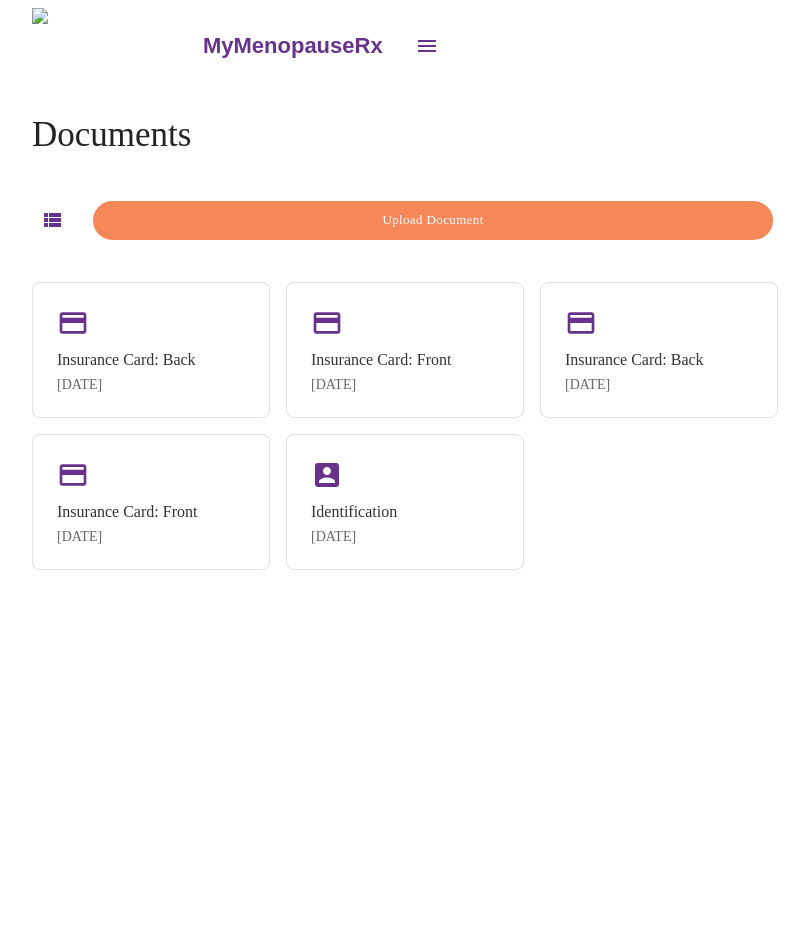 click 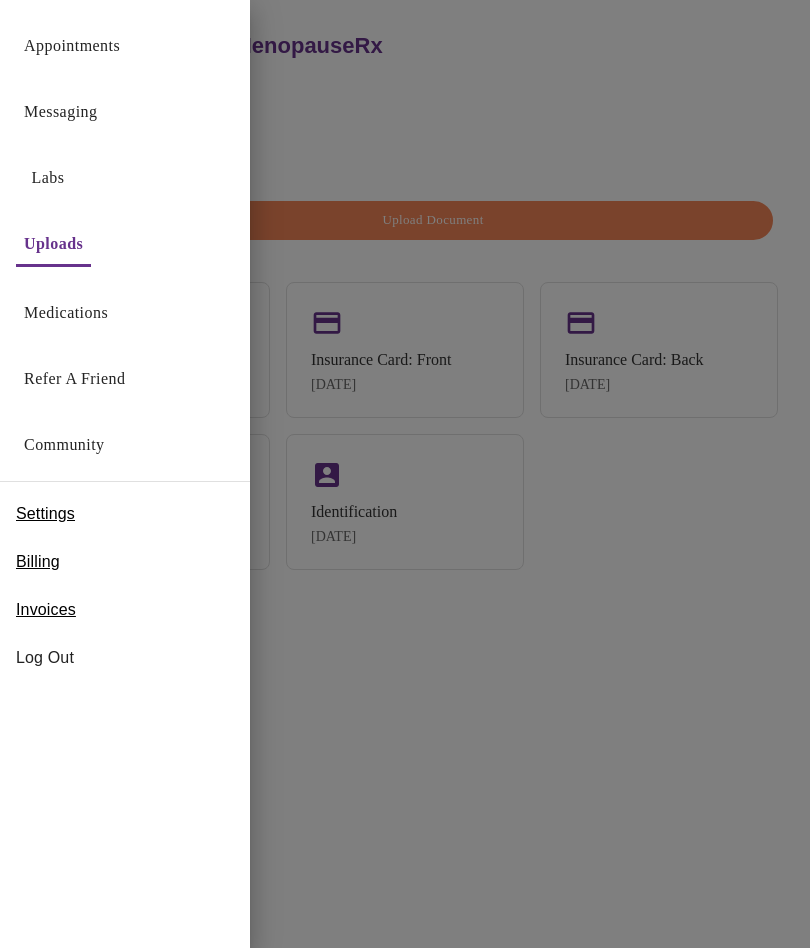 click on "Appointments" at bounding box center (72, 46) 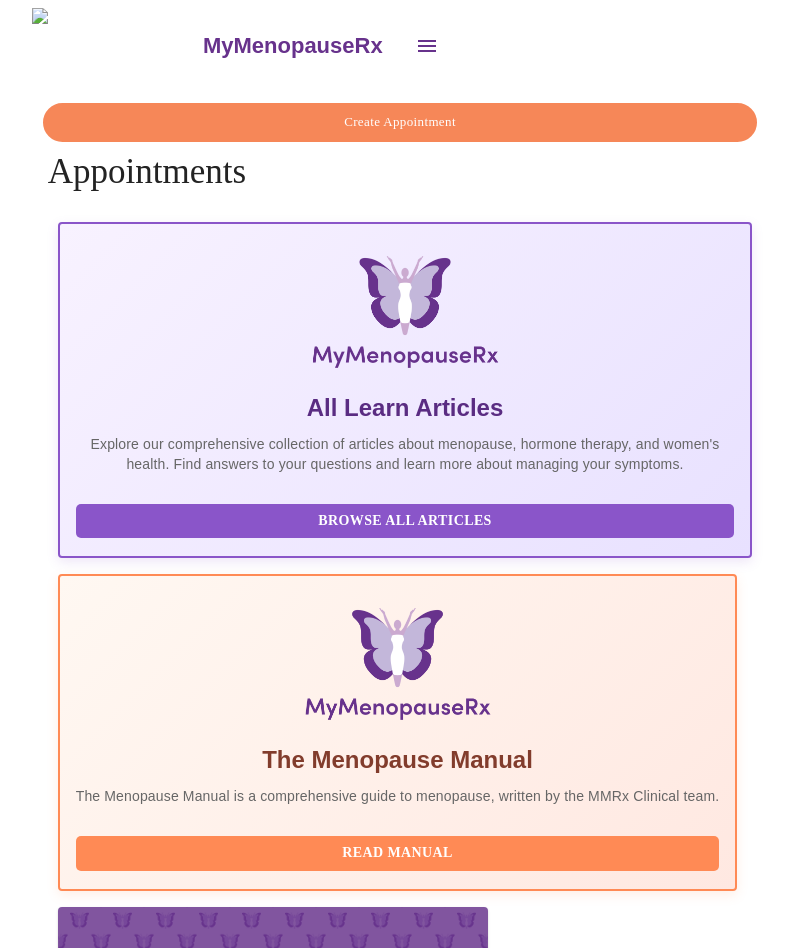 scroll, scrollTop: 0, scrollLeft: 1345, axis: horizontal 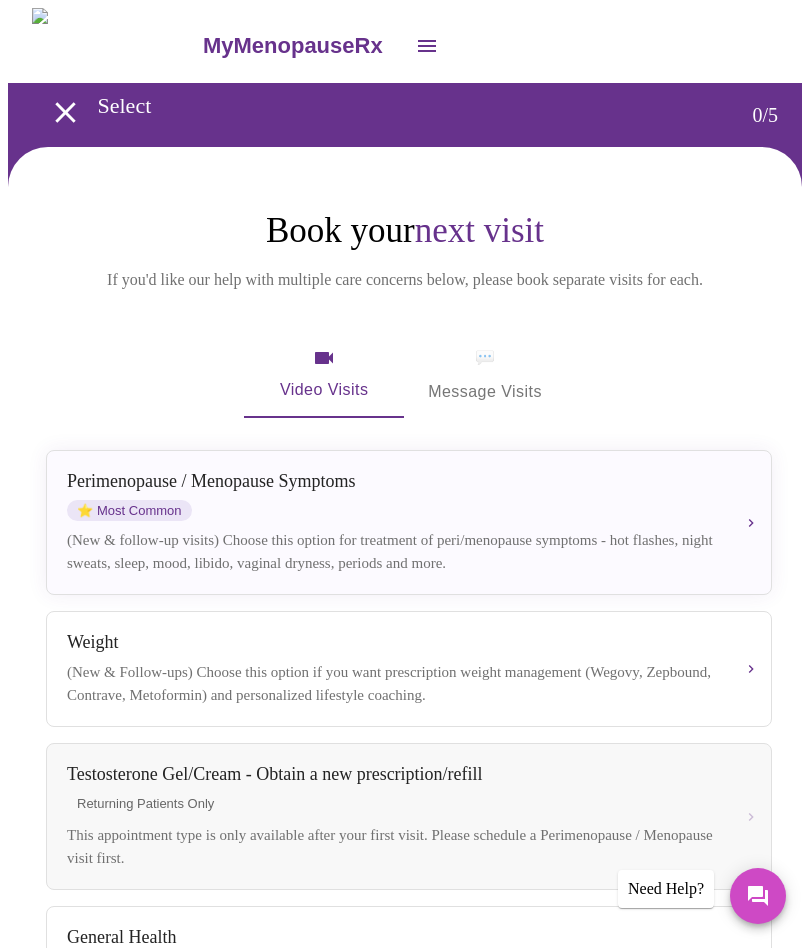 click on "Perimenopause / Menopause Symptoms  ⭐  Most Common" at bounding box center (393, 496) 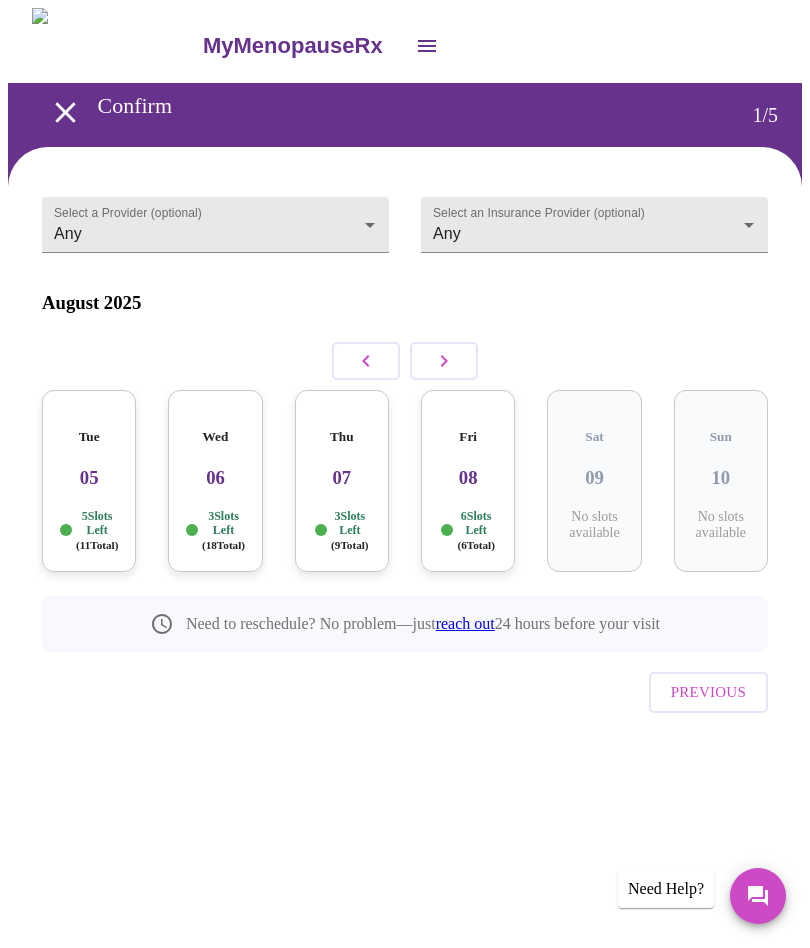 click on "05" at bounding box center [89, 478] 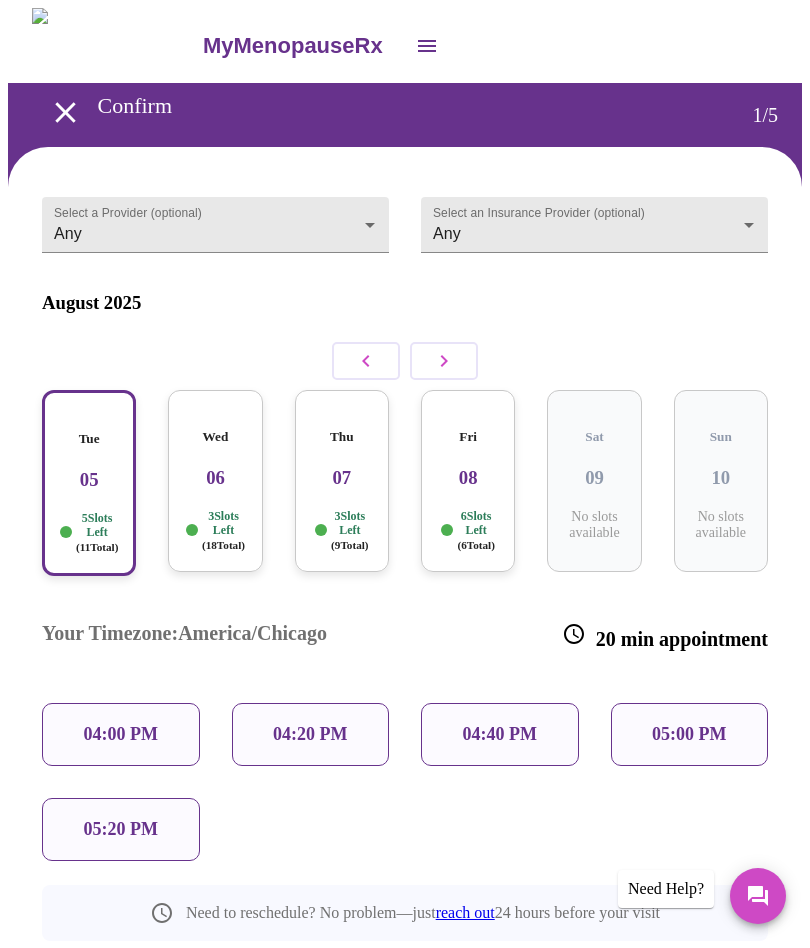 click on "04:00 PM" at bounding box center (121, 734) 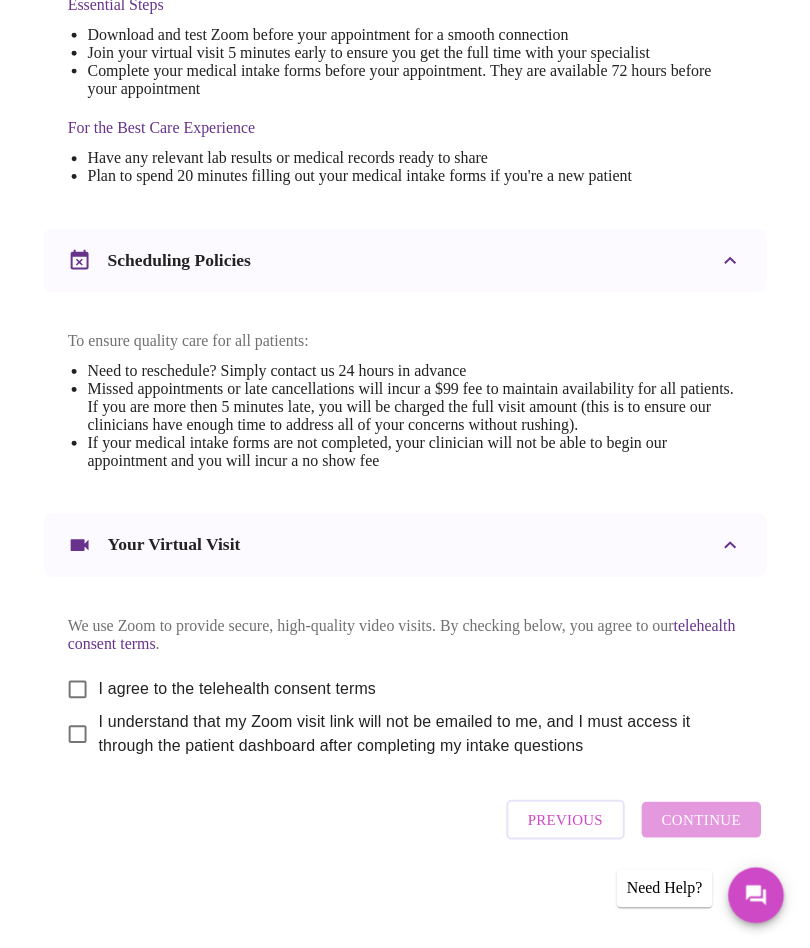 scroll, scrollTop: 637, scrollLeft: 0, axis: vertical 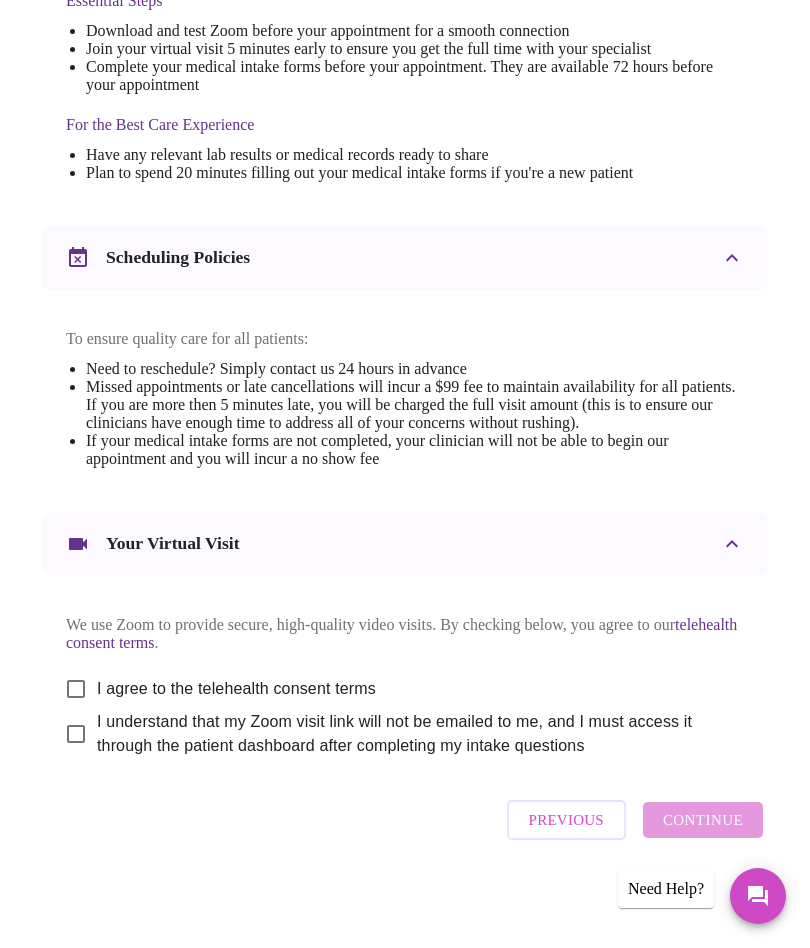 click on "Previous" at bounding box center (566, 820) 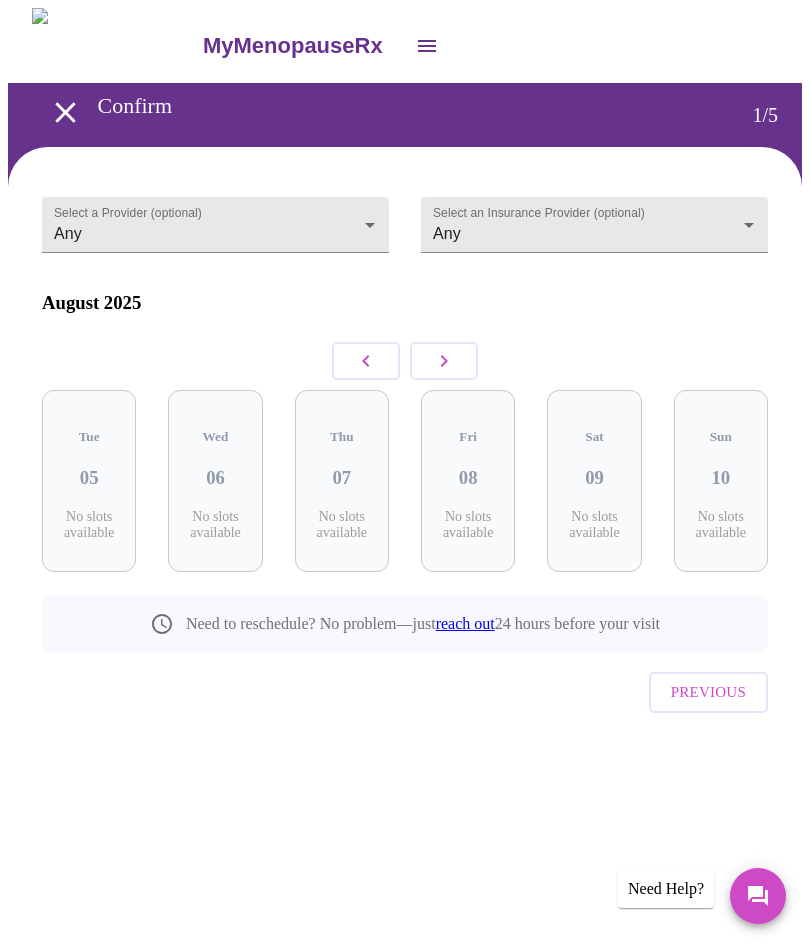 scroll, scrollTop: 0, scrollLeft: 0, axis: both 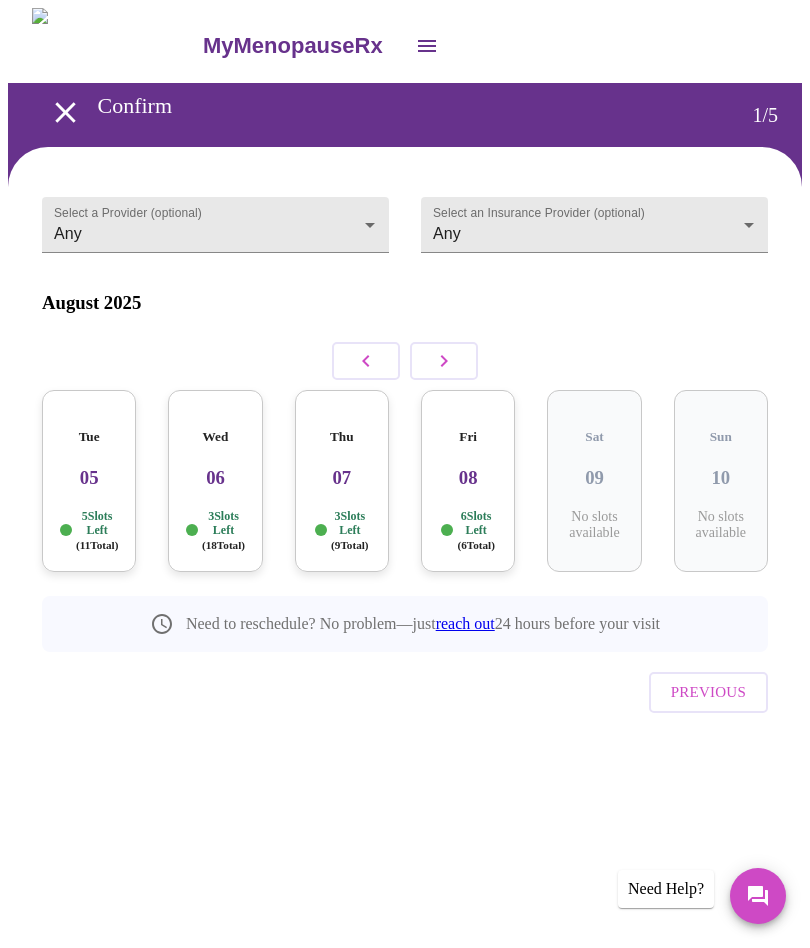 click on "[DAY] [DATE] Slots Left ( [NUMBER] Total)" at bounding box center (468, 481) 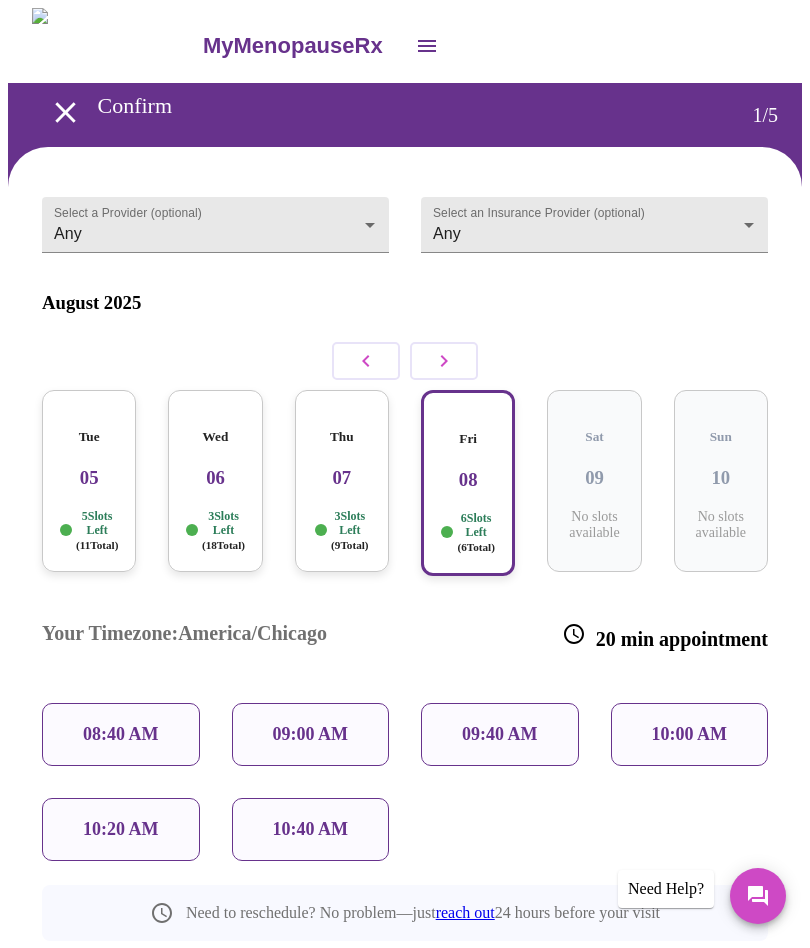 click on "07" at bounding box center (342, 478) 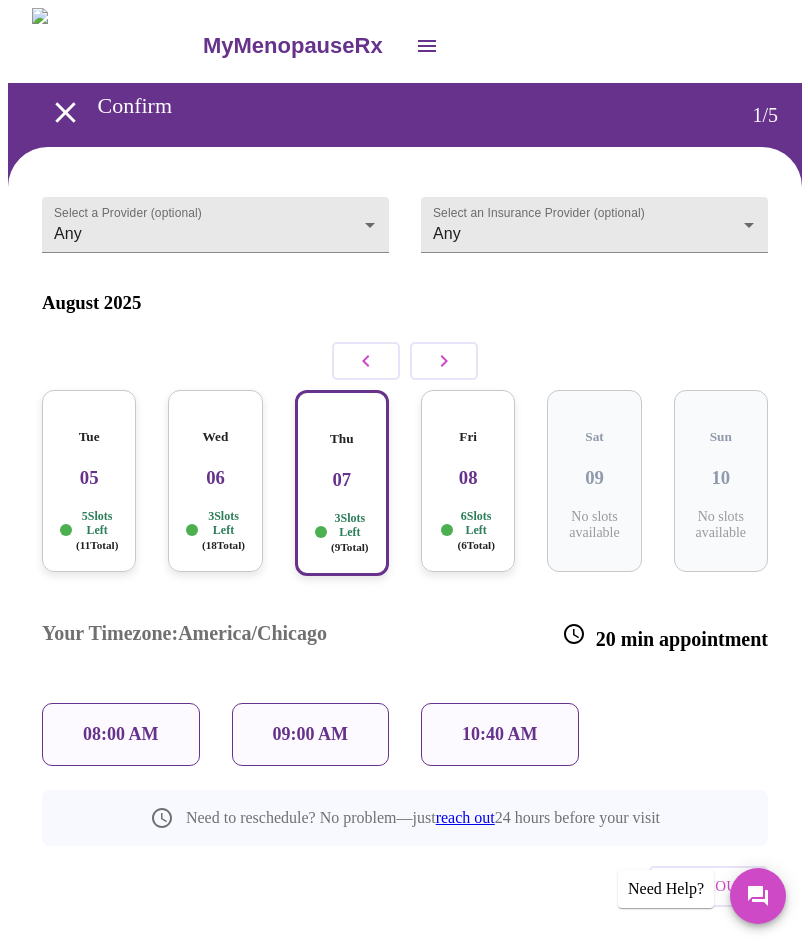 click on "06" at bounding box center [215, 478] 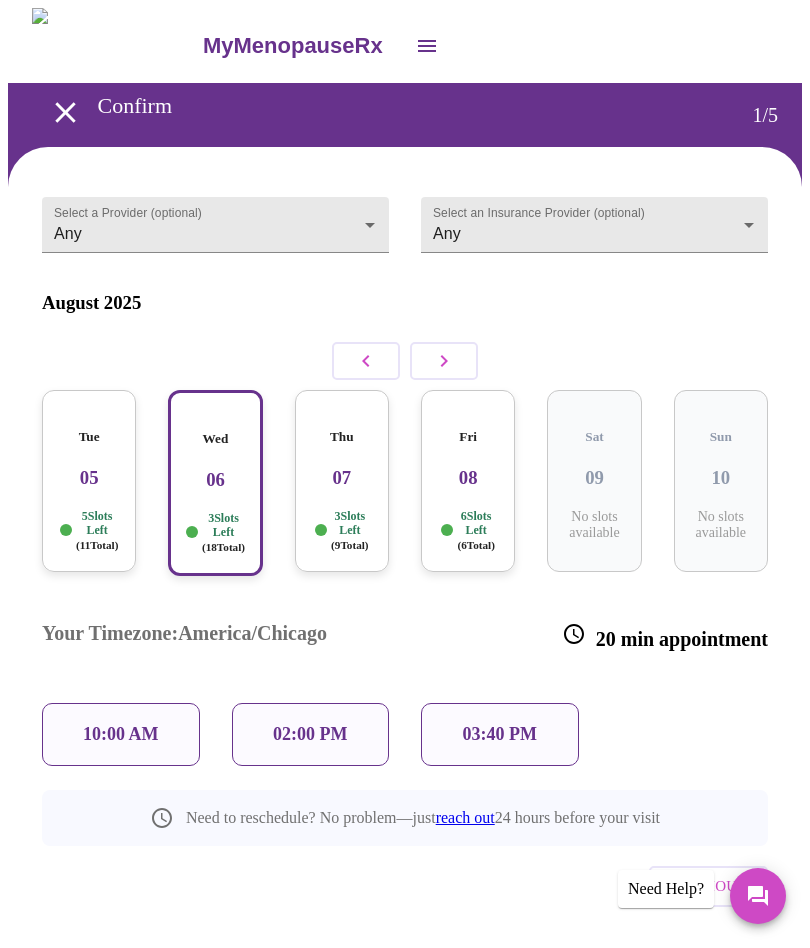click on "05" at bounding box center [89, 478] 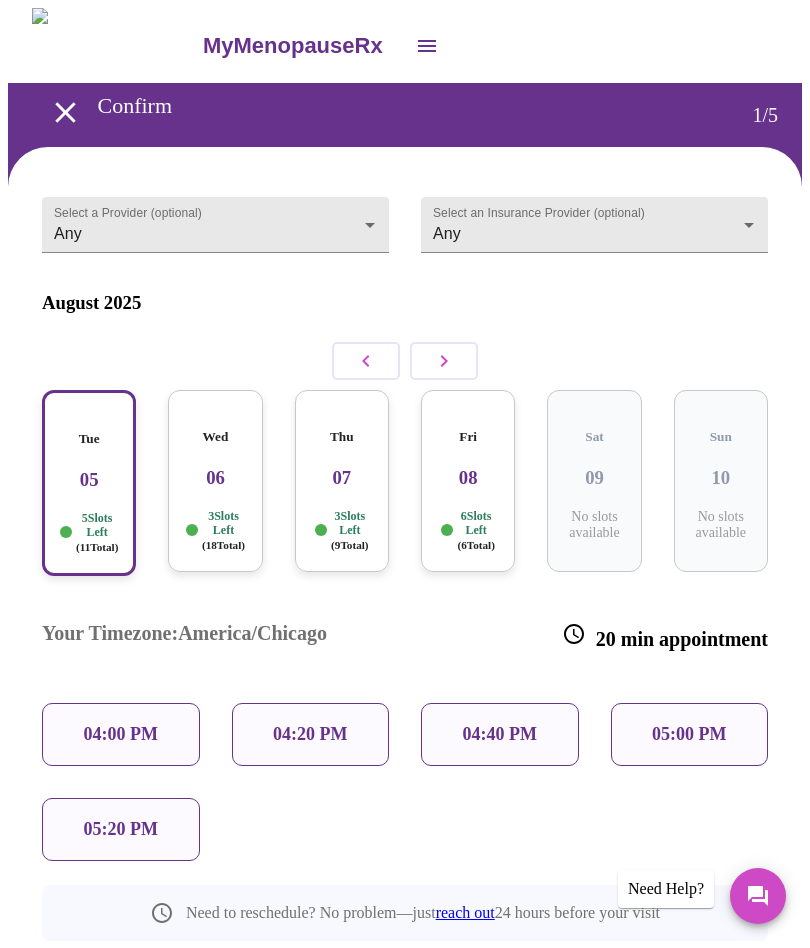 click on "04:00 PM" at bounding box center [121, 734] 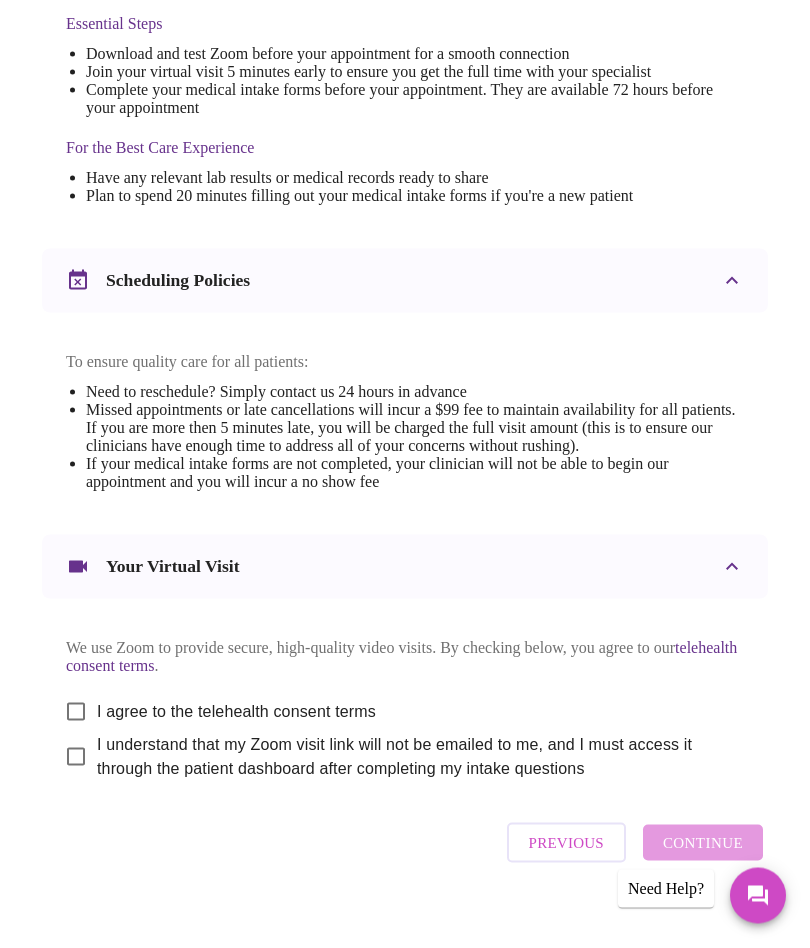 scroll, scrollTop: 637, scrollLeft: 0, axis: vertical 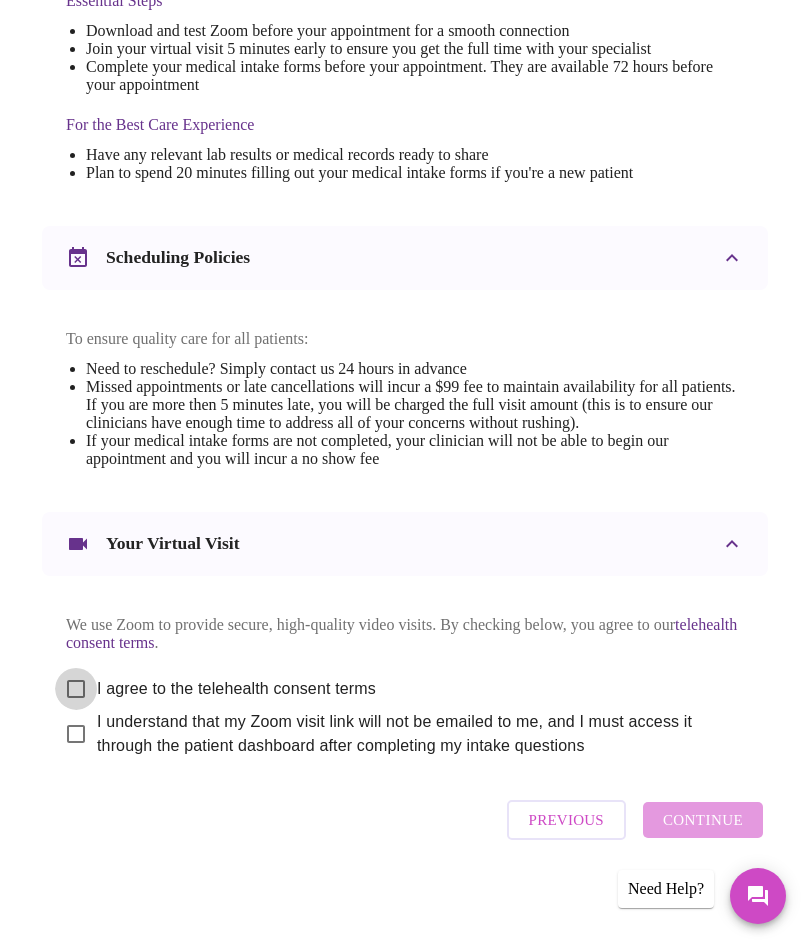 click on "I agree to the telehealth consent terms" at bounding box center (76, 689) 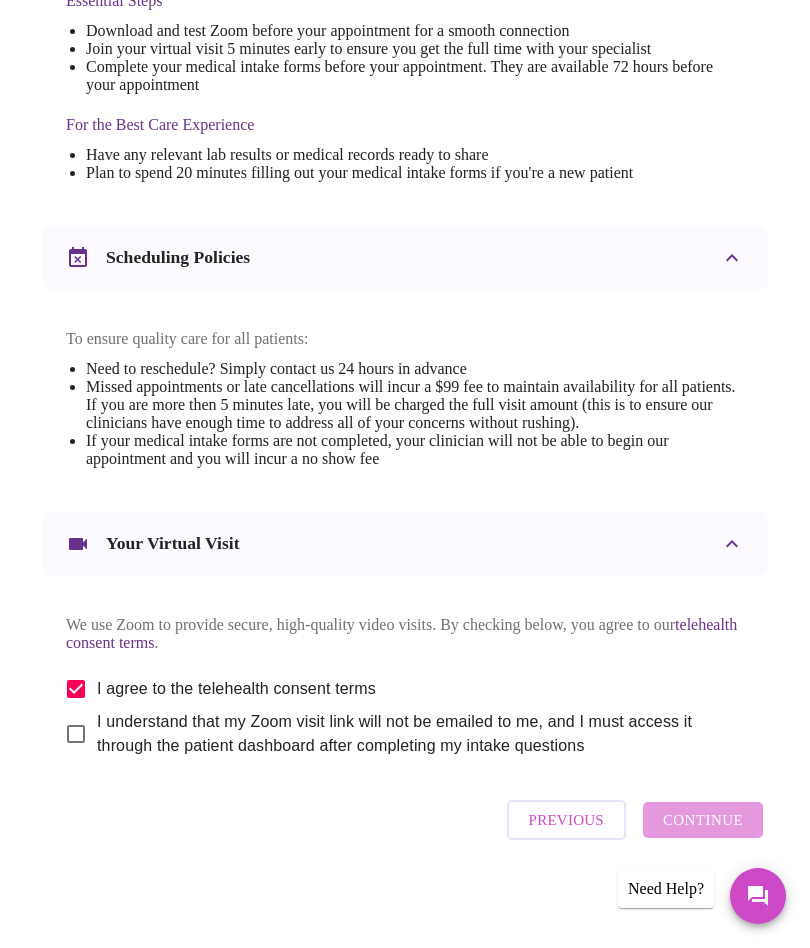 click on "I understand that my Zoom visit link will not be emailed to me, and I must access it through the patient dashboard after completing my intake questions" at bounding box center (76, 734) 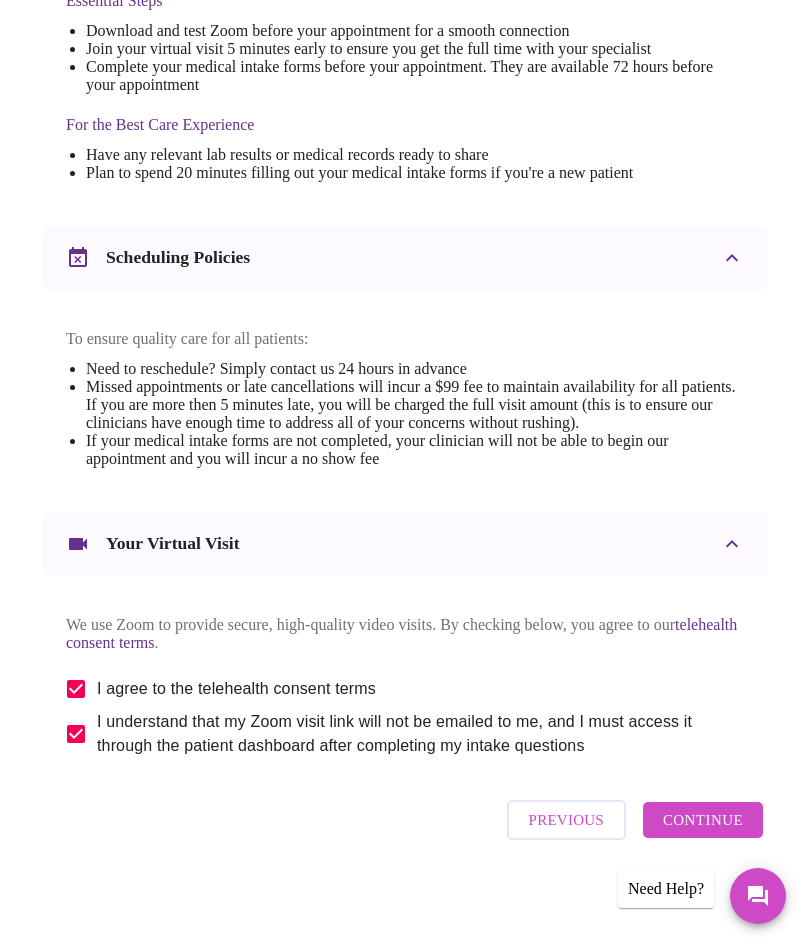 click on "Continue" at bounding box center [703, 820] 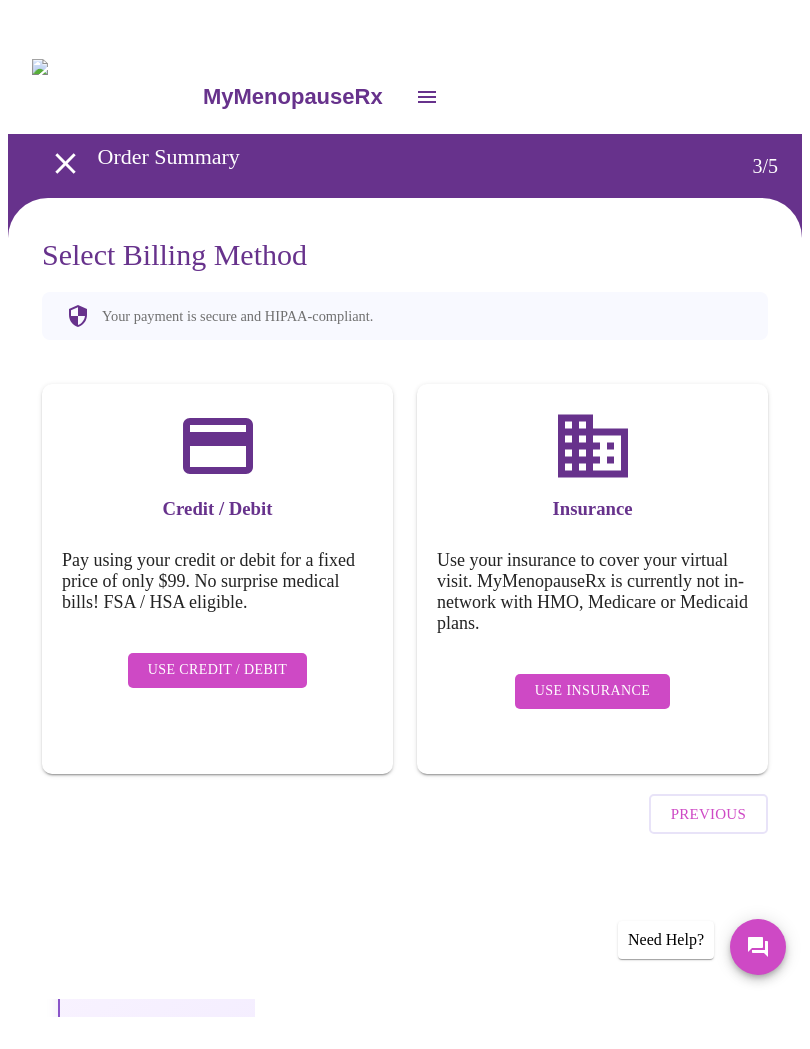 scroll, scrollTop: 0, scrollLeft: 0, axis: both 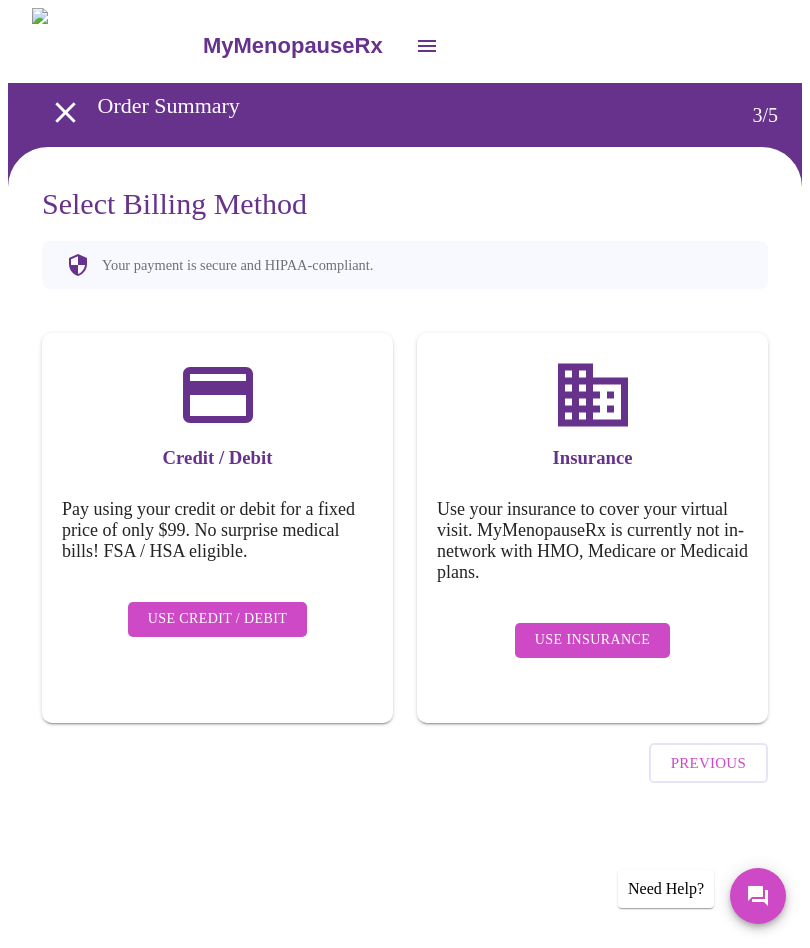 click on "Use Credit / Debit" at bounding box center [218, 619] 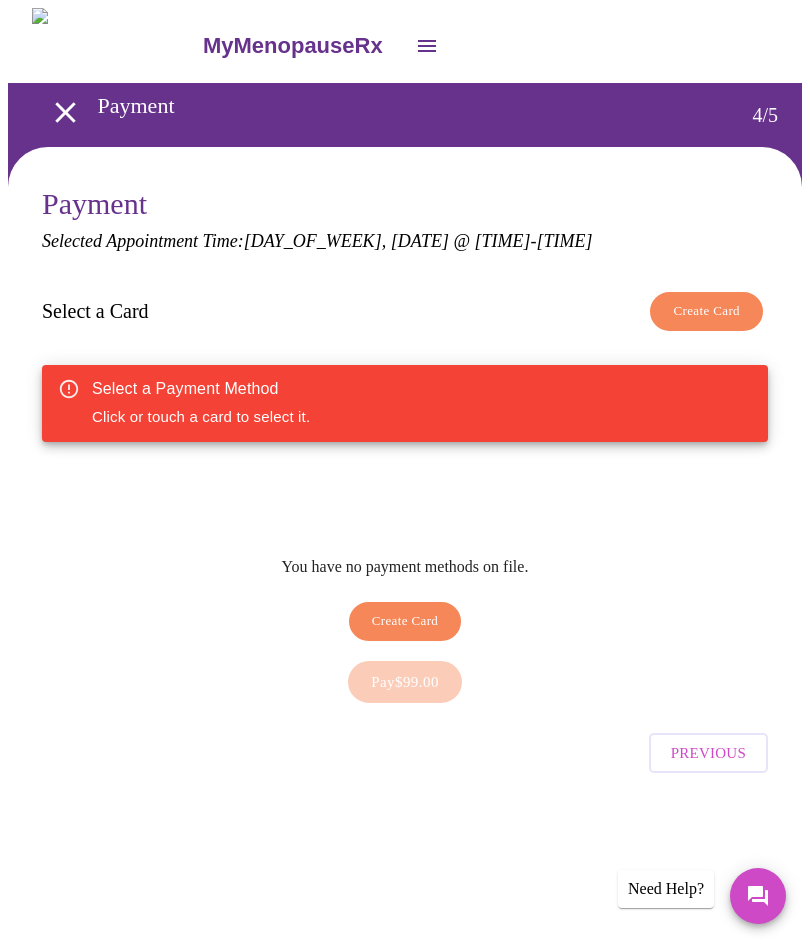 click on "Create Card" at bounding box center [405, 621] 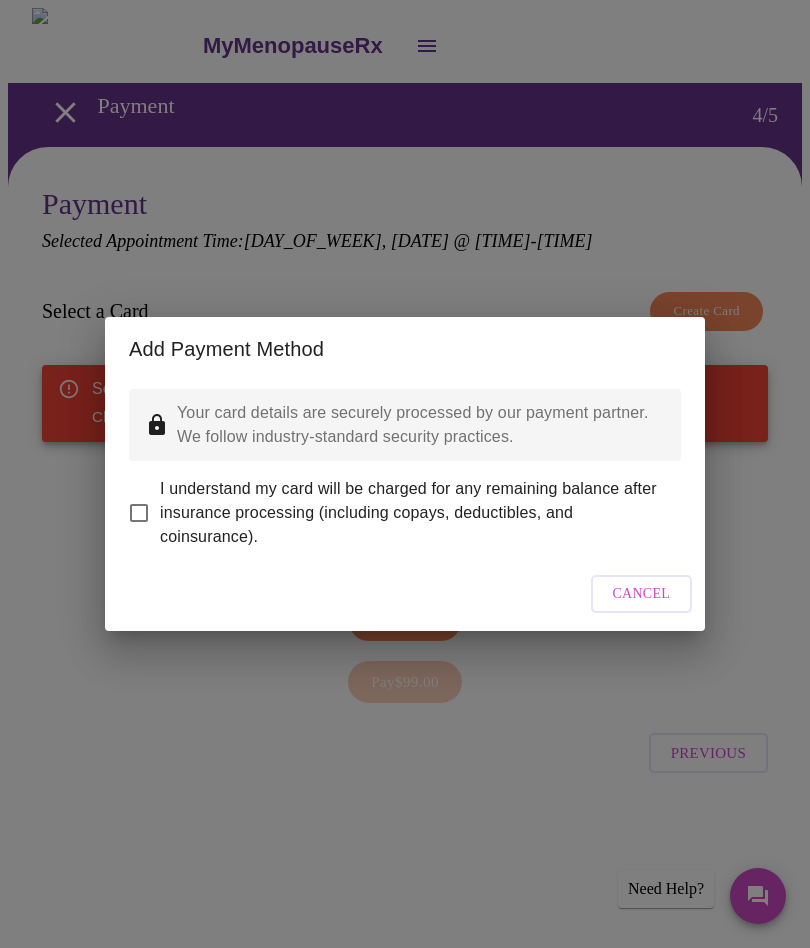 click on "I understand my card will be charged for any remaining balance after insurance processing (including copays, deductibles, and coinsurance)." at bounding box center [139, 513] 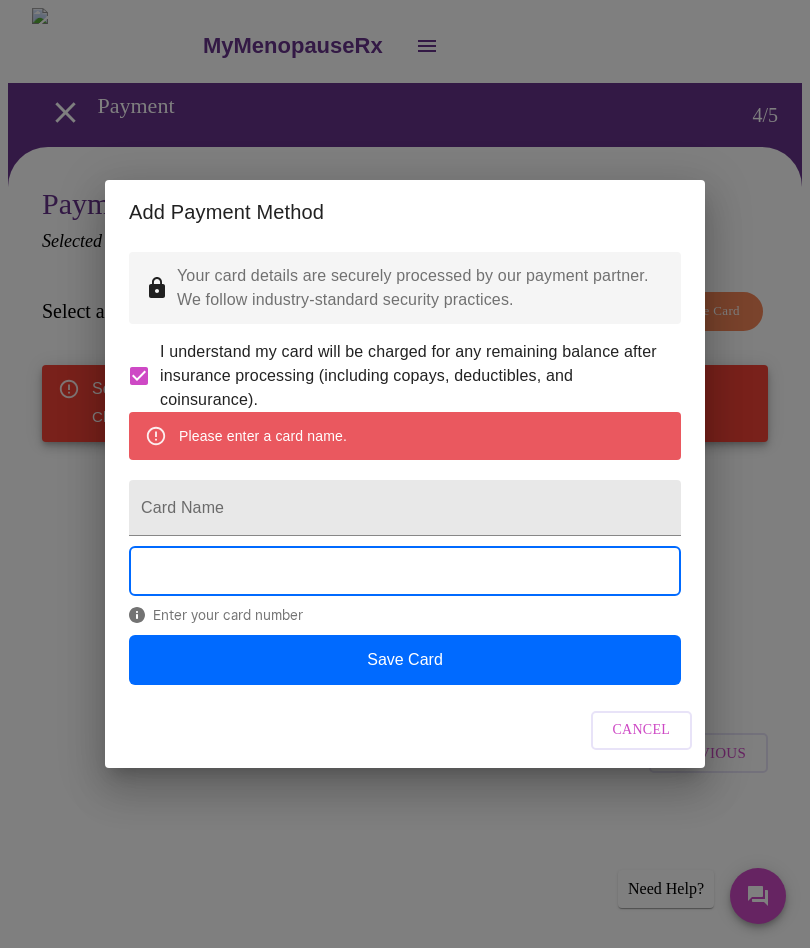 click on "Card Name" at bounding box center (405, 508) 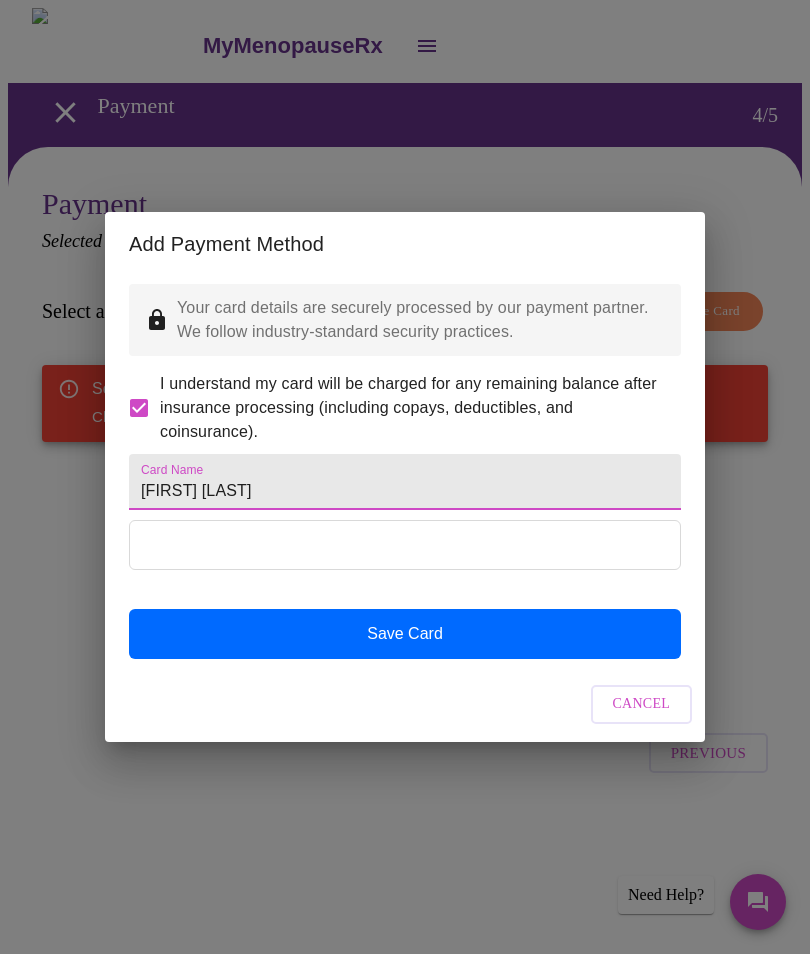 type on "[FIRST] [LAST]" 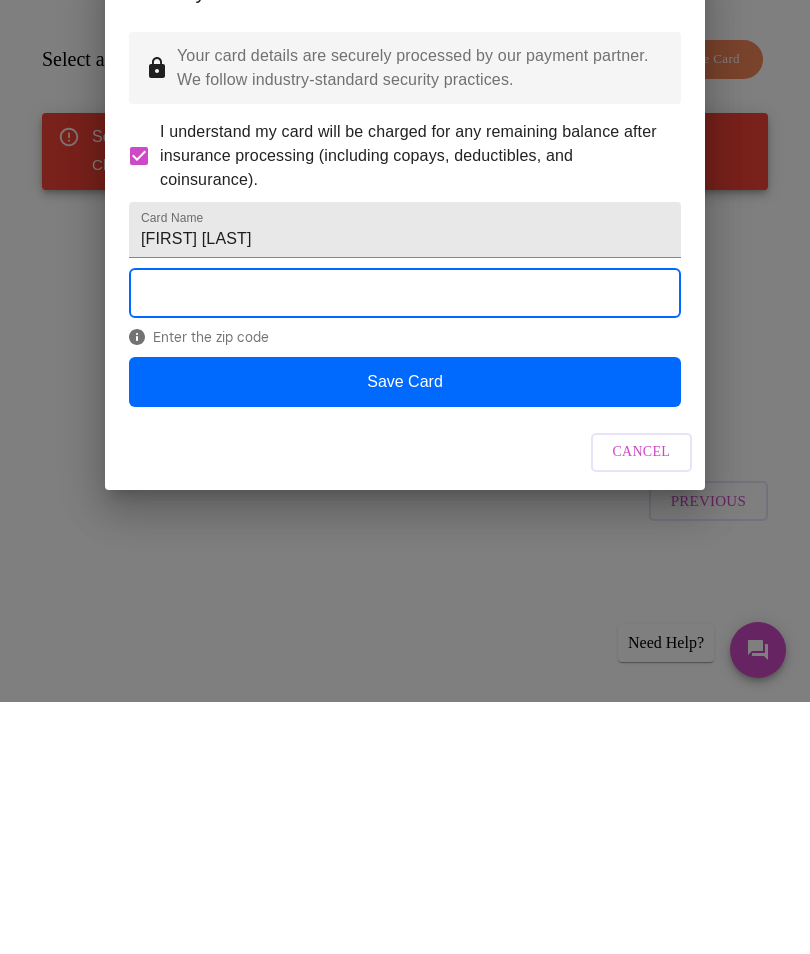 click on "Save Card" at bounding box center (405, 634) 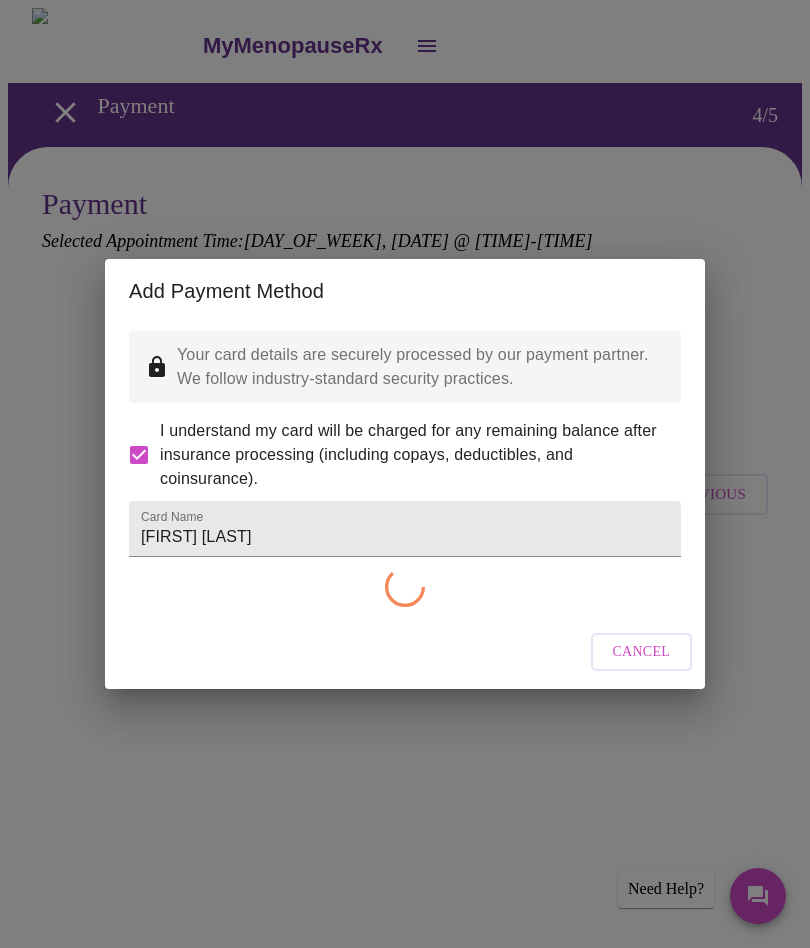 checkbox on "false" 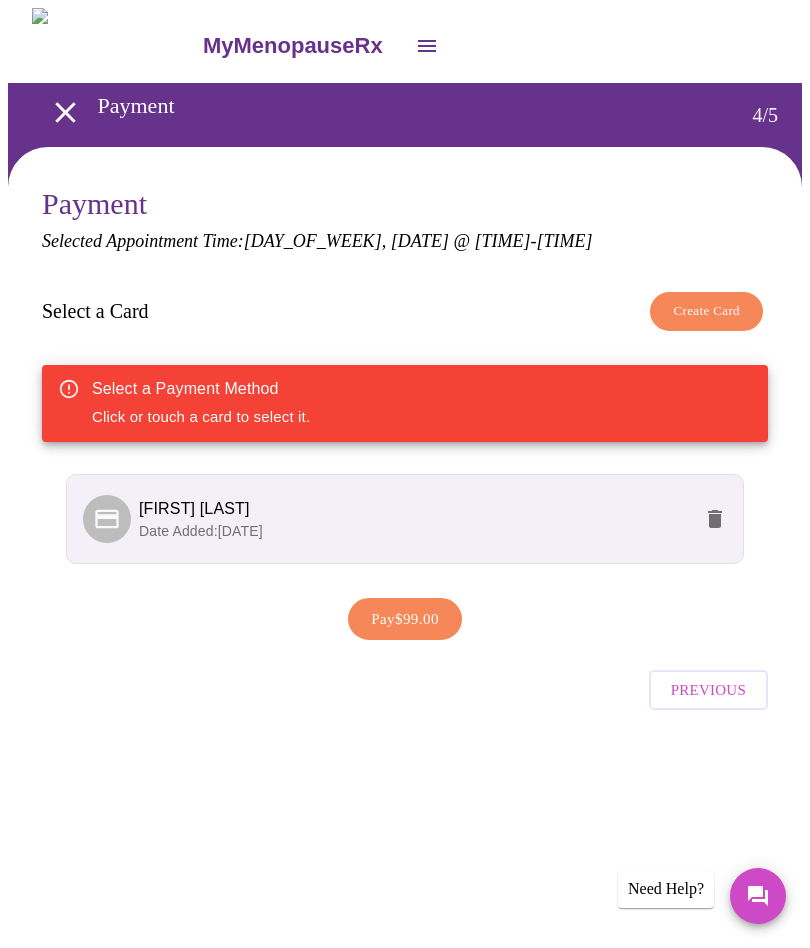 click on "[FIRST] [LAST]" at bounding box center (415, 509) 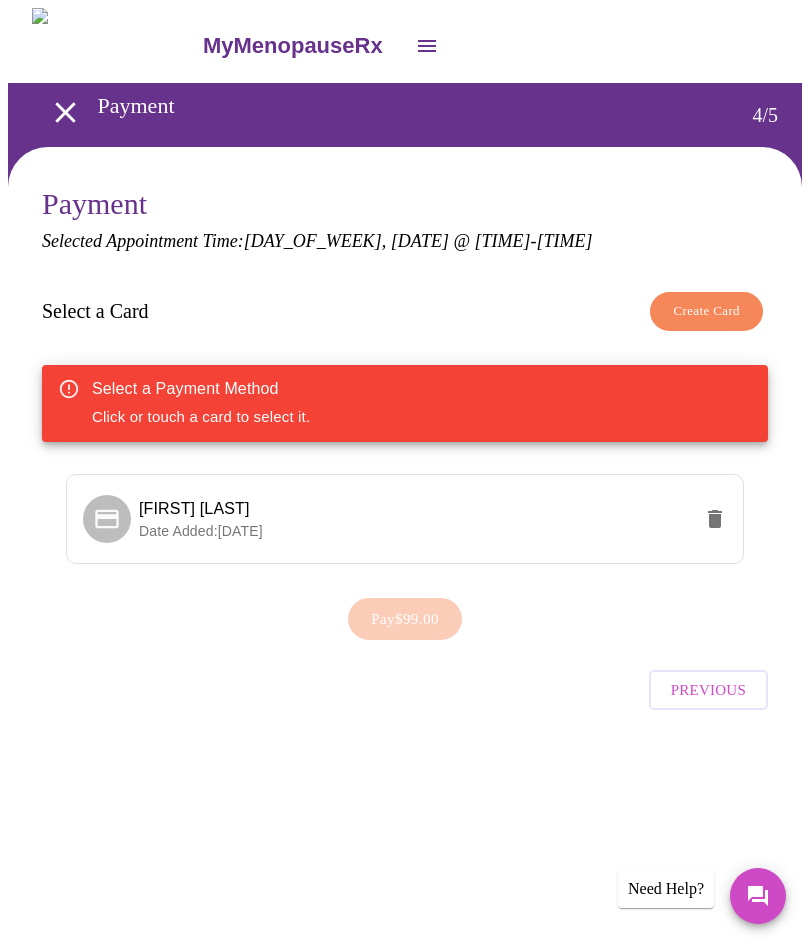 click on "Previous" at bounding box center (405, 685) 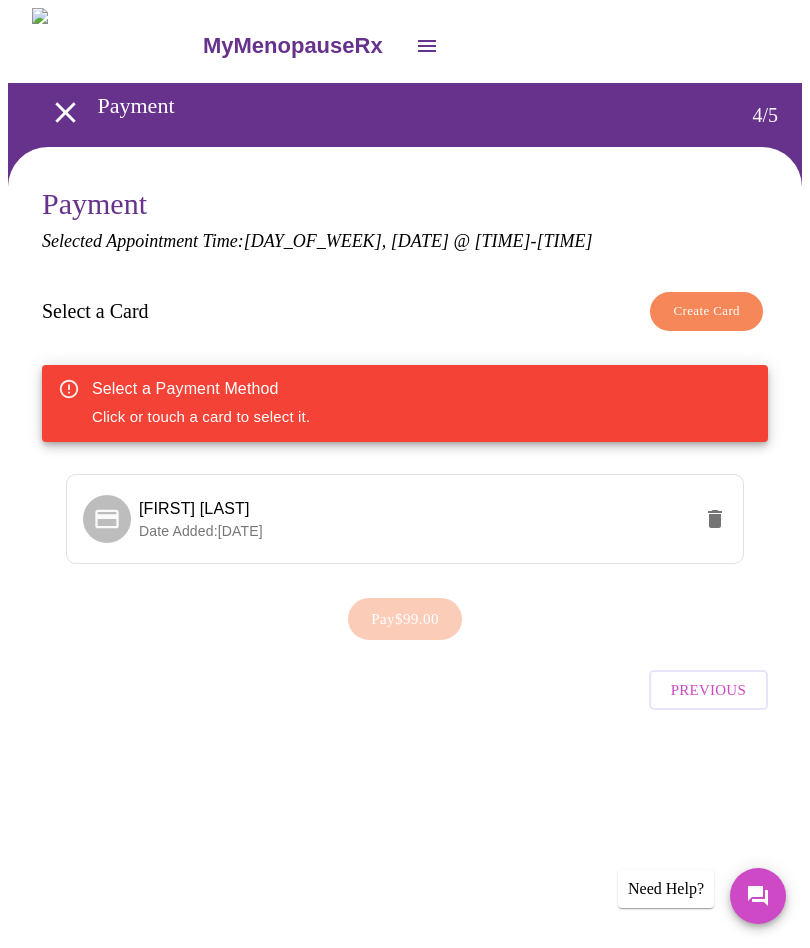 click on "Pay  $99.00" at bounding box center (405, 619) 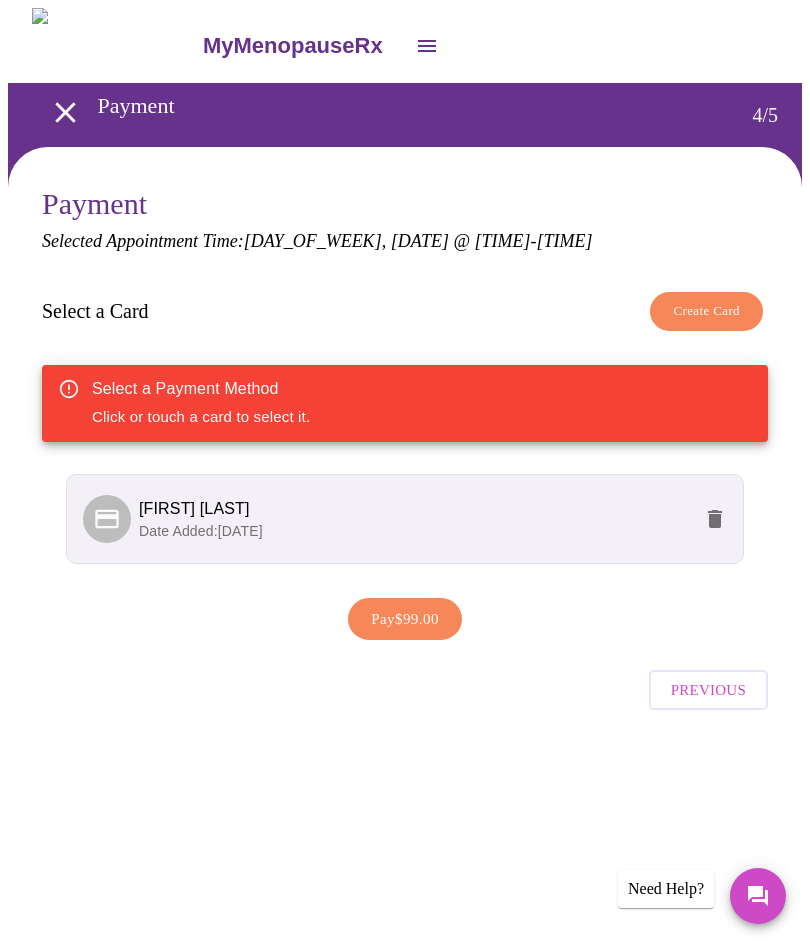click on "Pay  $99.00" at bounding box center (405, 619) 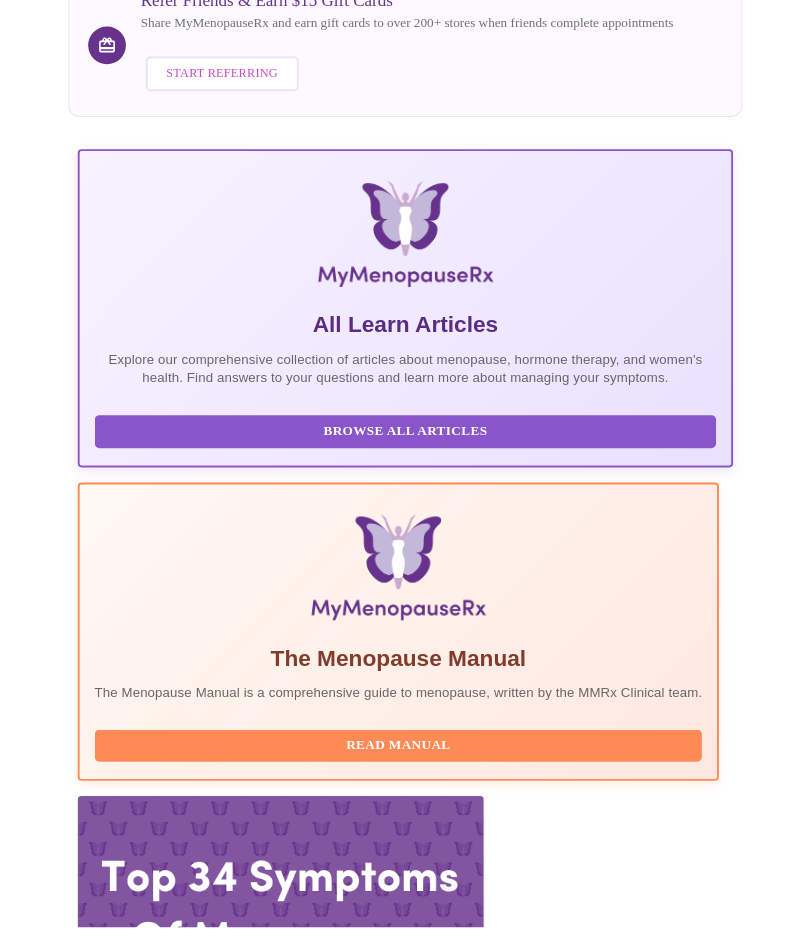 scroll, scrollTop: 298, scrollLeft: 0, axis: vertical 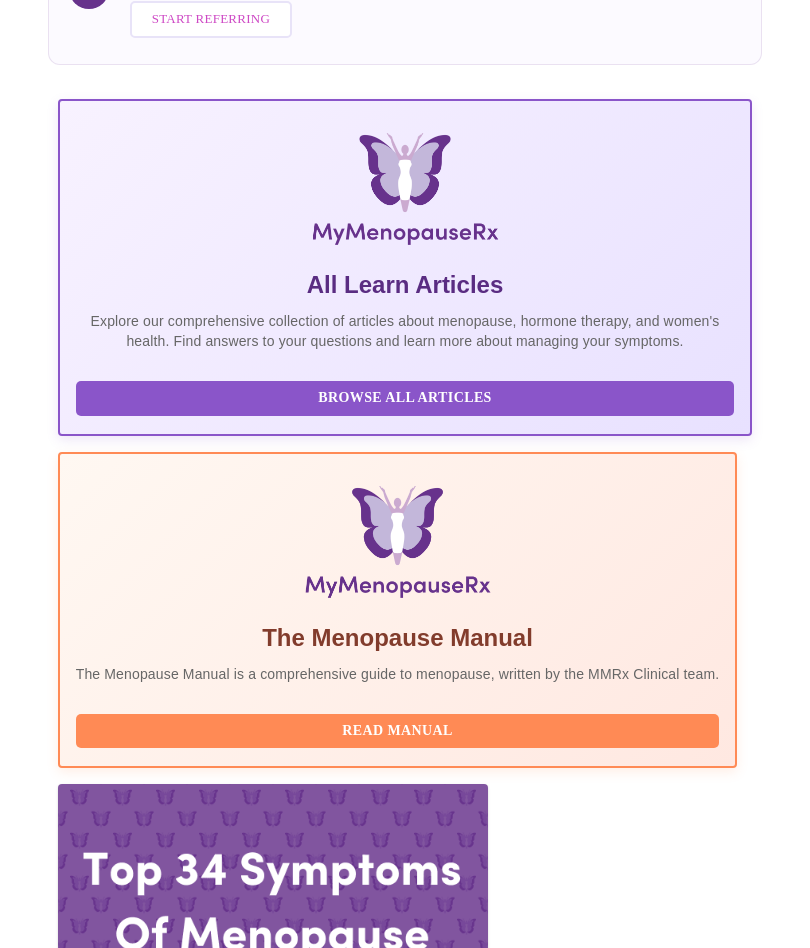 click on "Complete Pre-Assessment" at bounding box center [616, 3127] 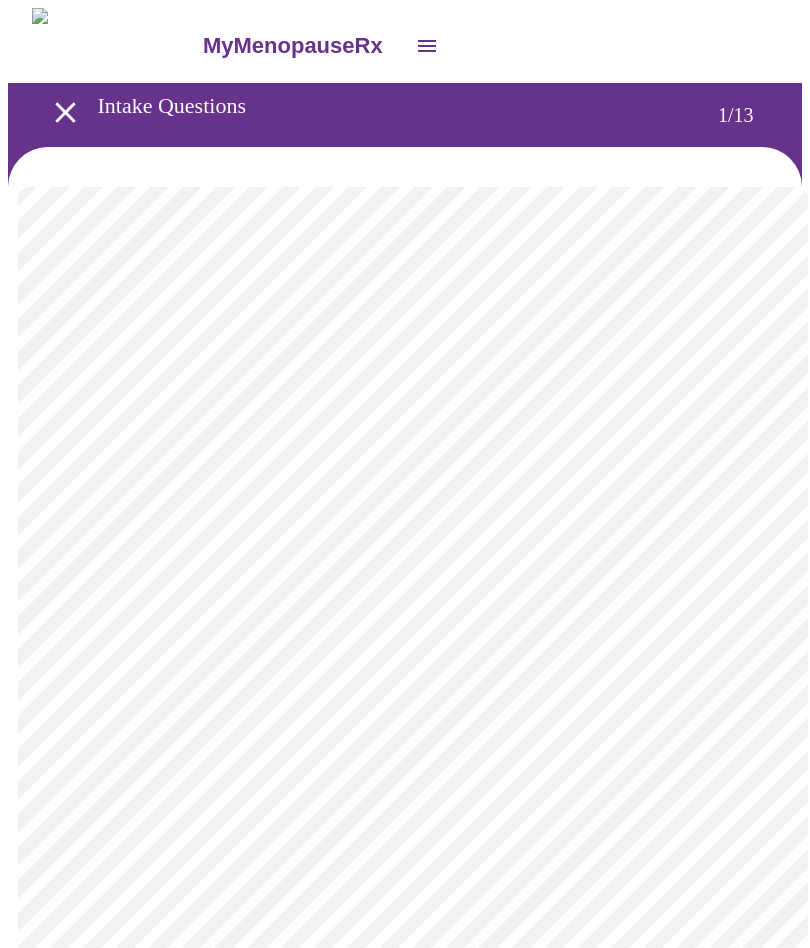 click on "MyMenopauseRx Intake Questions 1  /  13" at bounding box center (405, 925) 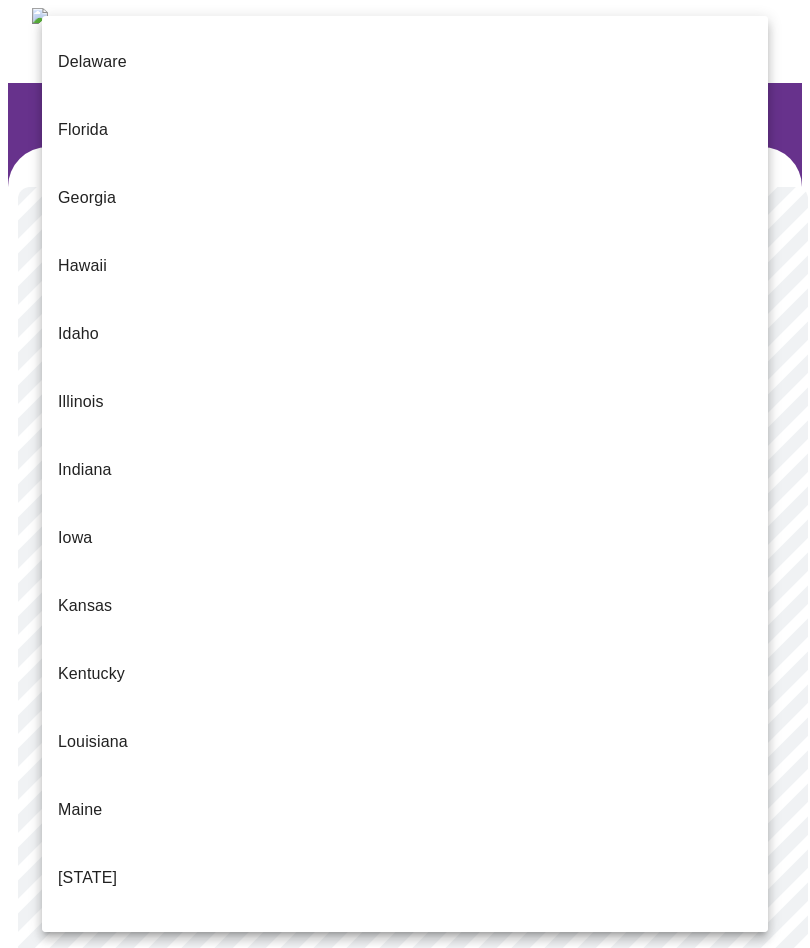 scroll, scrollTop: 469, scrollLeft: 0, axis: vertical 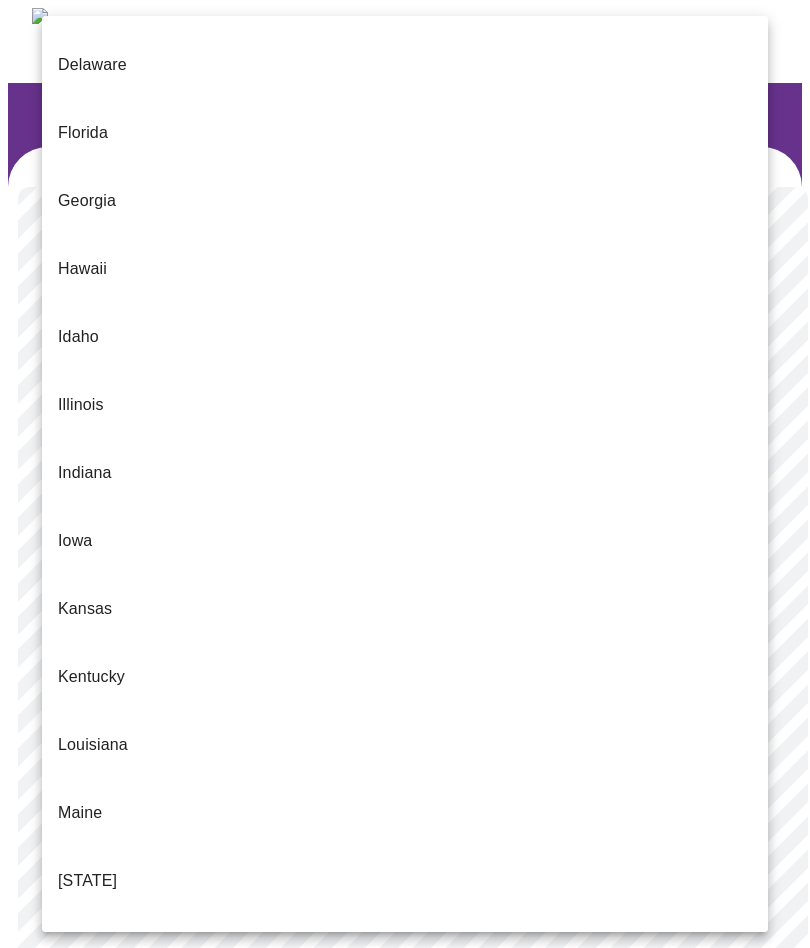 click on "[STATE]" at bounding box center (87, 1221) 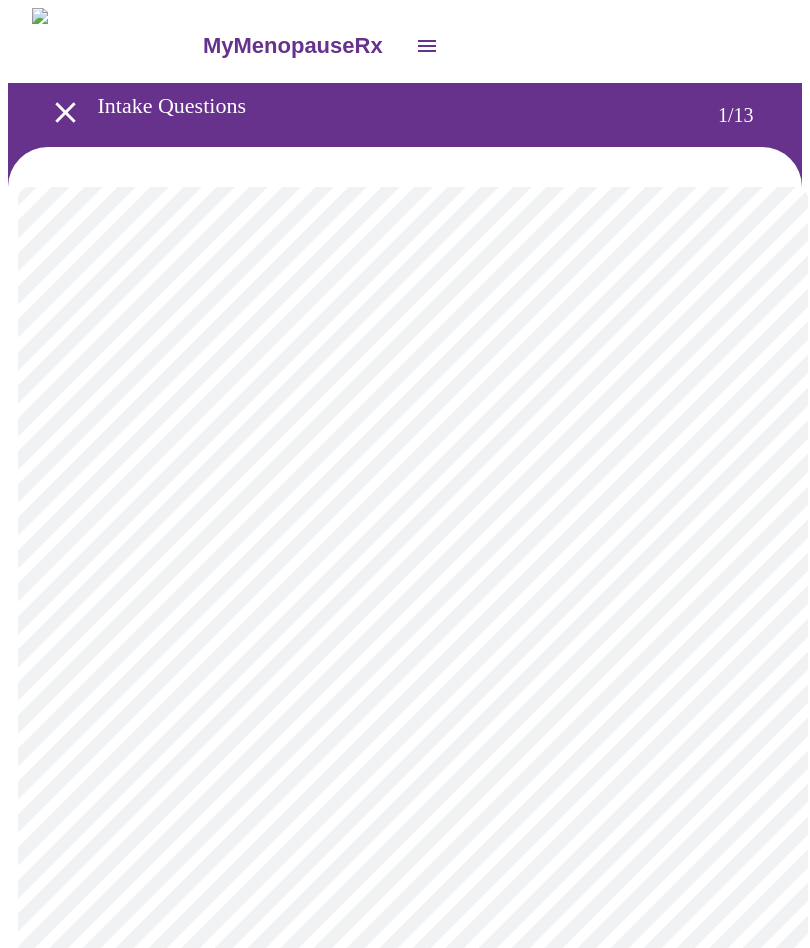 click on "MyMenopauseRx Intake Questions 1  /  13" at bounding box center (405, 920) 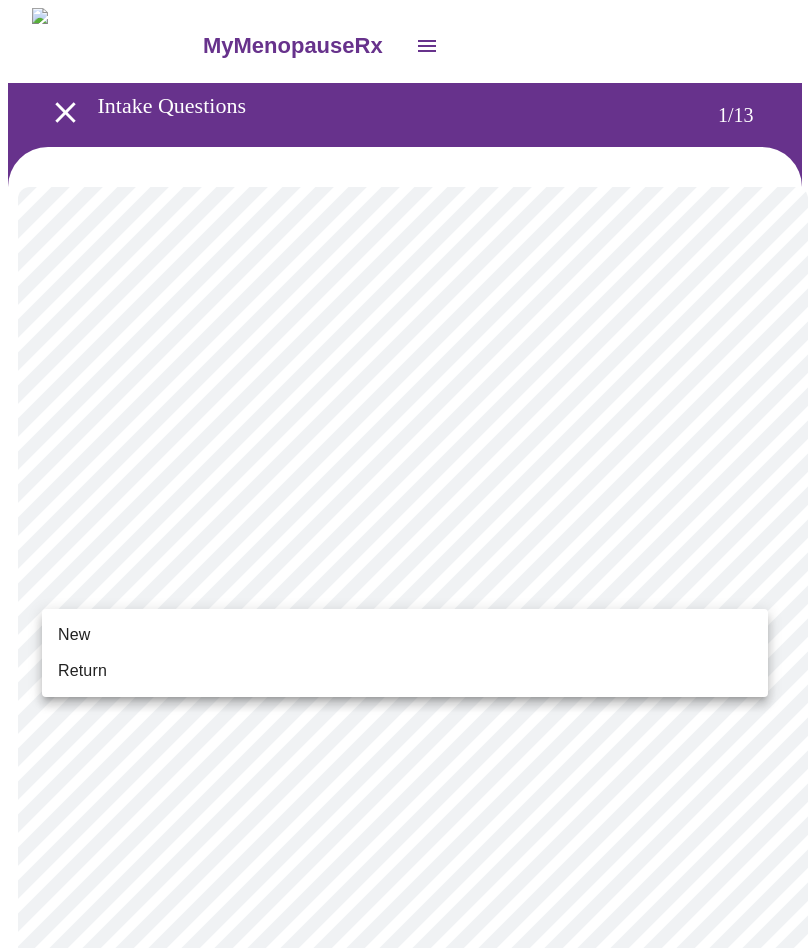 click on "New" at bounding box center [74, 635] 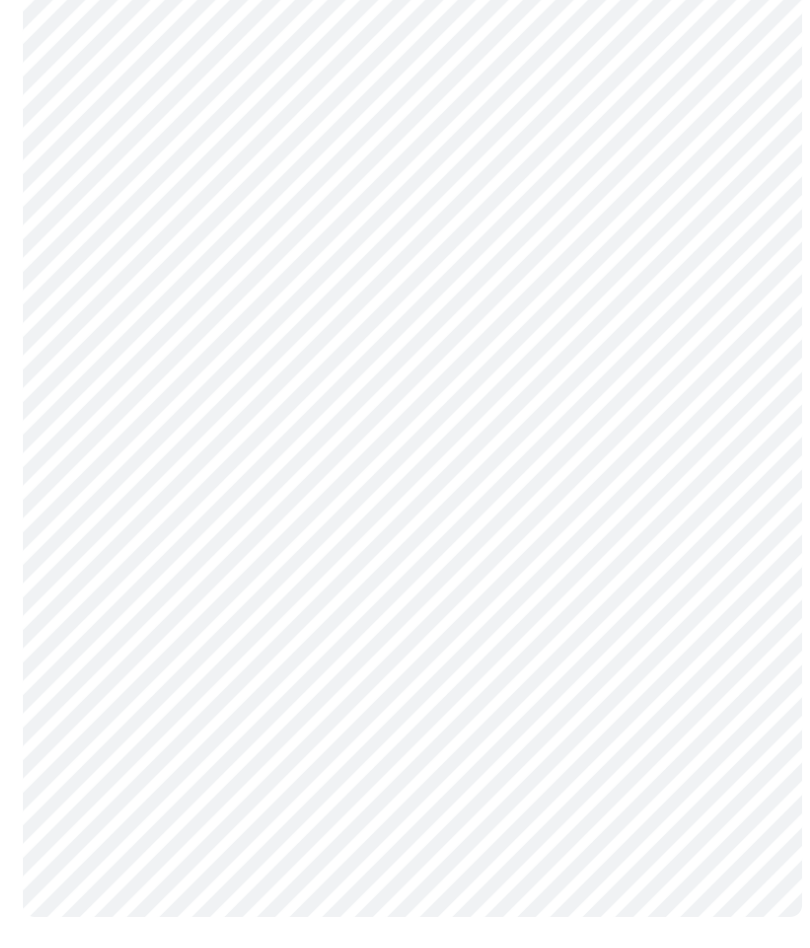 scroll, scrollTop: 849, scrollLeft: 0, axis: vertical 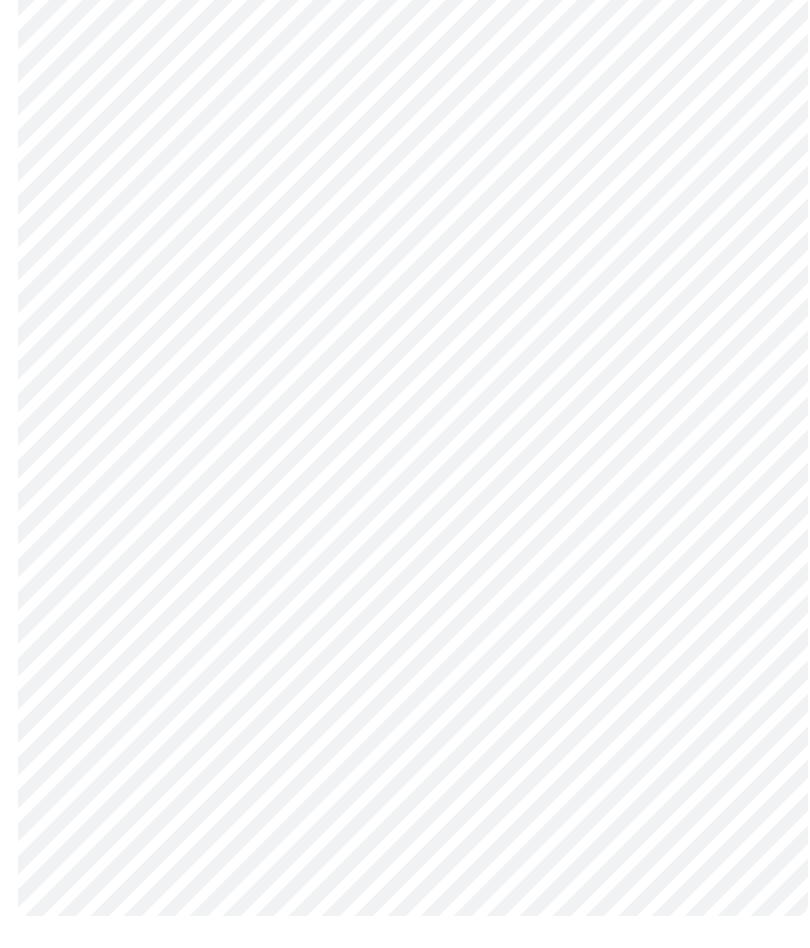 click on "MyMenopauseRx Intake Questions 1  /  13" at bounding box center [405, 57] 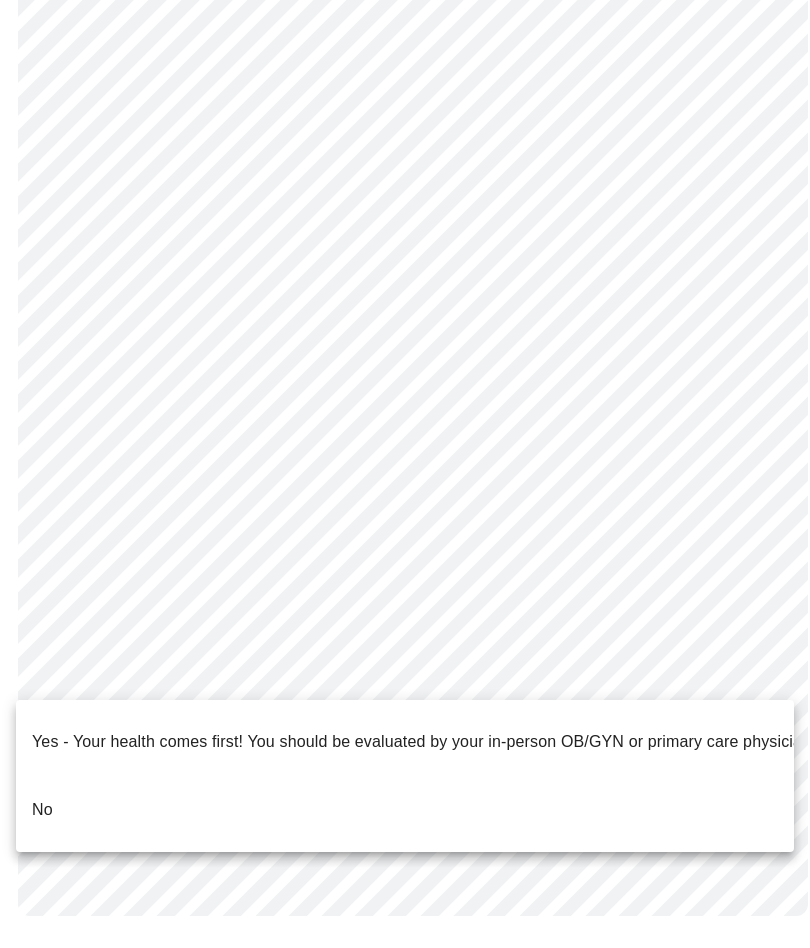 click on "No" at bounding box center [405, 810] 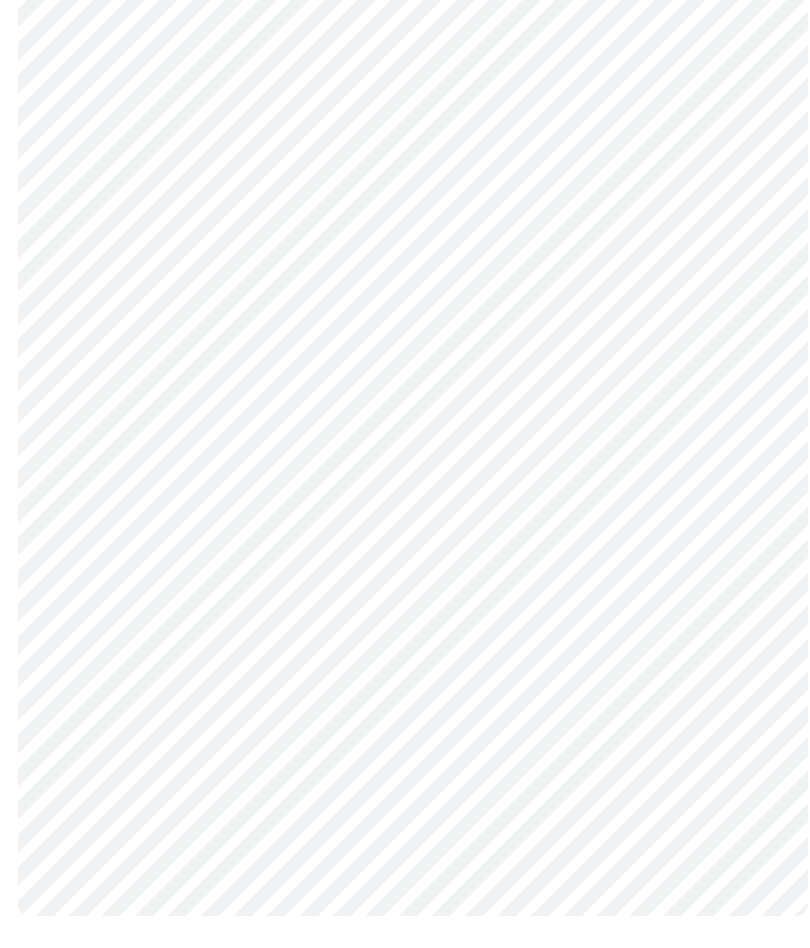 scroll, scrollTop: 0, scrollLeft: 0, axis: both 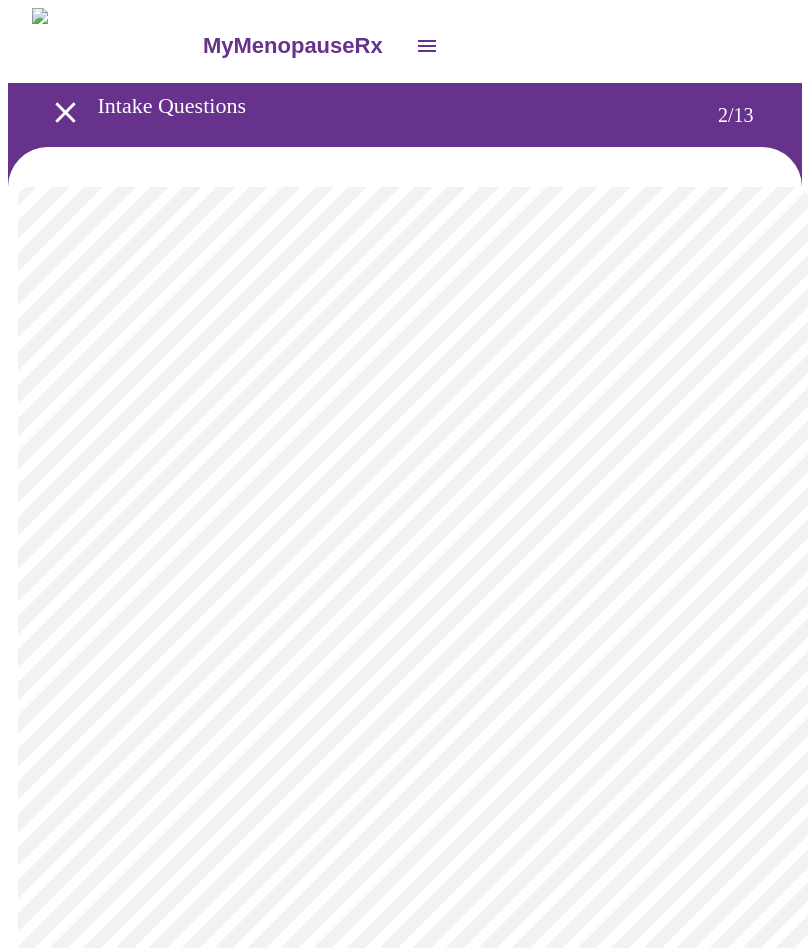 click on "MyMenopauseRx Intake Questions 2  /  13" at bounding box center (405, 607) 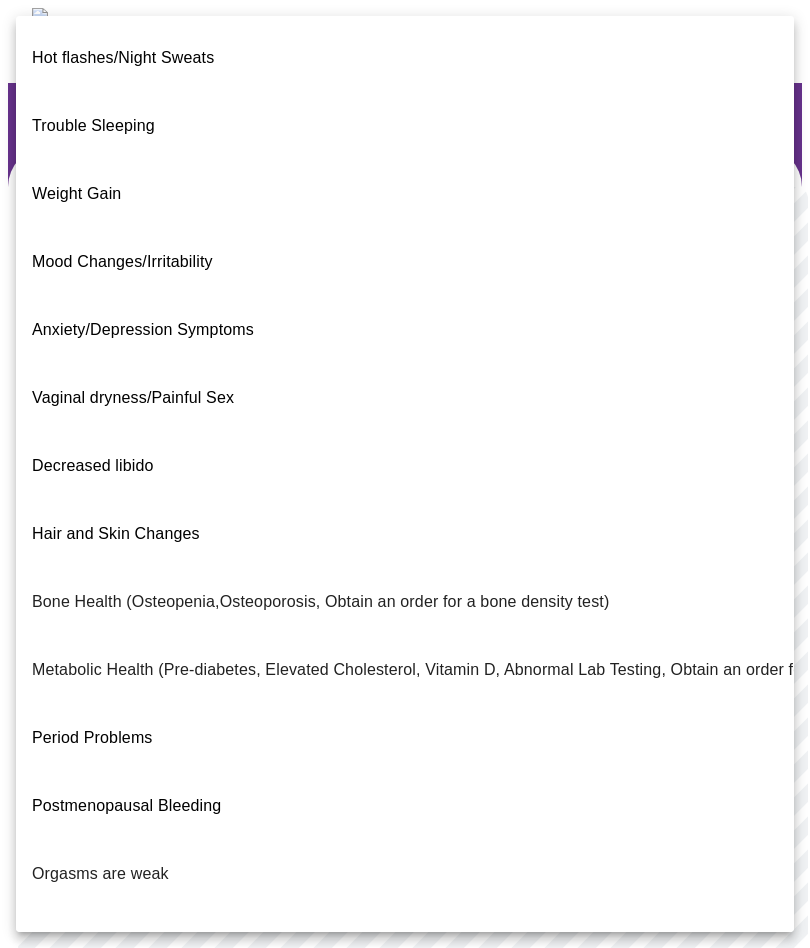 scroll, scrollTop: 0, scrollLeft: 0, axis: both 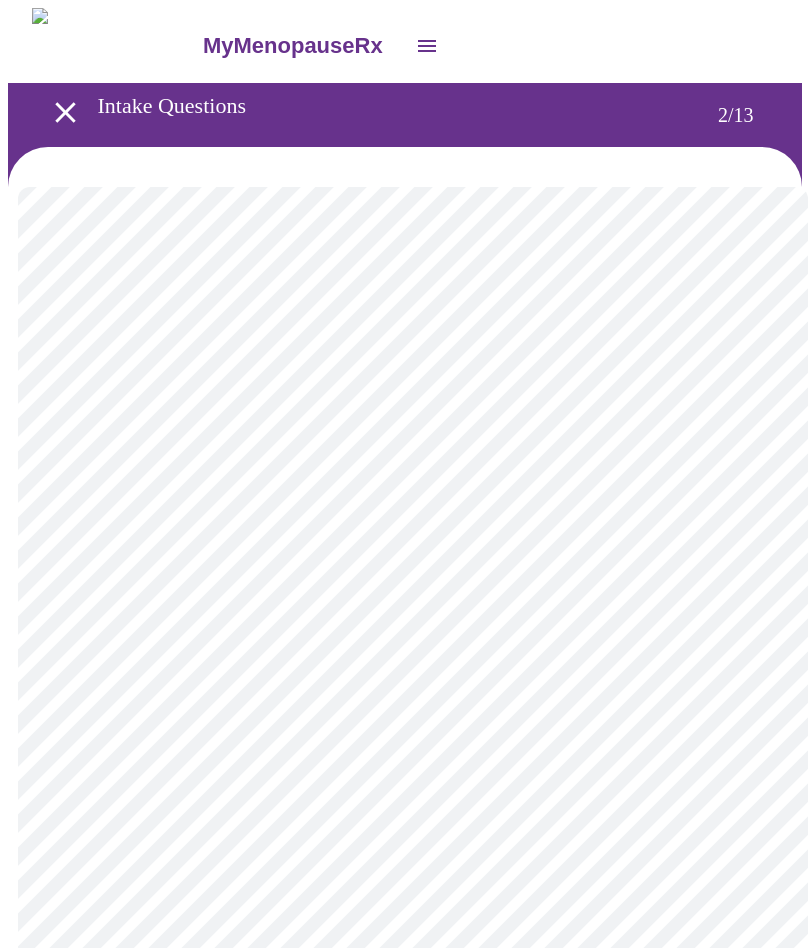 click on "MyMenopauseRx Intake Questions 2  /  13" at bounding box center (405, 602) 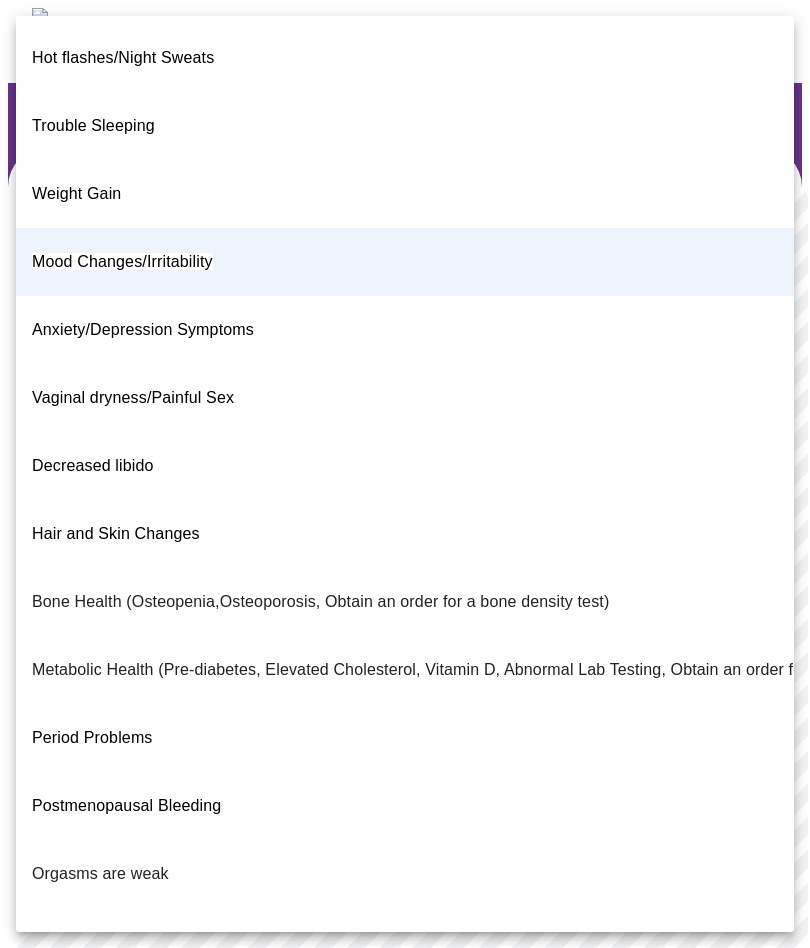 click on "Anxiety/Depression Symptoms" at bounding box center (143, 329) 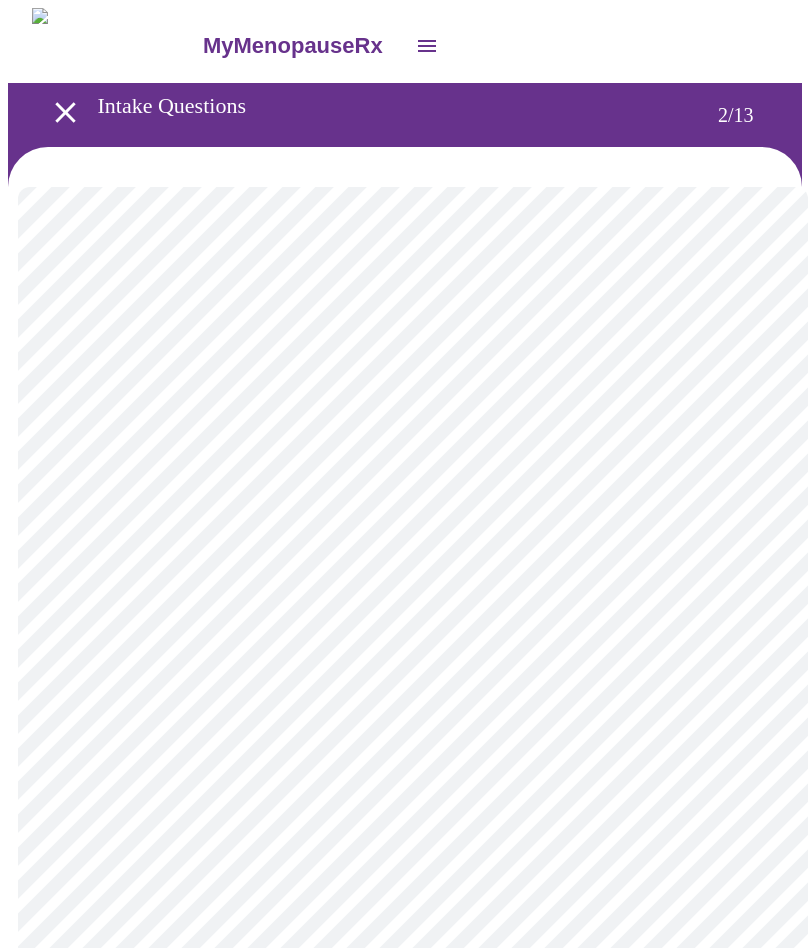 click on "MyMenopauseRx Intake Questions 2  /  13" at bounding box center [405, 602] 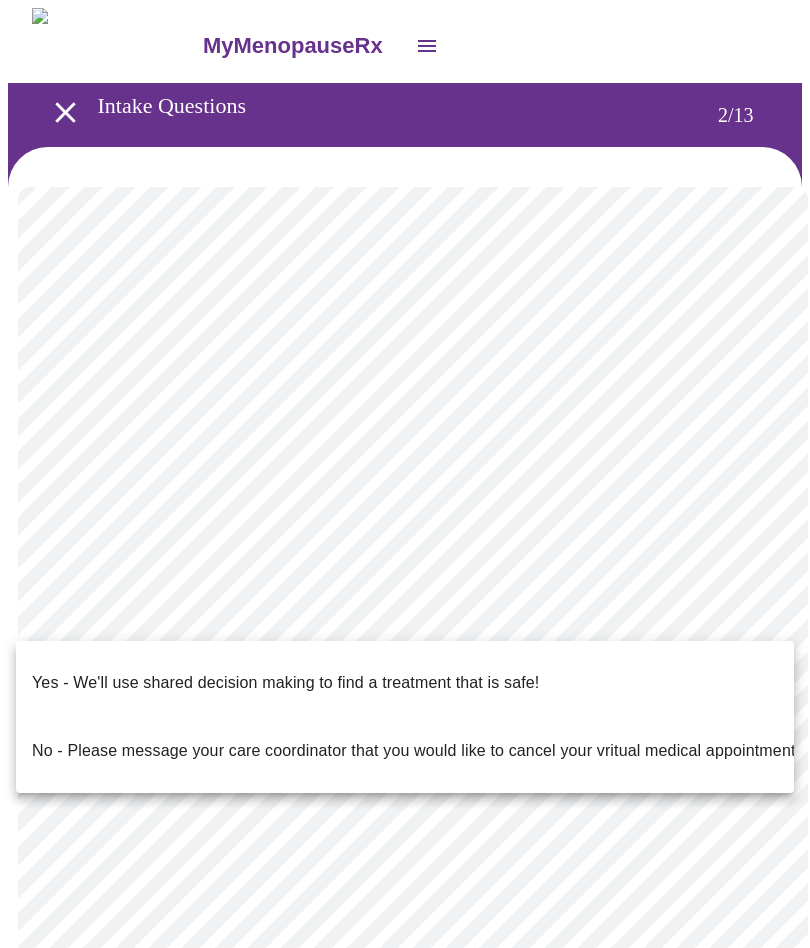 click on "Yes - We'll use shared decision making to find a treatment that is safe!" at bounding box center [285, 683] 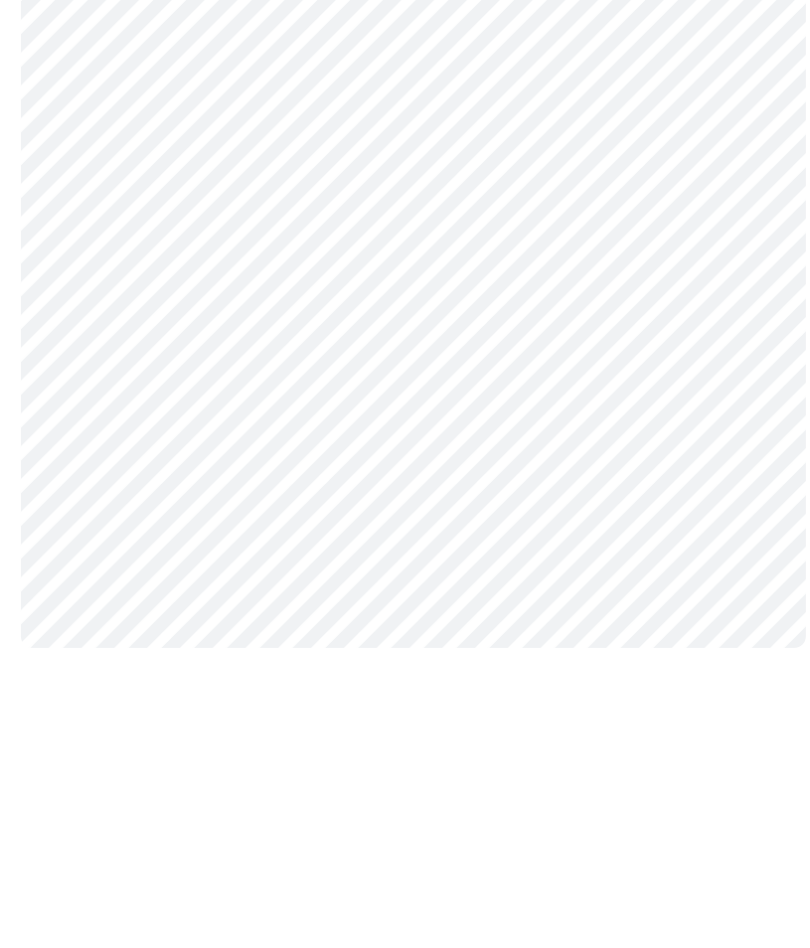scroll, scrollTop: 0, scrollLeft: 0, axis: both 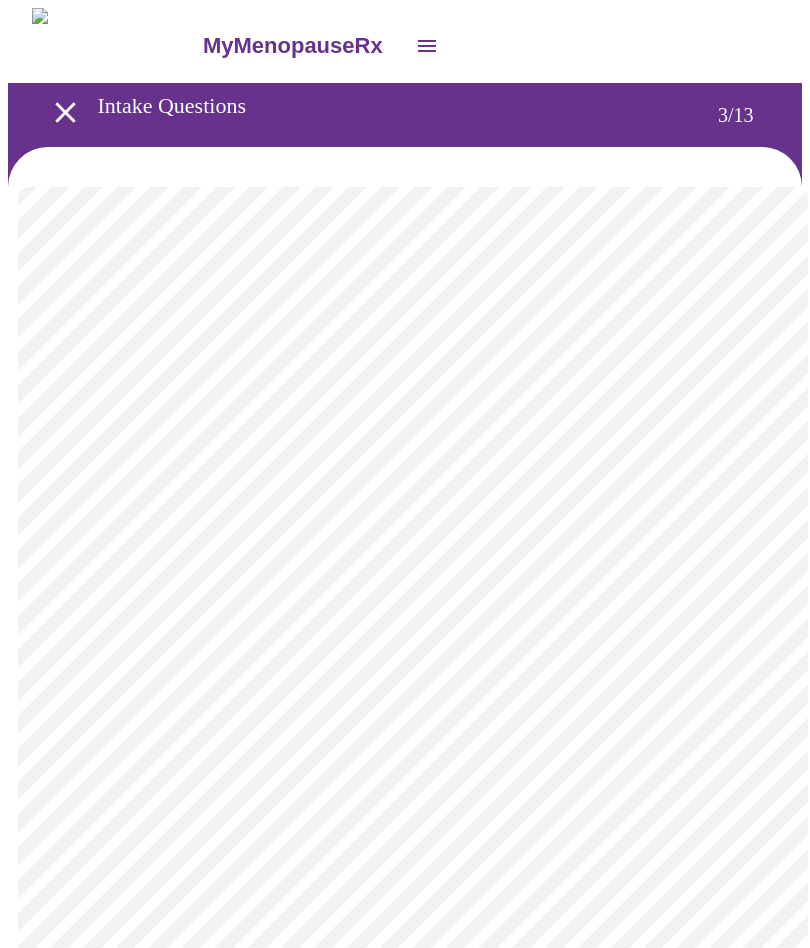 click on "MyMenopauseRx Intake Questions 3  /  13" at bounding box center [405, 1354] 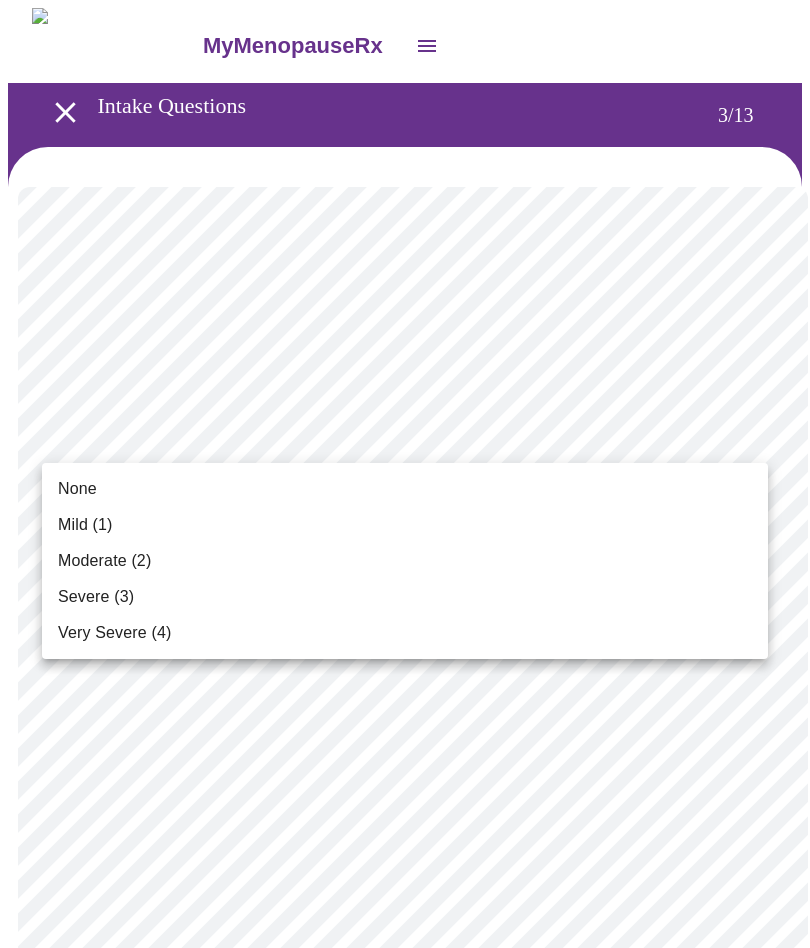 click on "Mild (1)" at bounding box center [85, 525] 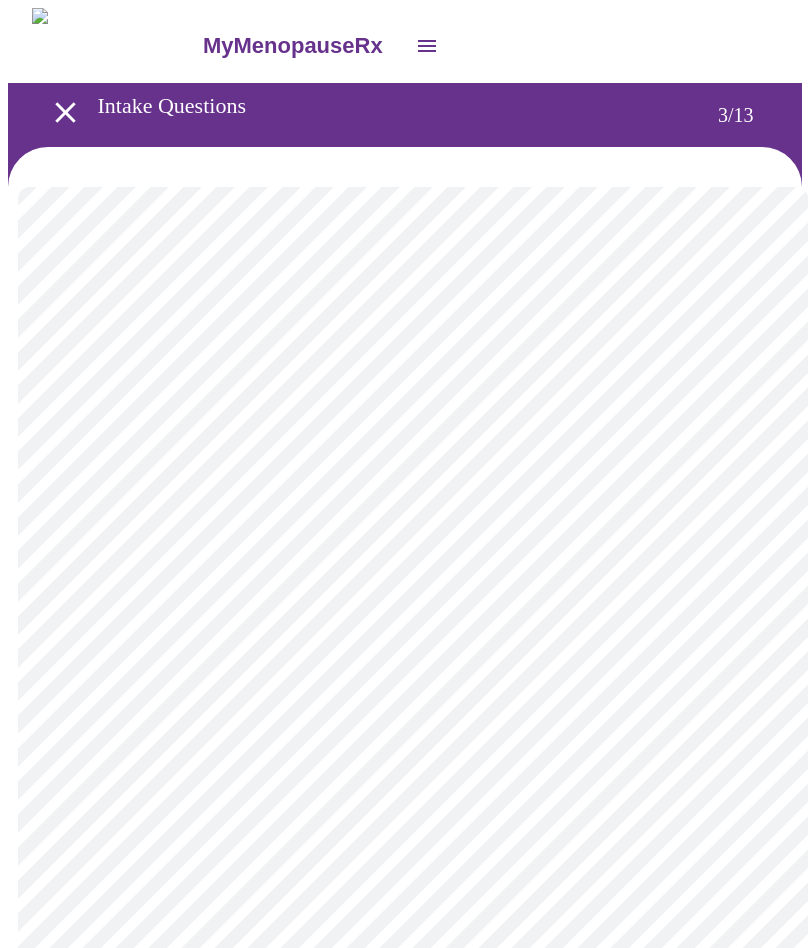 click on "MyMenopauseRx Intake Questions 3  /  13" at bounding box center (405, 1319) 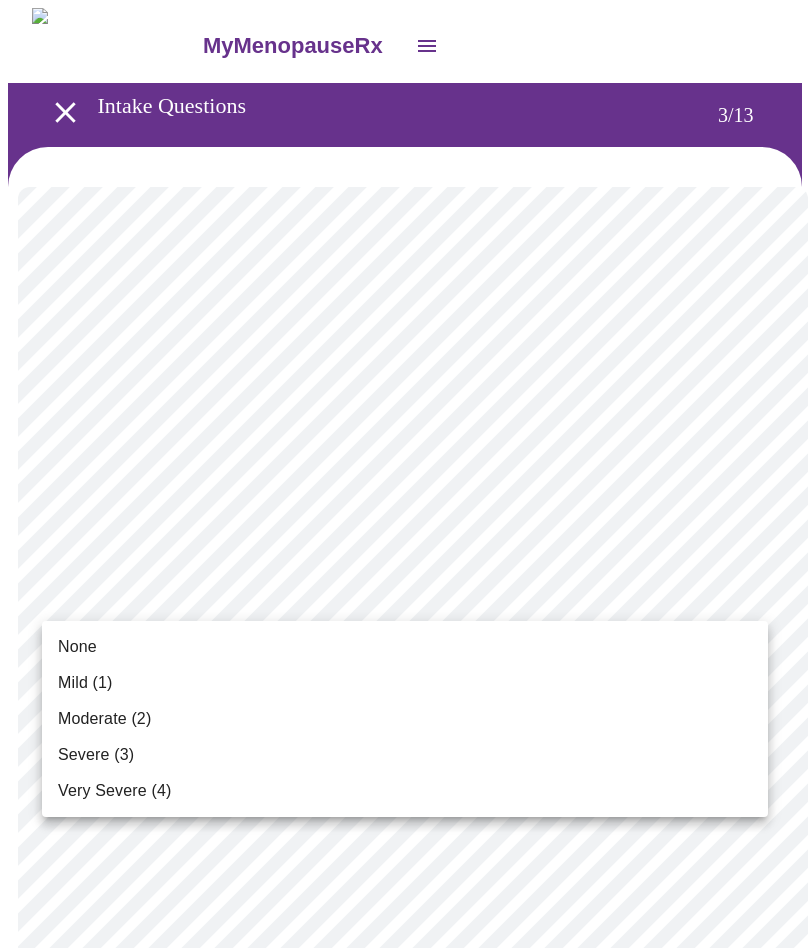 click on "None" at bounding box center [77, 647] 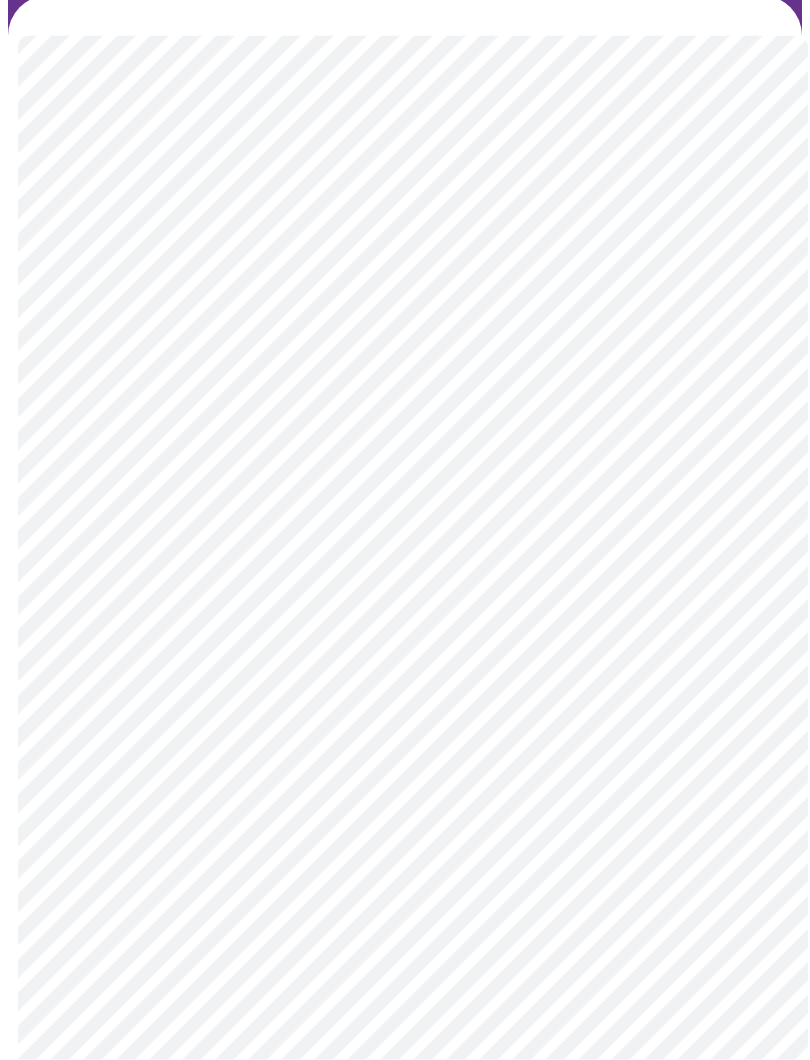 click on "MyMenopauseRx Intake Questions 3  /  13" at bounding box center (405, 1154) 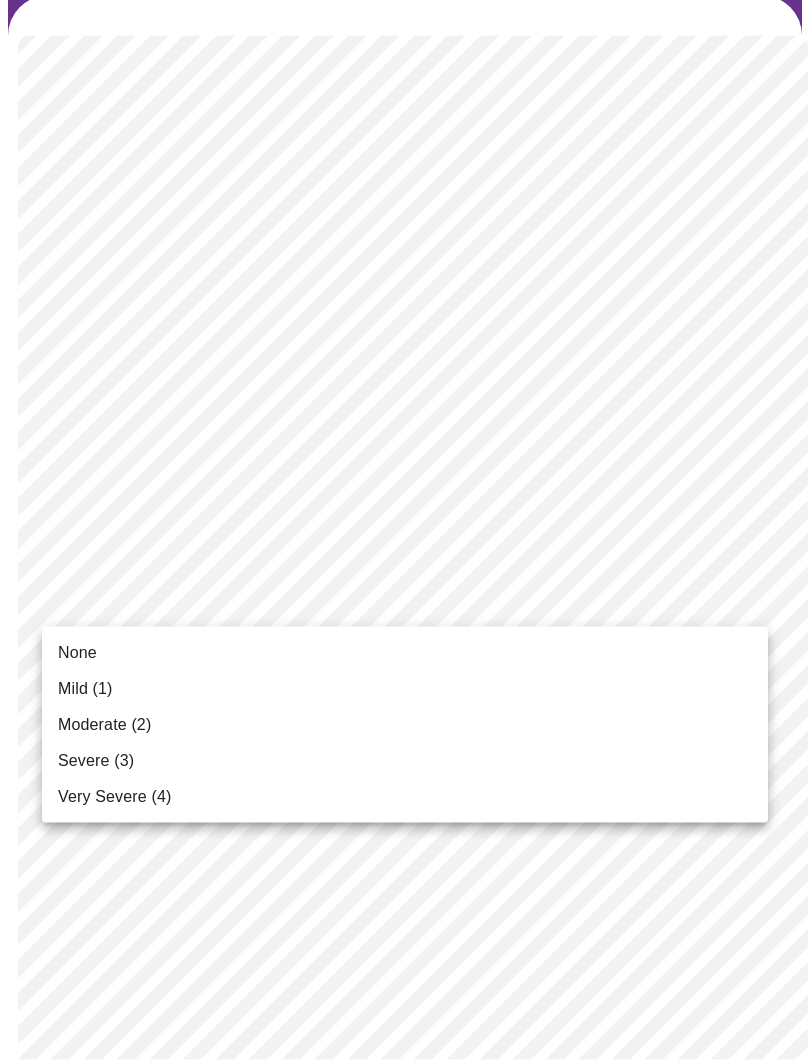 scroll, scrollTop: 152, scrollLeft: 0, axis: vertical 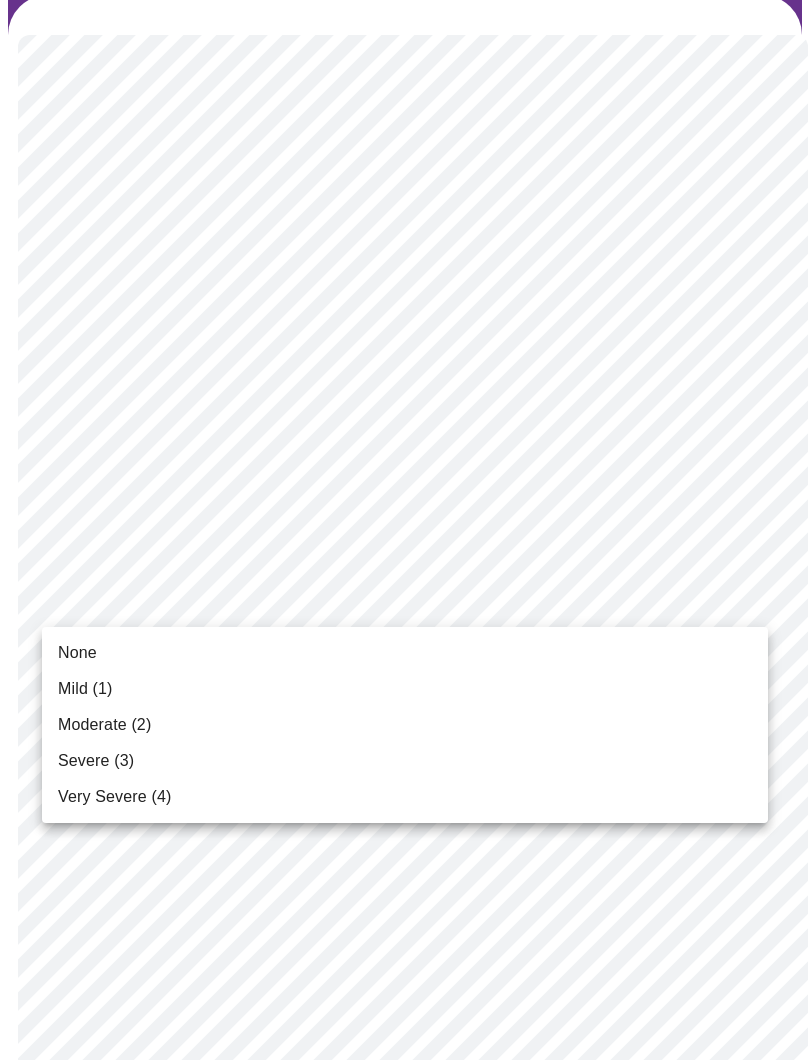 click on "Moderate (2)" at bounding box center (104, 725) 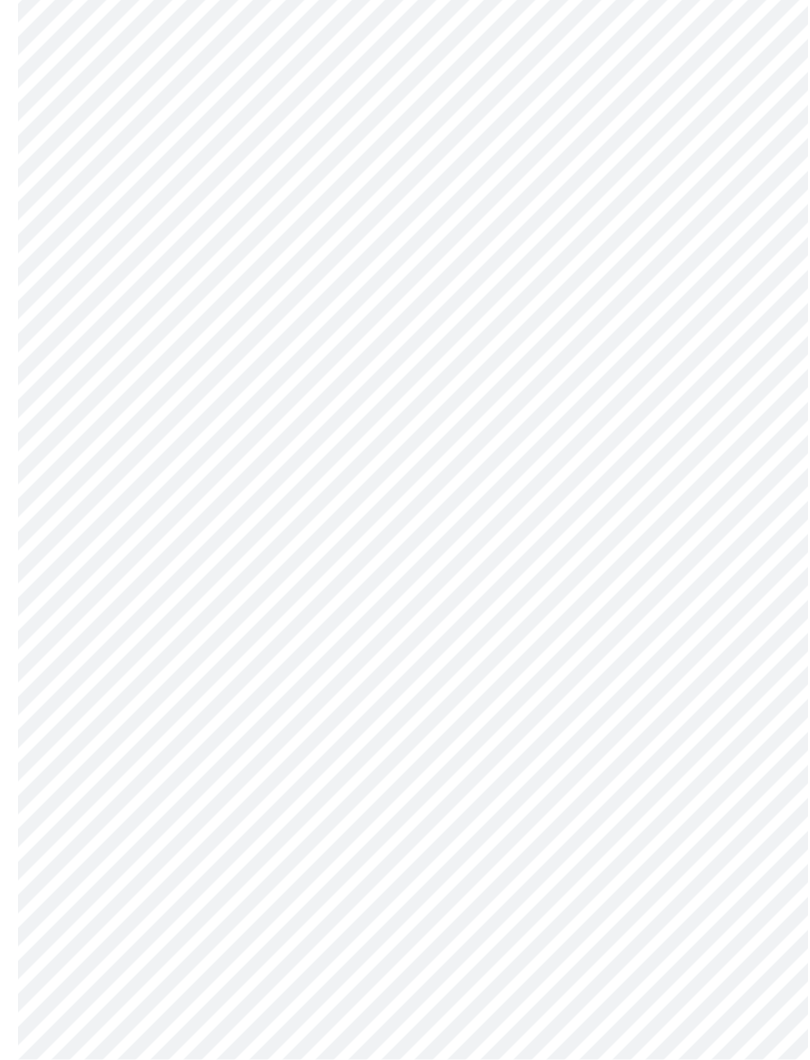 scroll, scrollTop: 320, scrollLeft: 0, axis: vertical 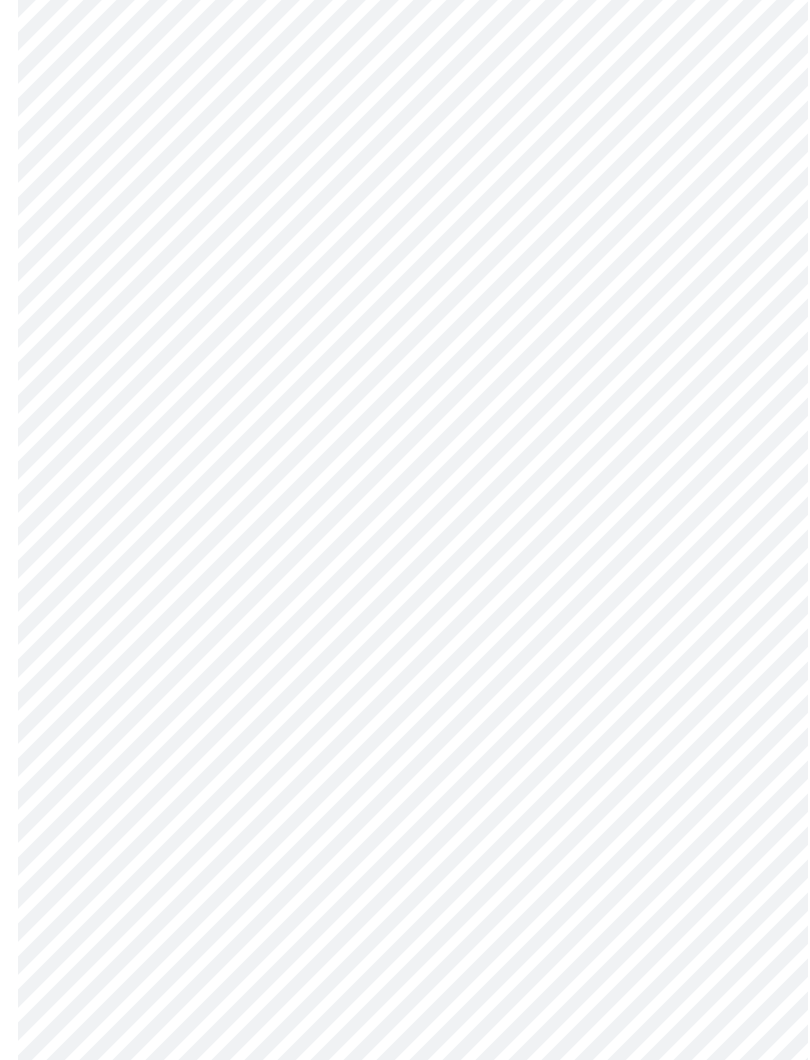 click on "MyMenopauseRx Intake Questions 3  /  13" at bounding box center (405, 972) 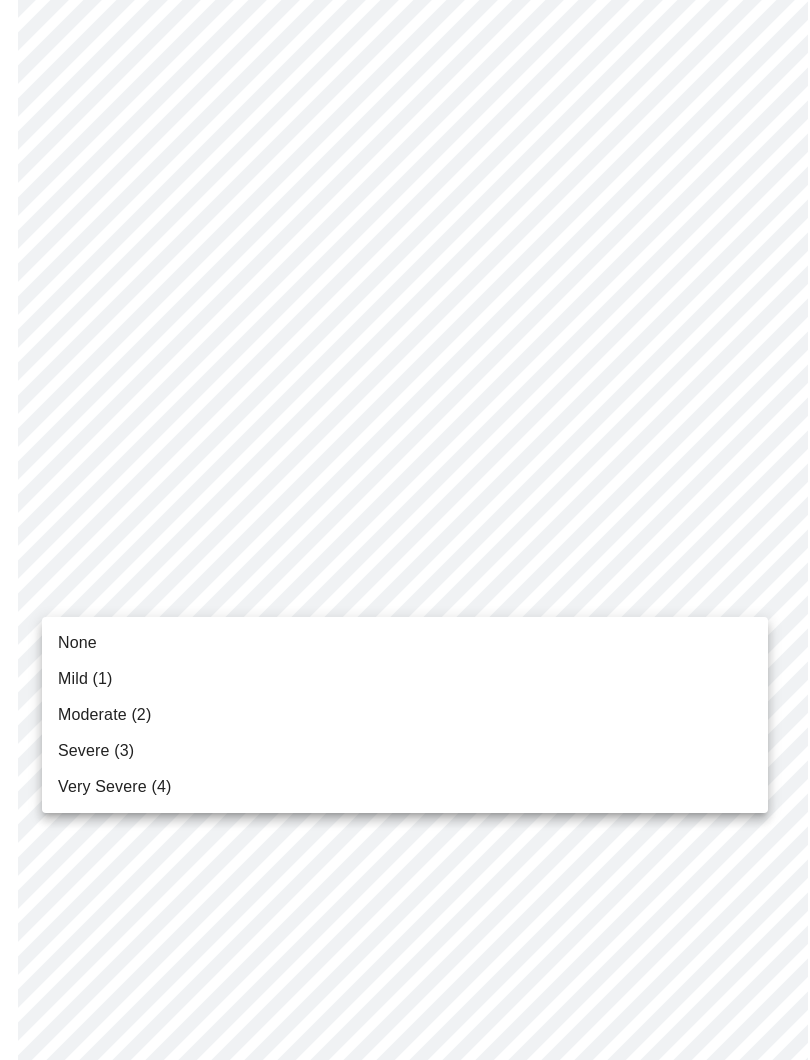 click on "Moderate (2)" at bounding box center [104, 715] 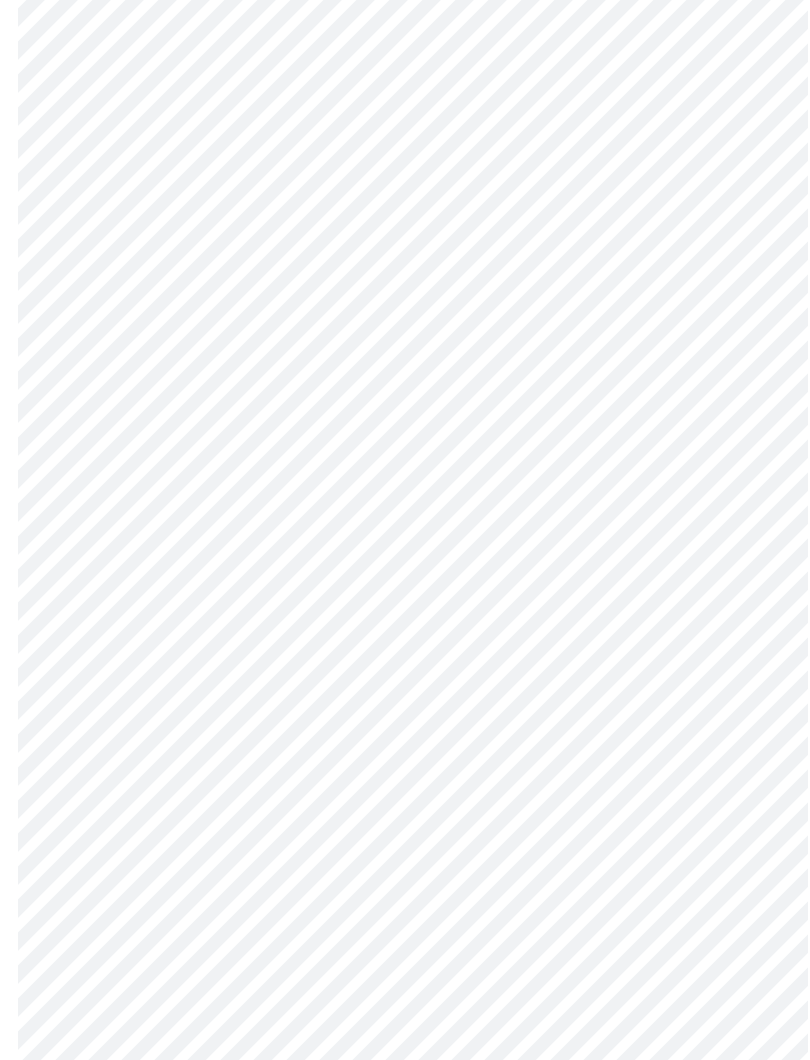 scroll, scrollTop: 455, scrollLeft: 0, axis: vertical 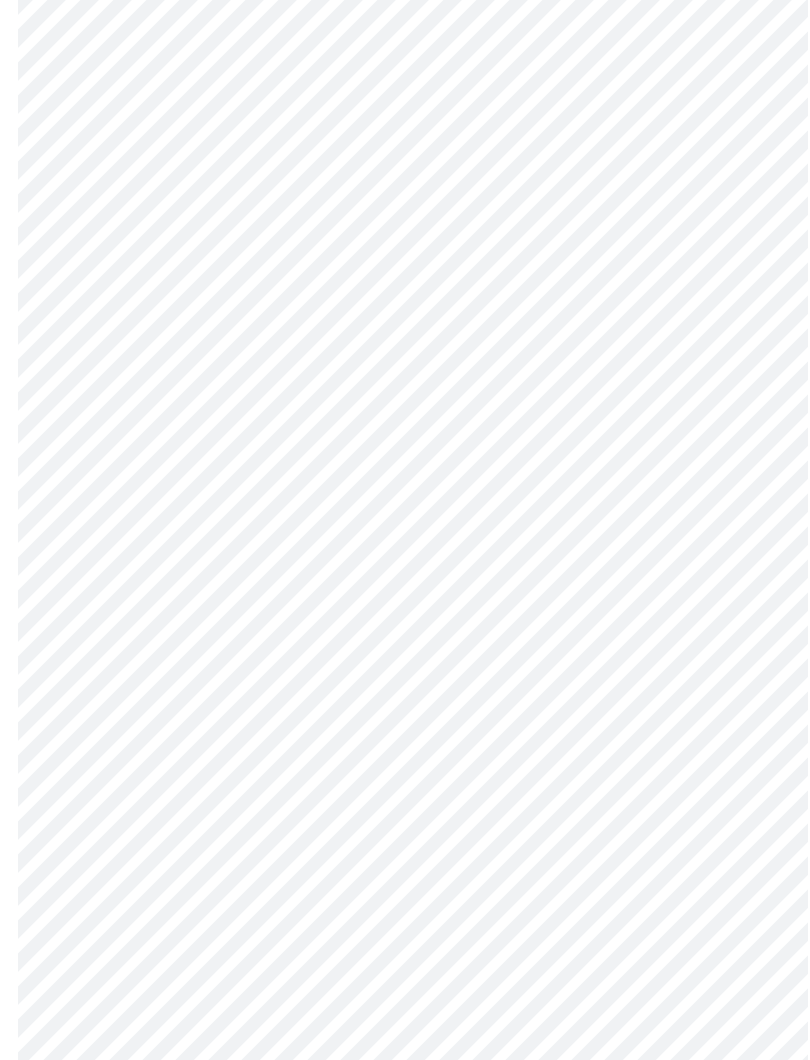 click on "MyMenopauseRx Intake Questions 3  /  13" at bounding box center [405, 823] 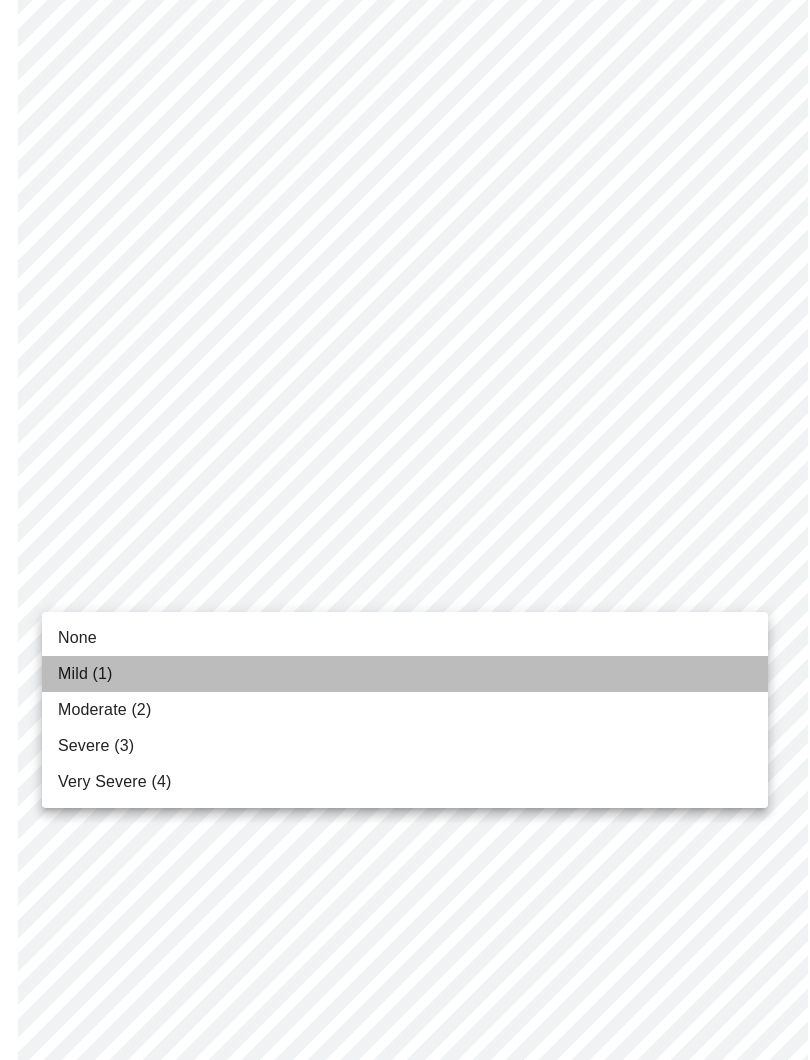click on "Mild (1)" at bounding box center (85, 674) 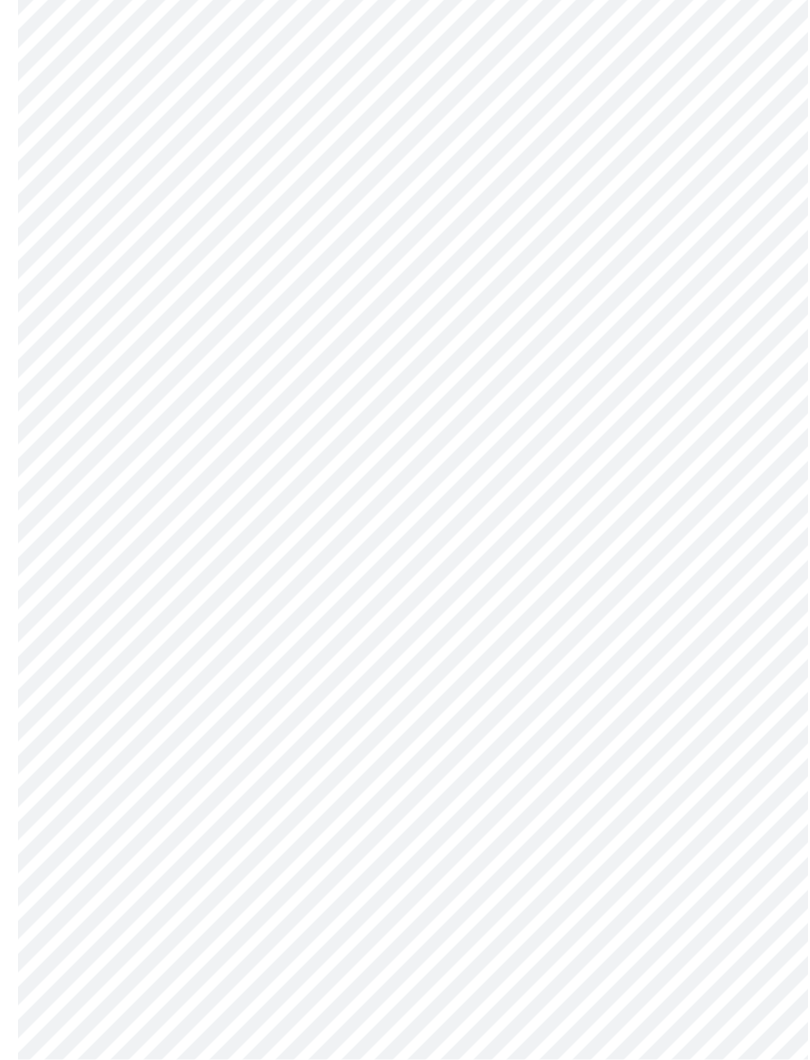 scroll, scrollTop: 621, scrollLeft: 0, axis: vertical 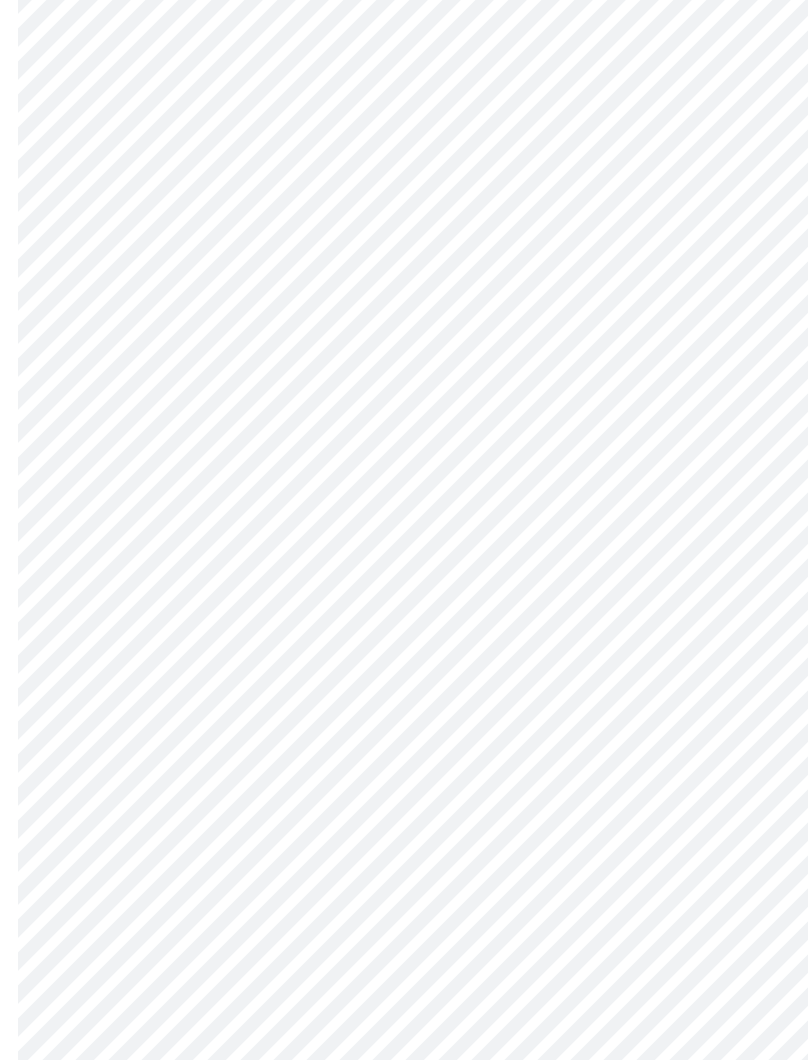 click on "MyMenopauseRx Intake Questions 3  /  13" at bounding box center [405, 644] 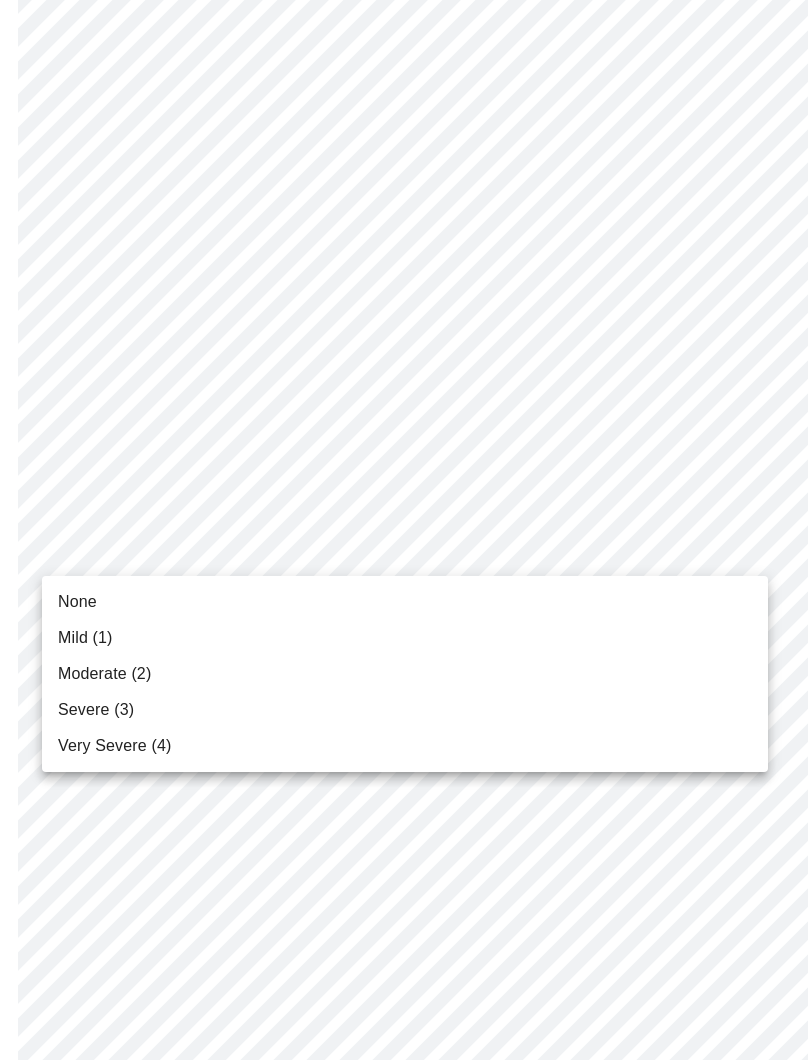 click on "Moderate (2)" at bounding box center (104, 674) 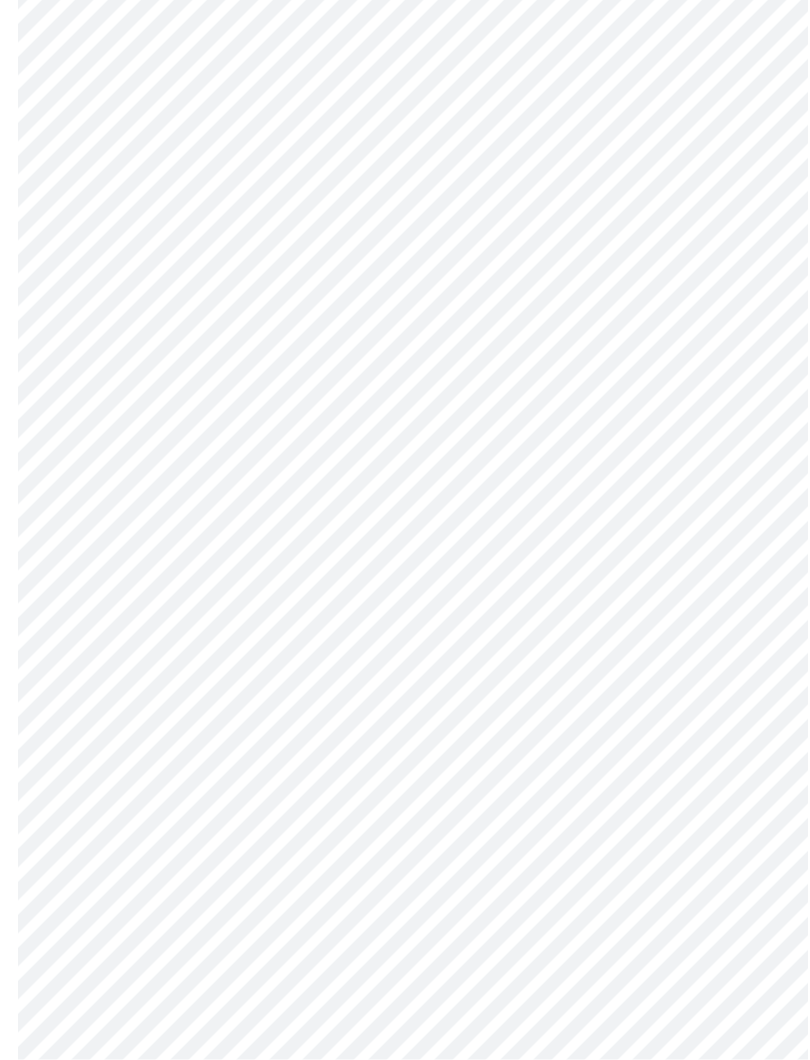 click on "MyMenopauseRx Intake Questions 3  /  13" at bounding box center (405, 428) 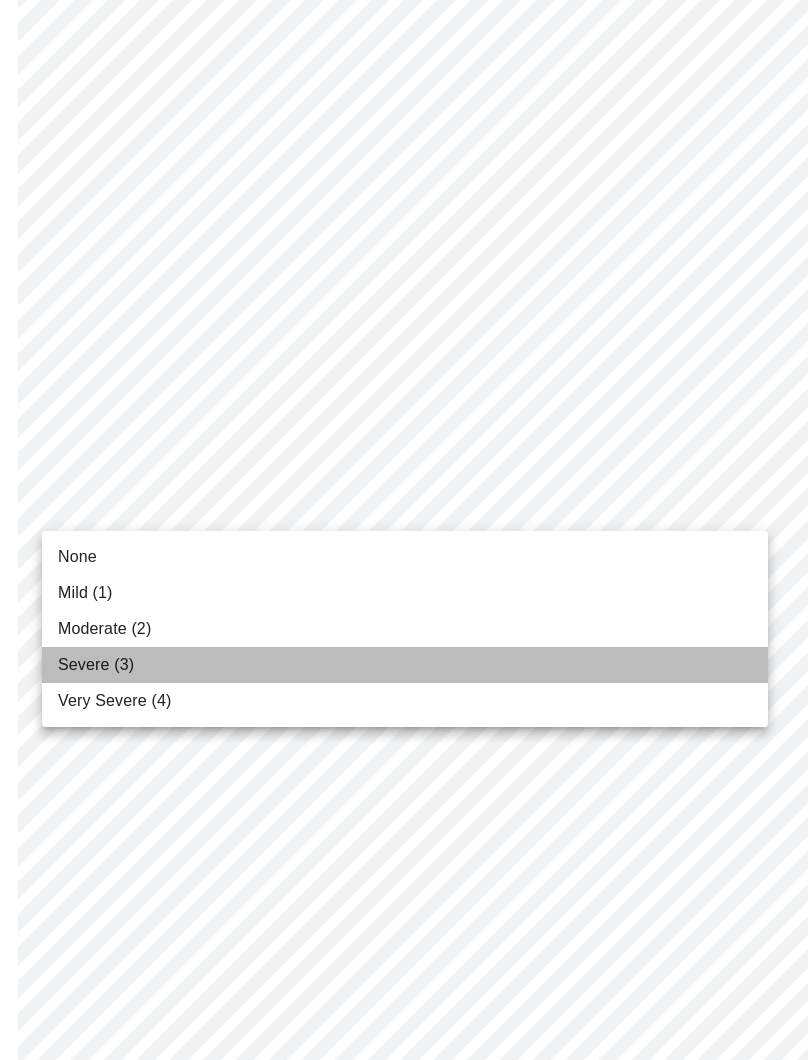 click on "Severe (3)" at bounding box center [96, 665] 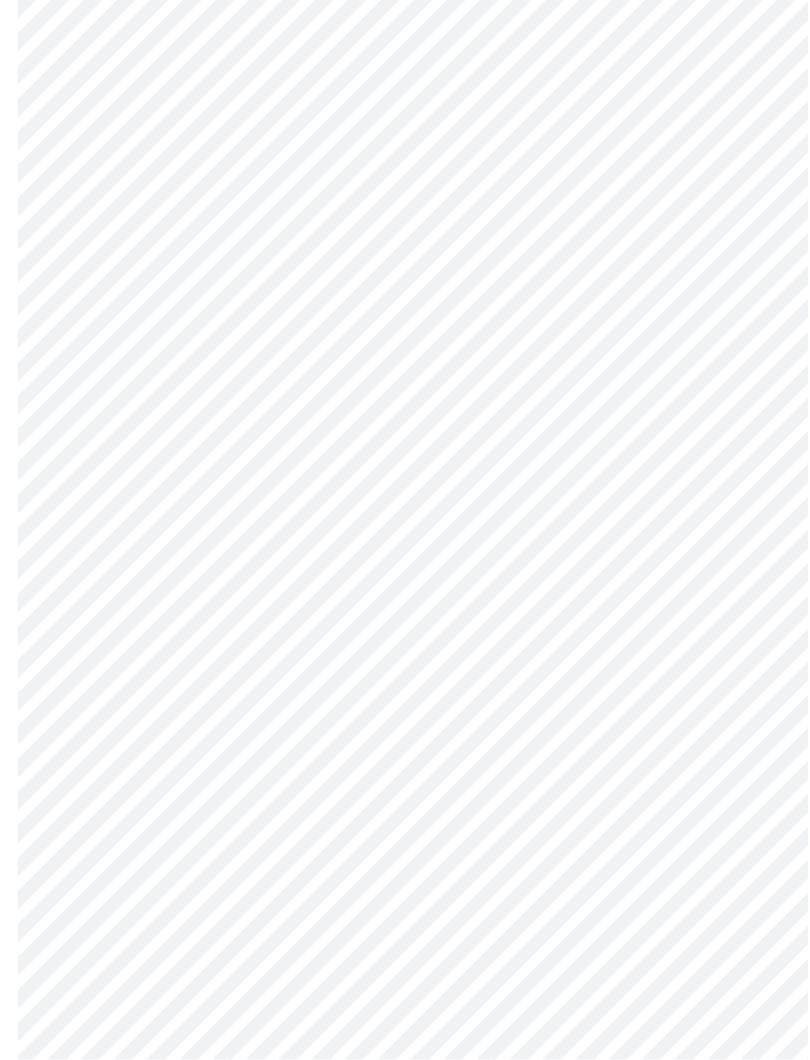scroll, scrollTop: 980, scrollLeft: 0, axis: vertical 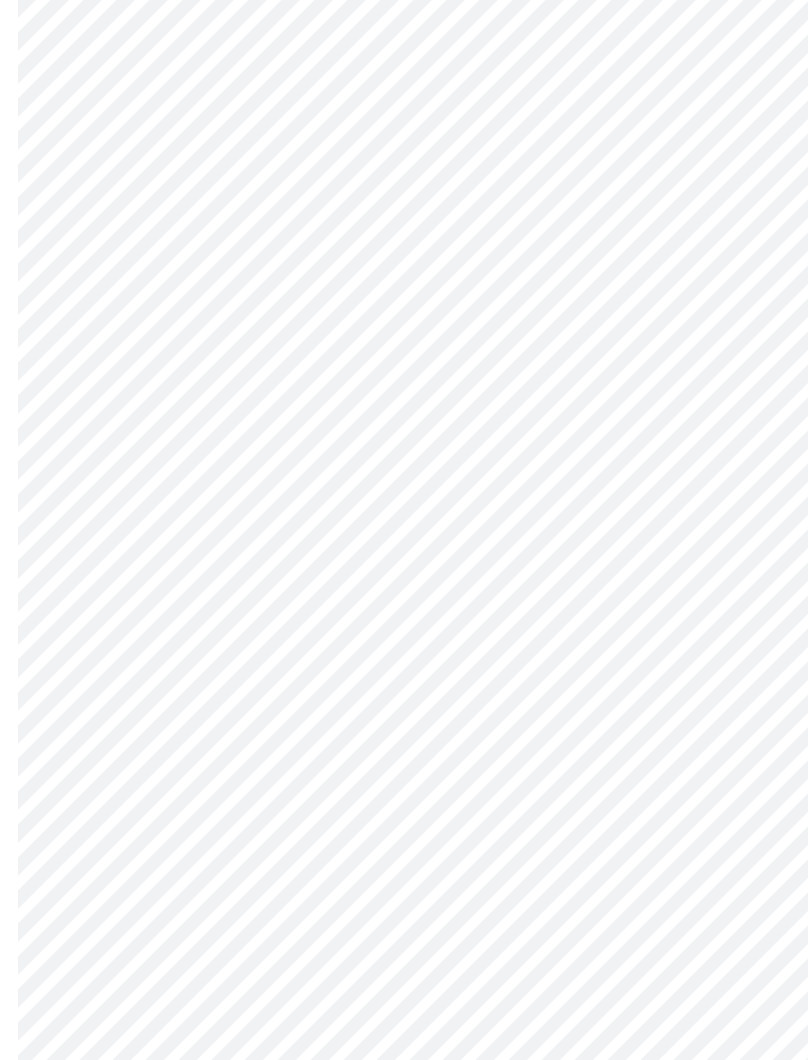click on "MyMenopauseRx Intake Questions 3  /  13" at bounding box center (405, 258) 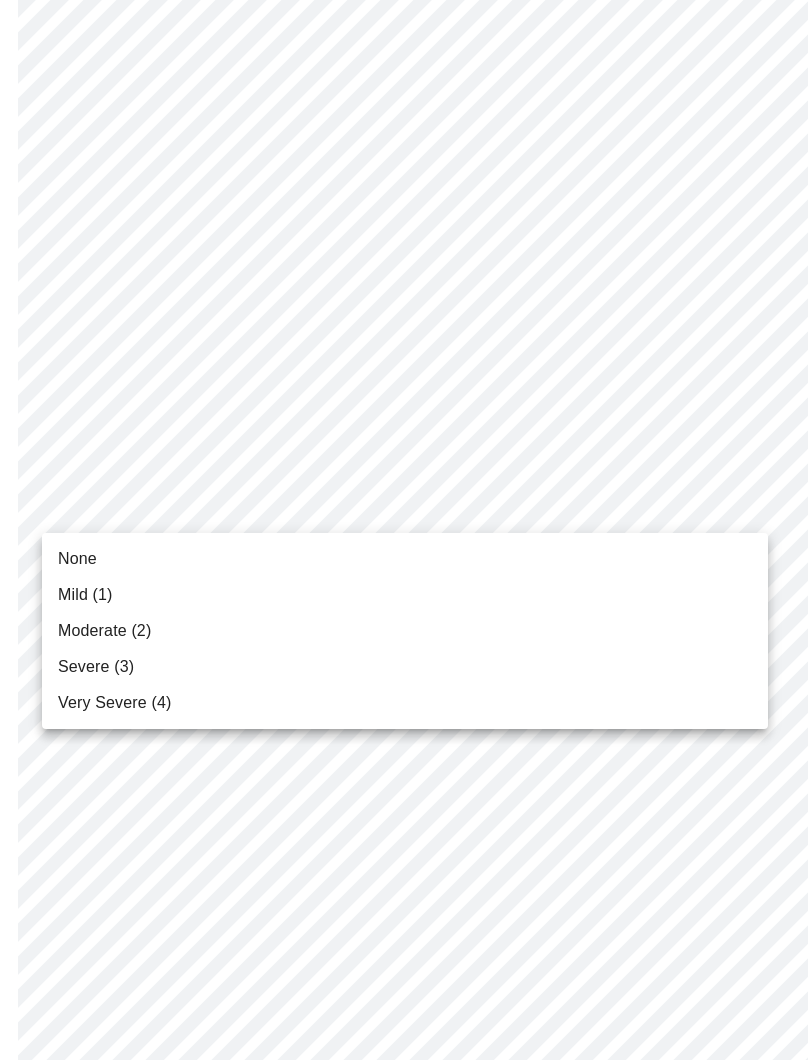 click on "Moderate (2)" at bounding box center [104, 631] 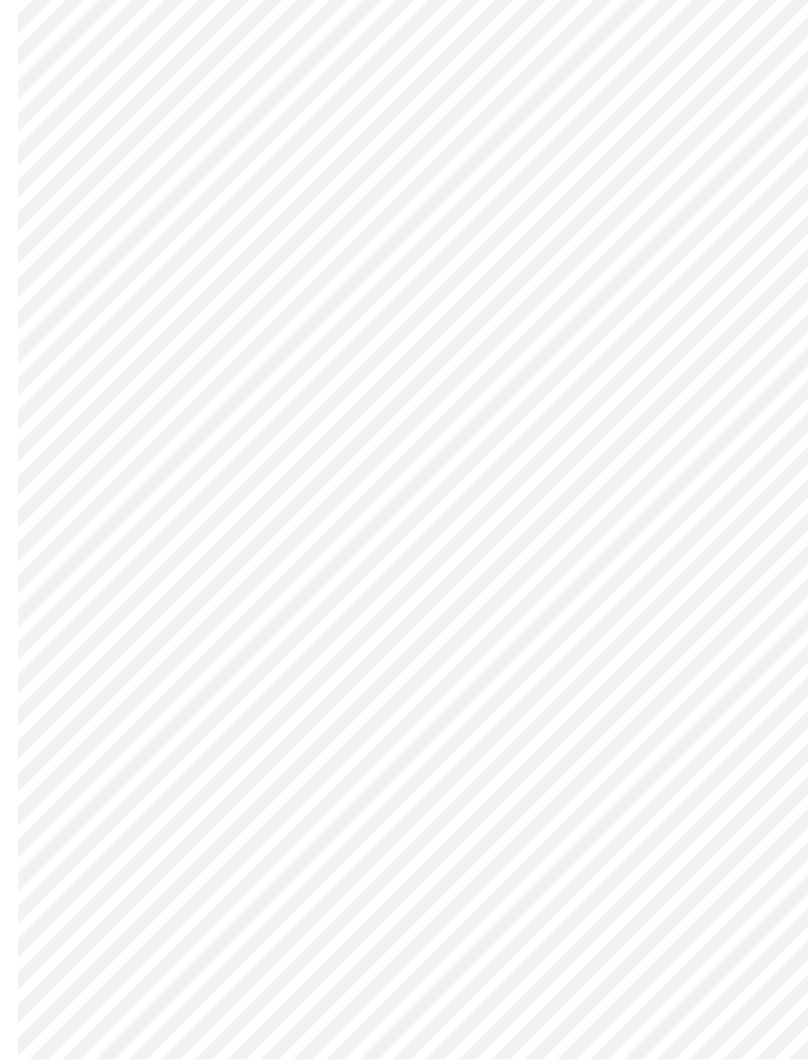 click on "MyMenopauseRx Intake Questions 3  /  13" at bounding box center [405, 161] 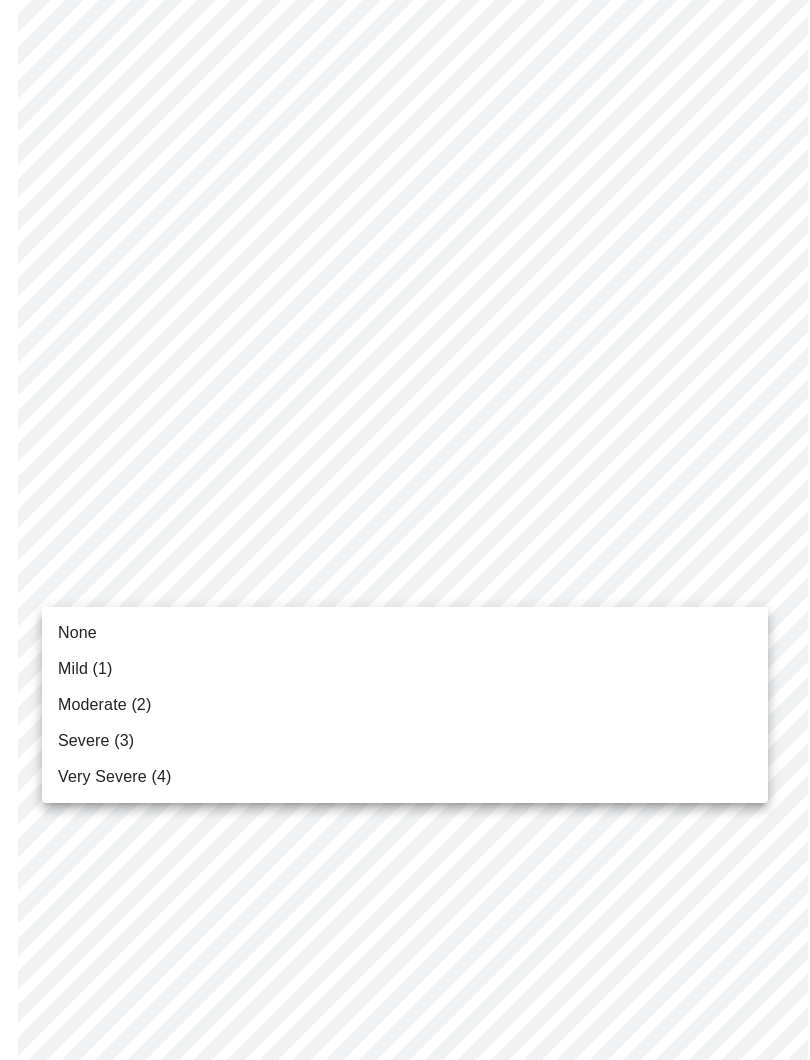 click on "None" at bounding box center (77, 633) 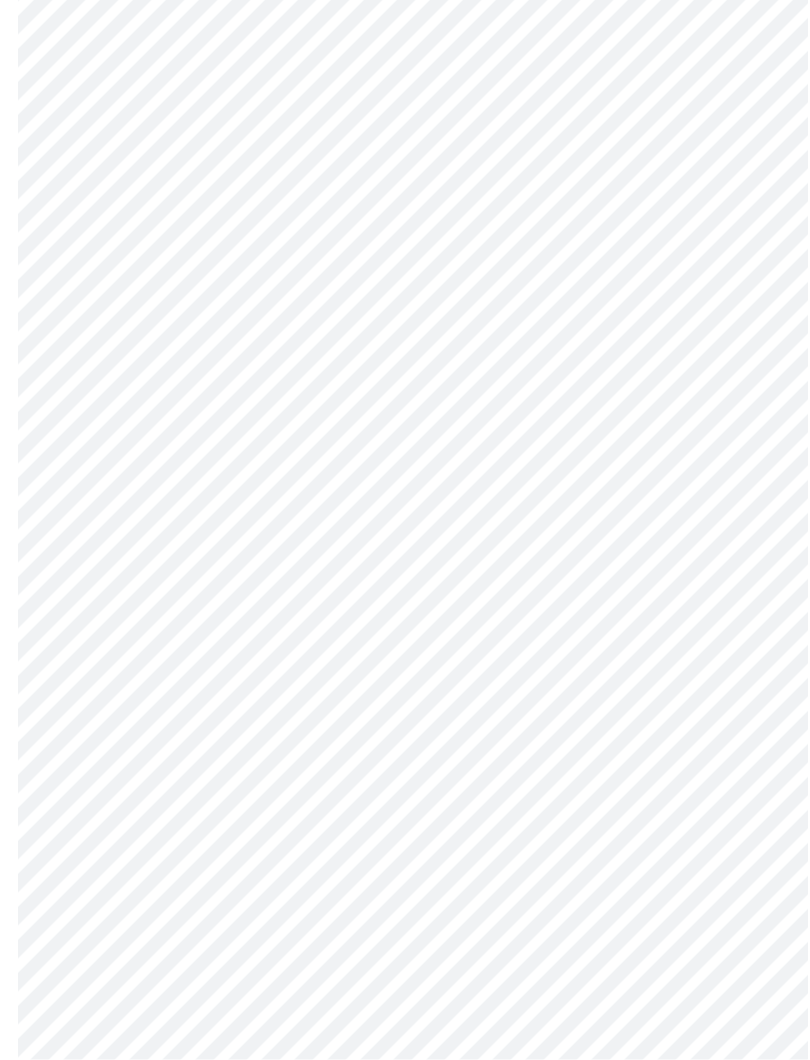 scroll, scrollTop: 1262, scrollLeft: 0, axis: vertical 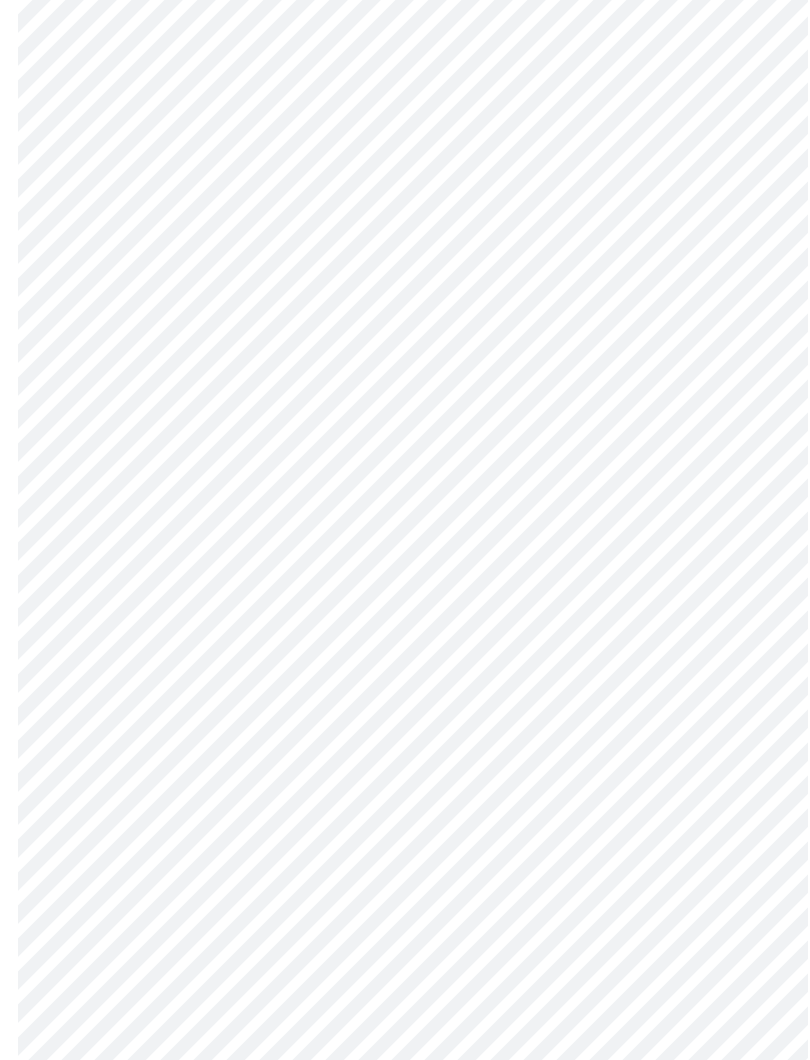 click on "MyMenopauseRx Intake Questions 3  /  13" at bounding box center [405, -51] 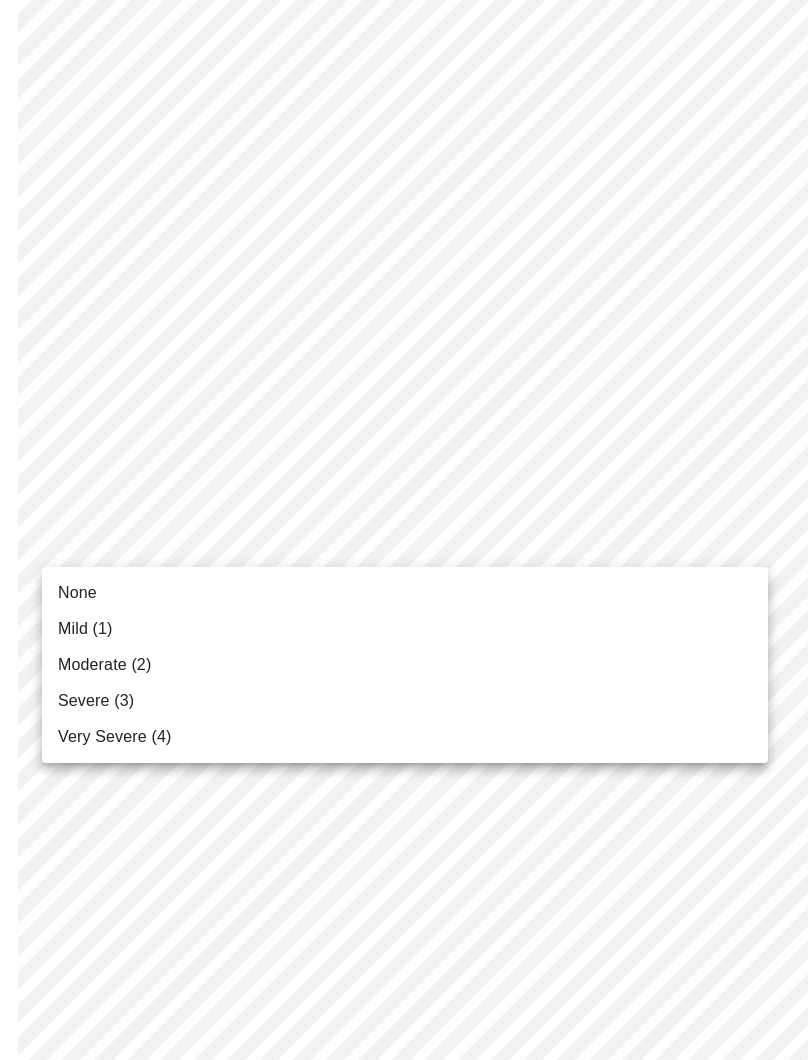 click on "Moderate (2)" at bounding box center (104, 665) 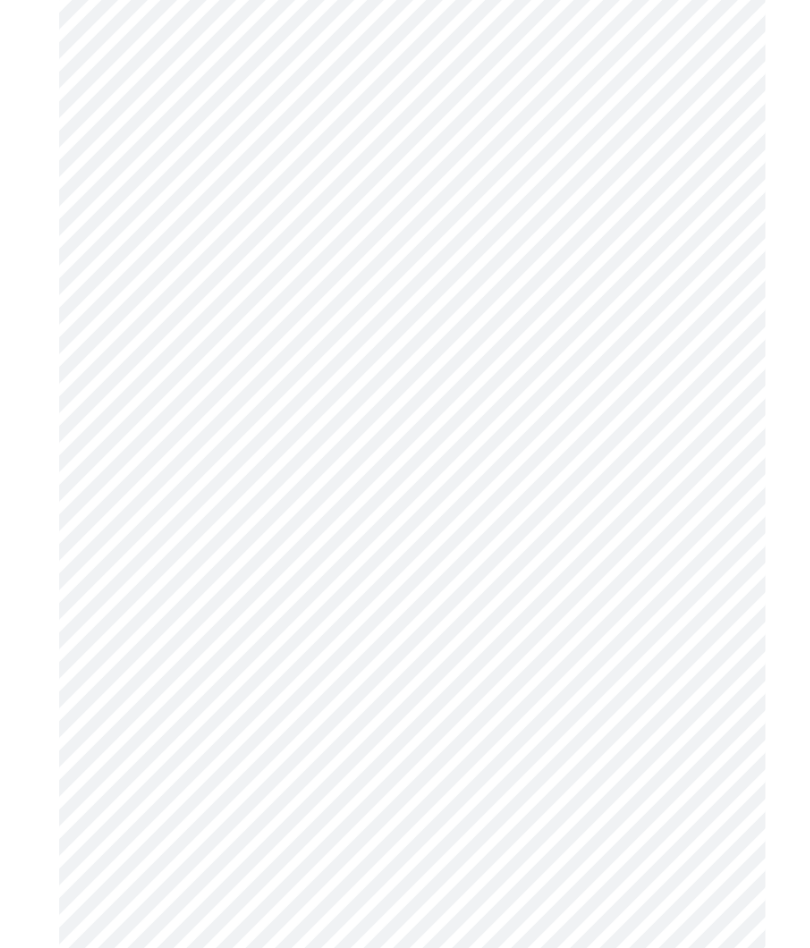 scroll, scrollTop: 1431, scrollLeft: 0, axis: vertical 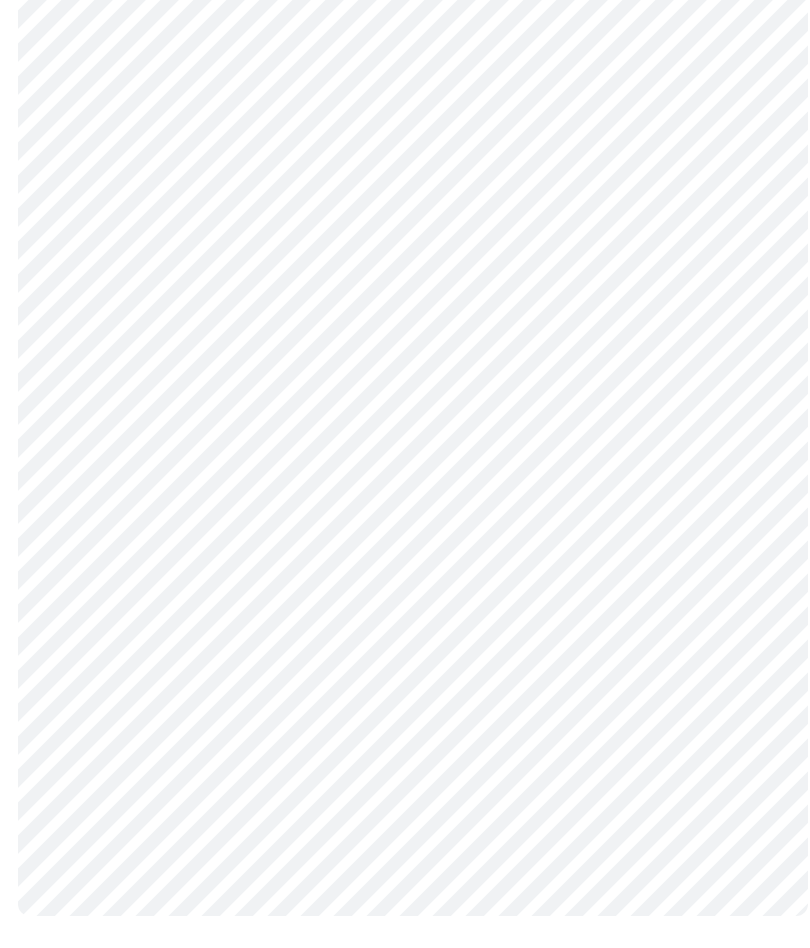 click on "MyMenopauseRx Intake Questions 3  /  13" at bounding box center [405, -234] 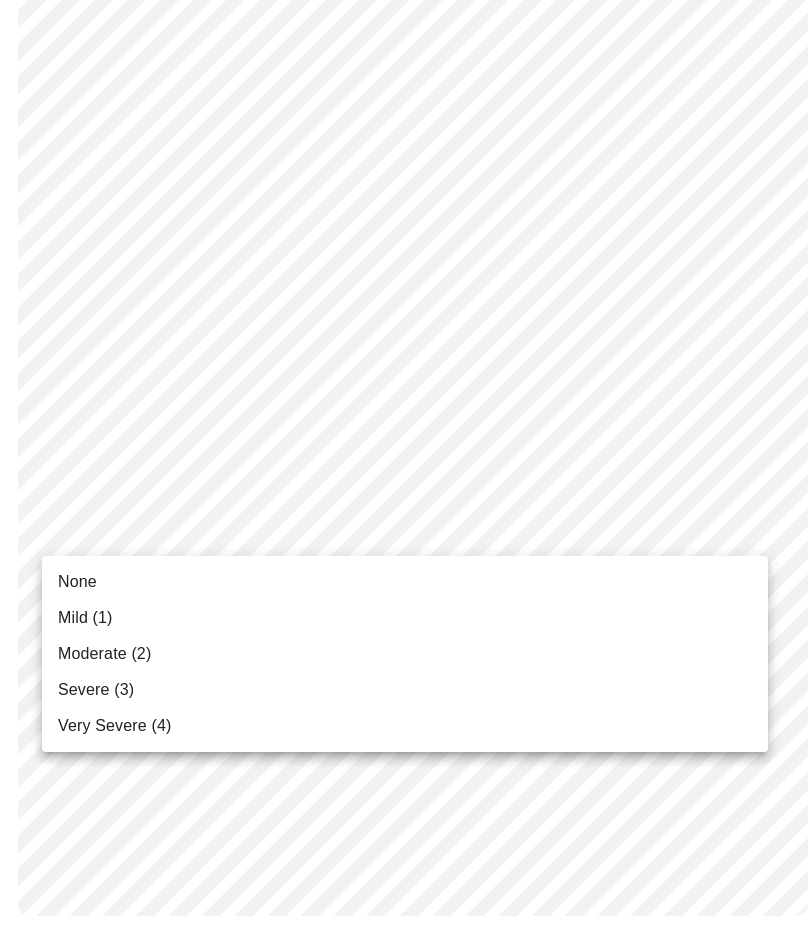 click on "Mild (1)" at bounding box center [85, 618] 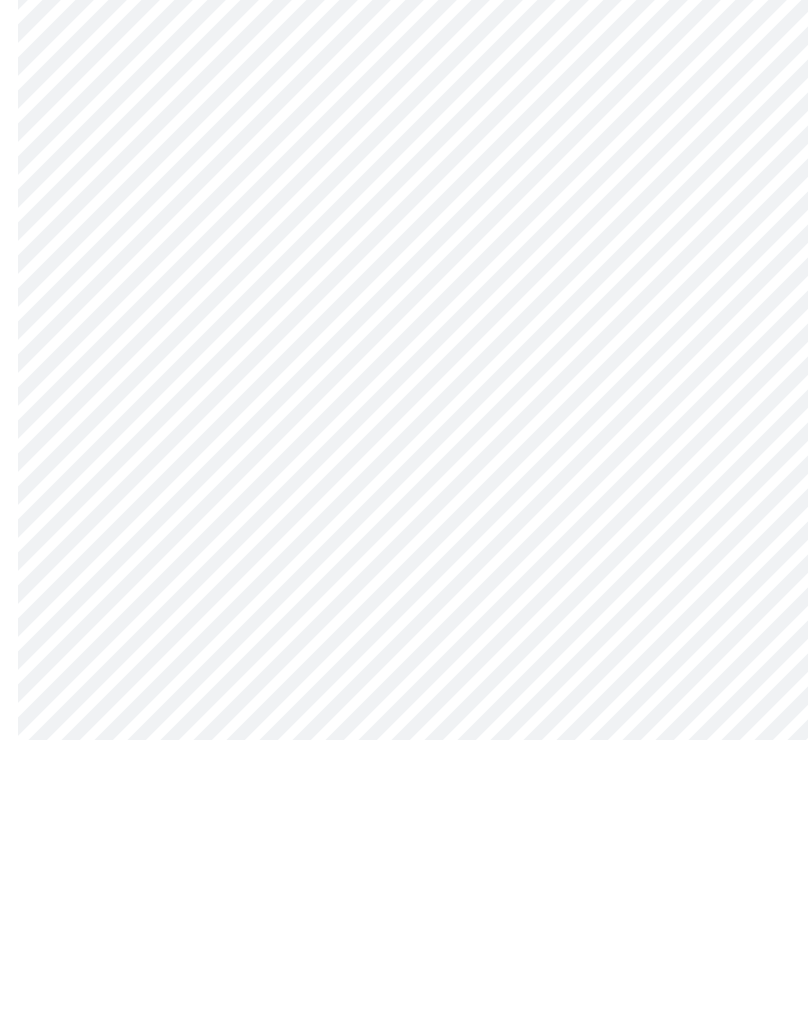 scroll, scrollTop: 457, scrollLeft: 0, axis: vertical 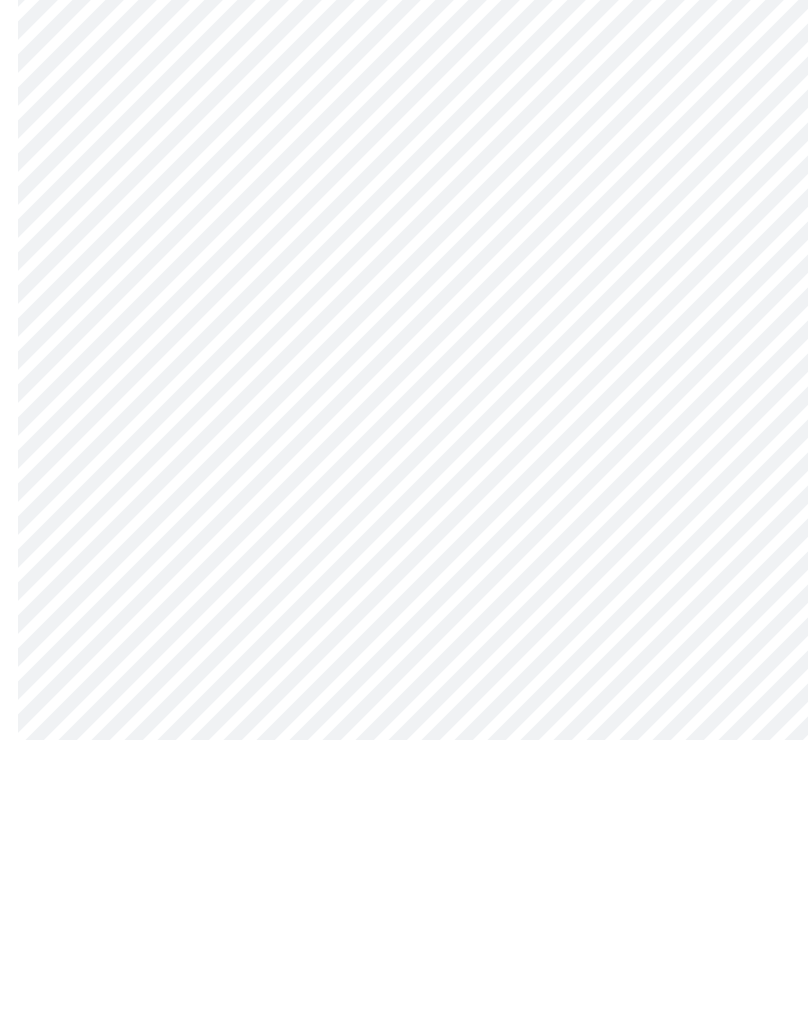 click on "MyMenopauseRx Intake Questions 4  /  13" at bounding box center (405, 495) 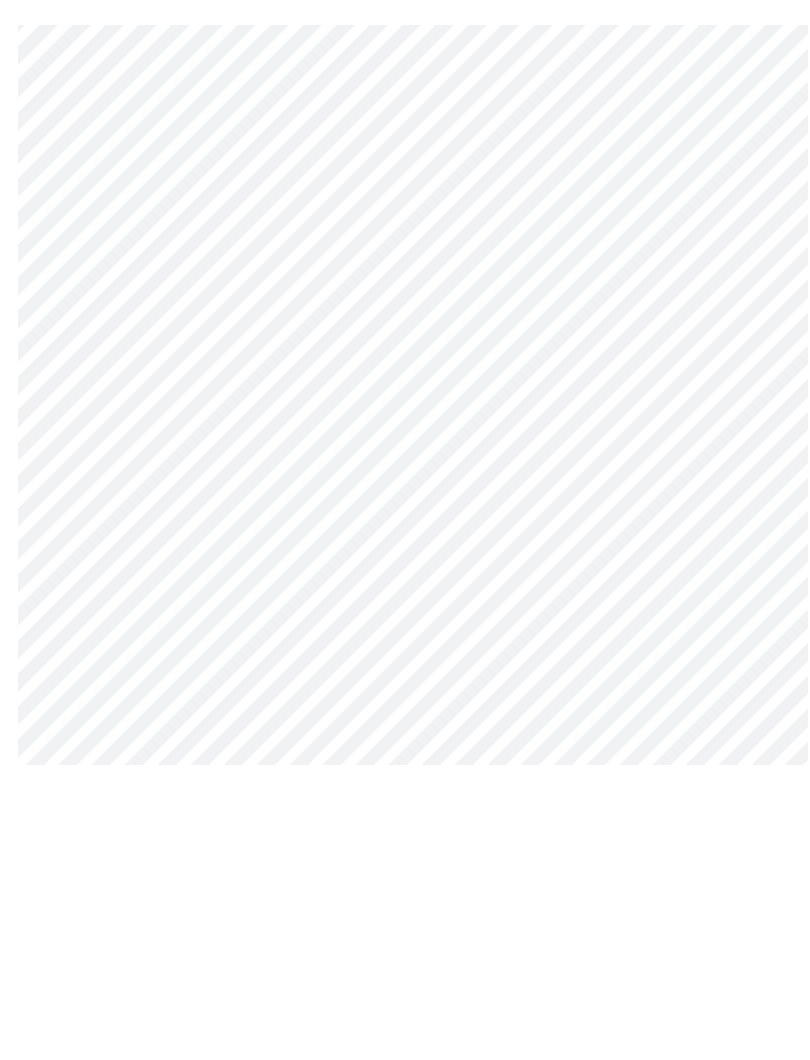 scroll, scrollTop: 728, scrollLeft: 0, axis: vertical 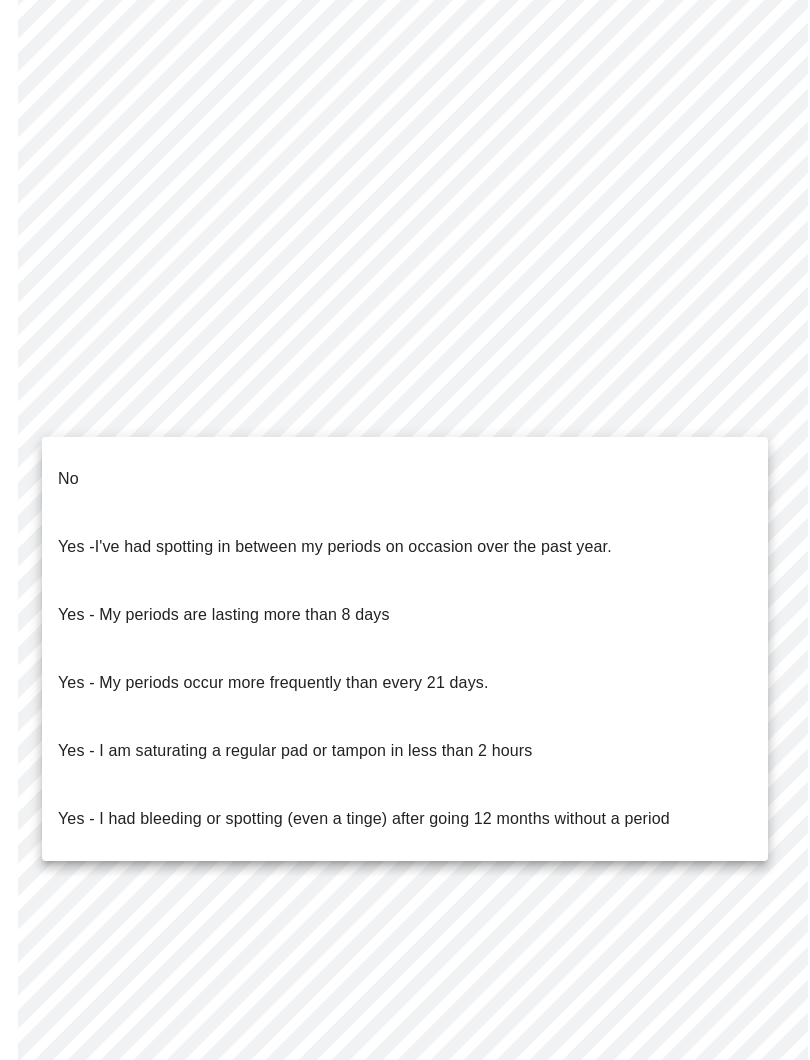click on "No" at bounding box center (68, 479) 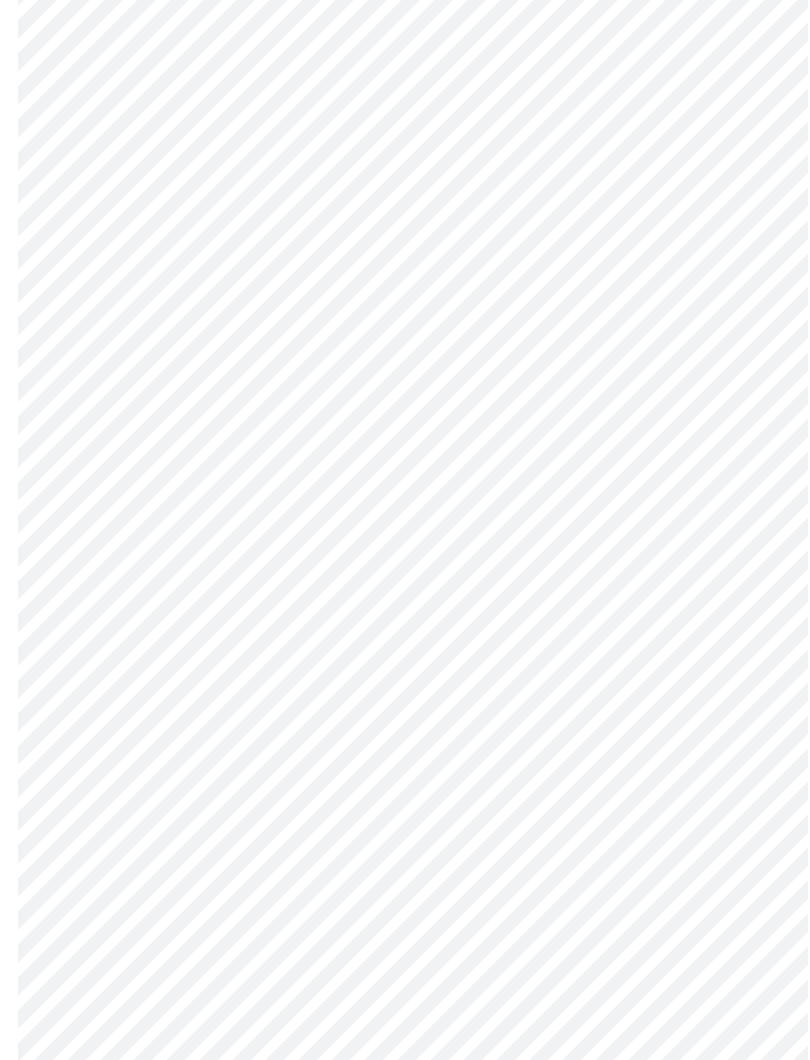 click on "MyMenopauseRx Intake Questions 4  /  13" at bounding box center [405, 218] 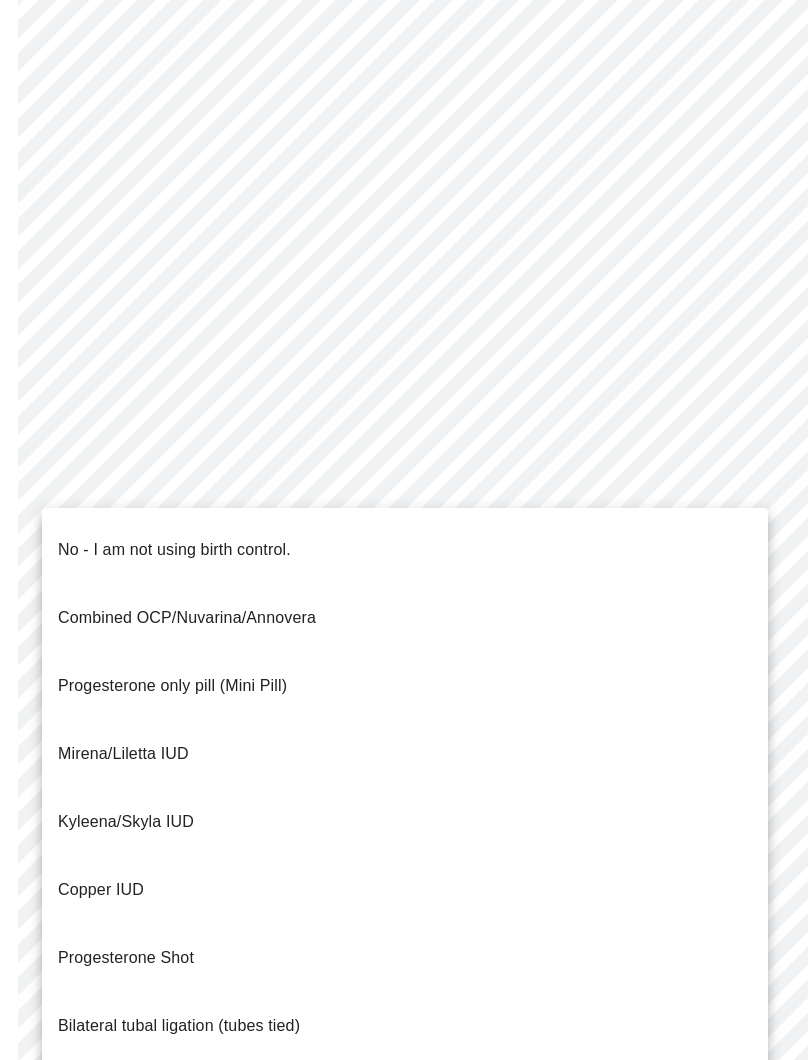 click on "No - I am not using birth control." at bounding box center (174, 550) 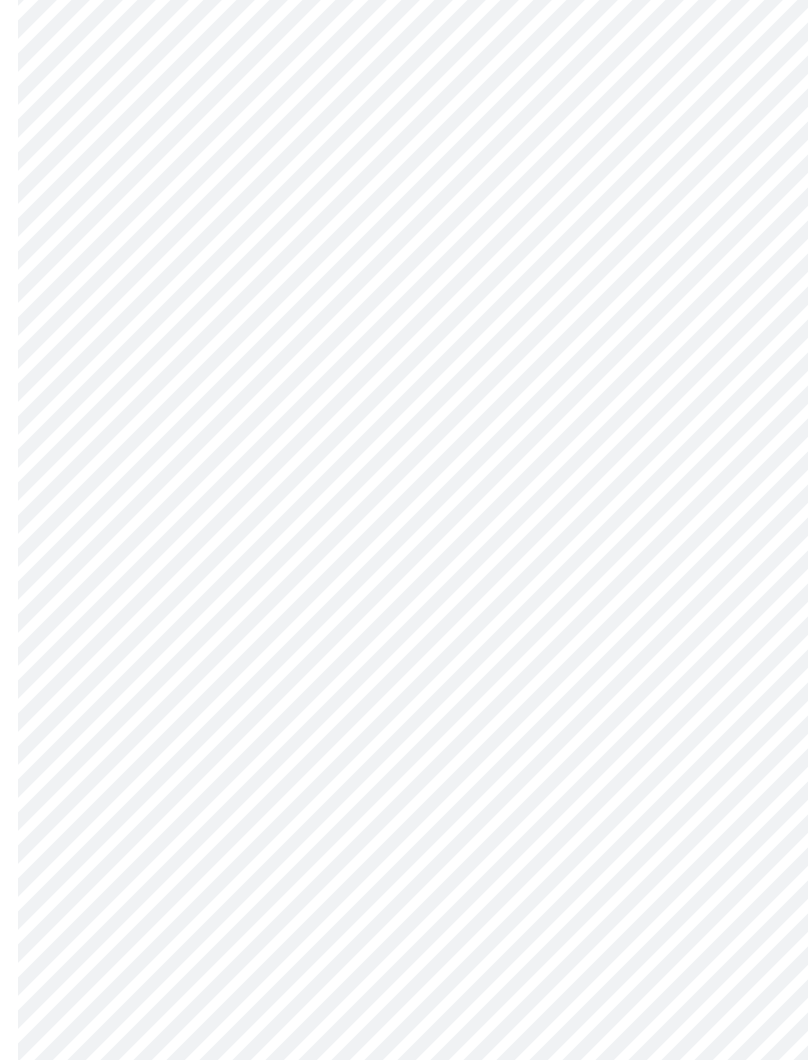 click on "MyMenopauseRx Intake Questions 4  /  13" at bounding box center [405, 213] 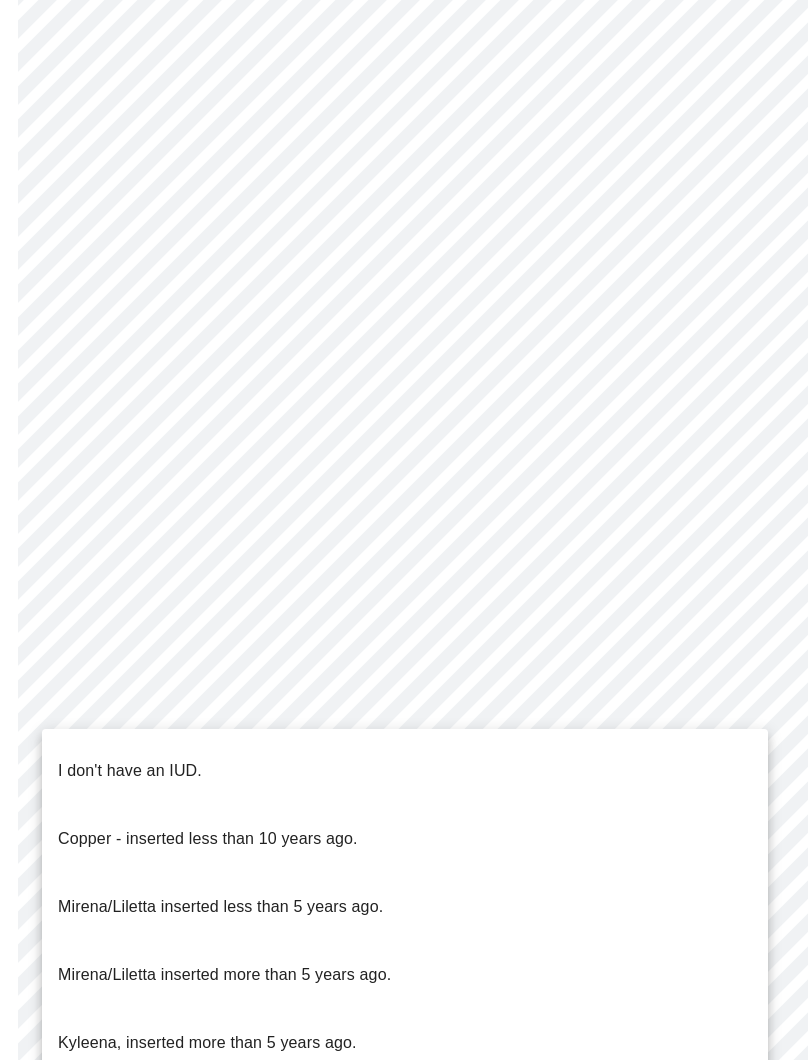 click on "I don't have an IUD." at bounding box center [130, 771] 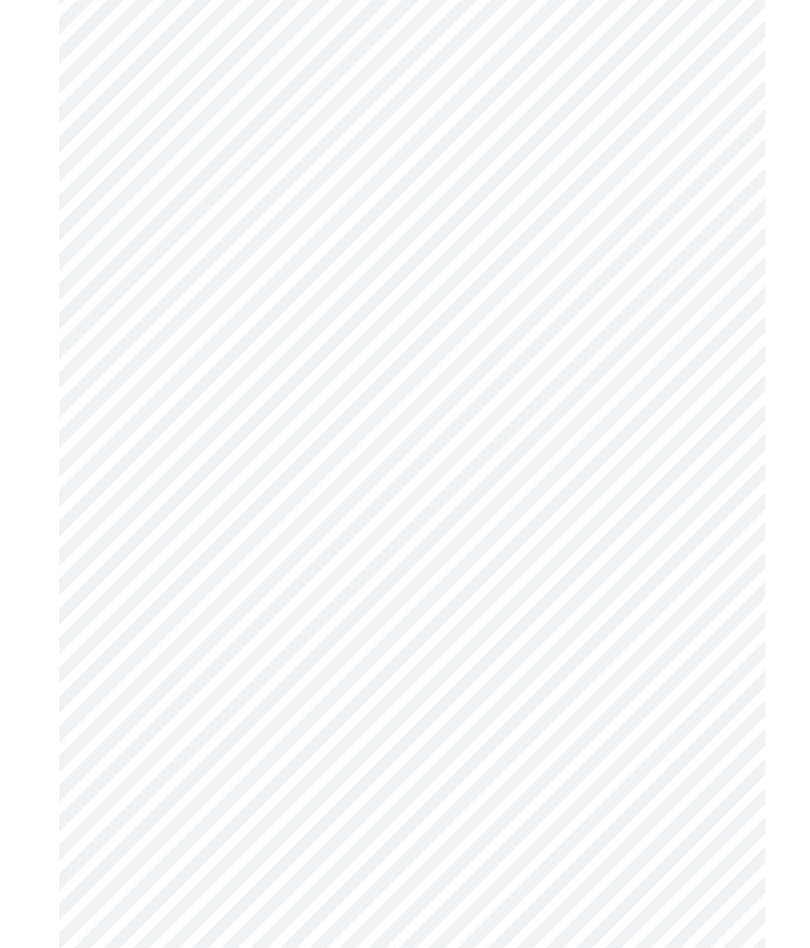 scroll, scrollTop: 907, scrollLeft: 0, axis: vertical 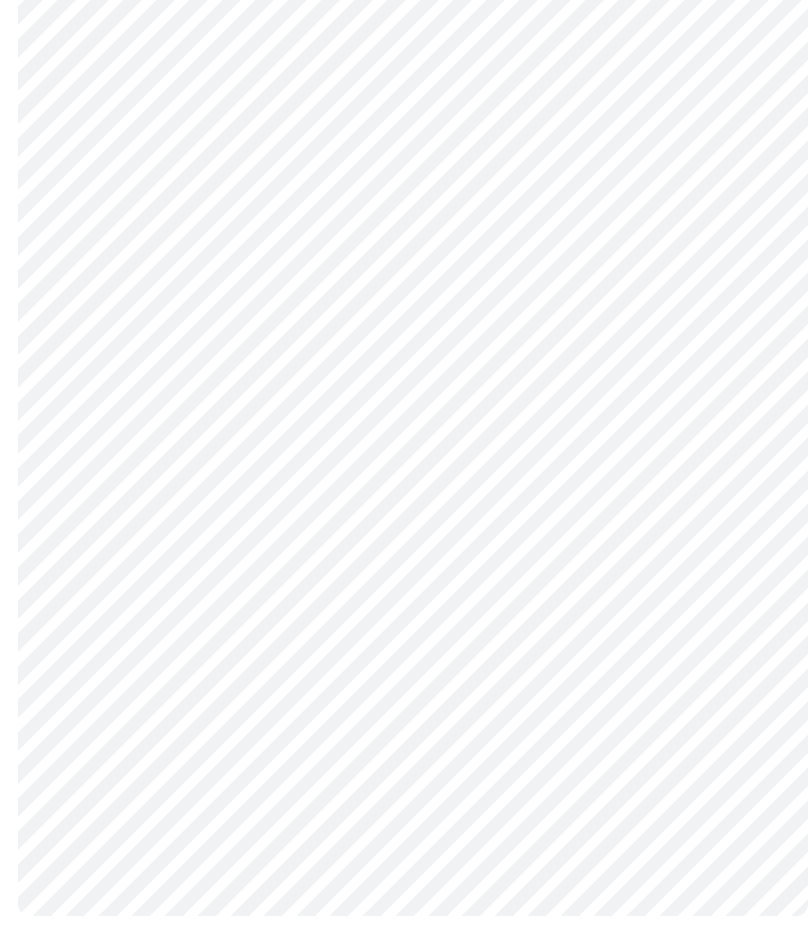 click on "MyMenopauseRx Intake Questions 4  /  13" at bounding box center [405, 28] 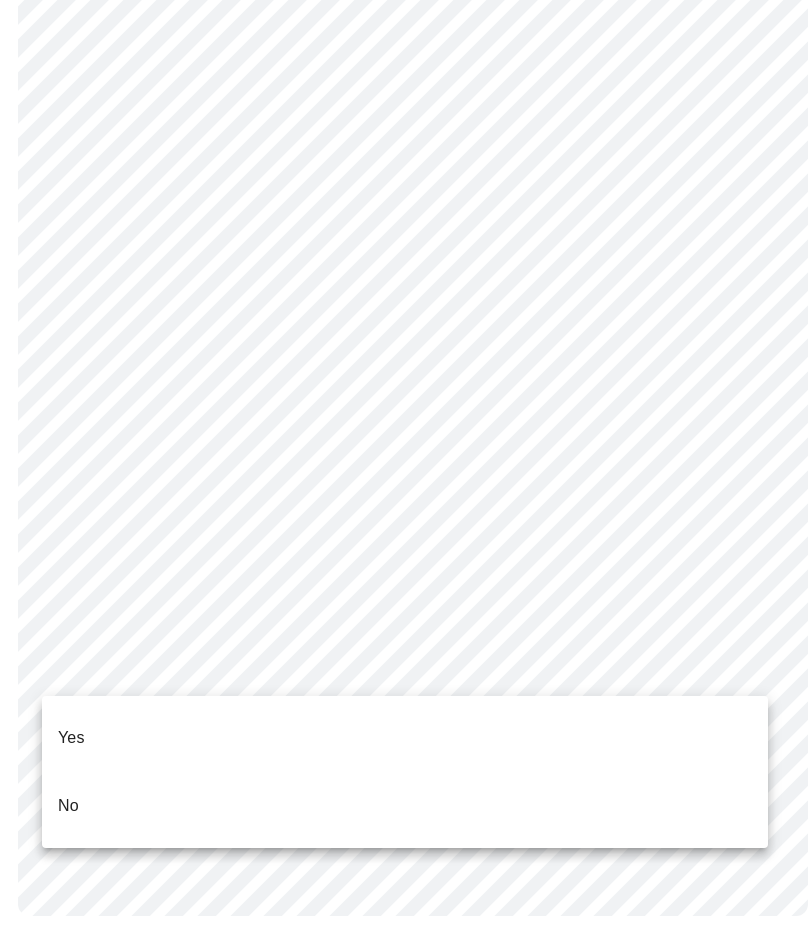 click on "Yes" at bounding box center [71, 738] 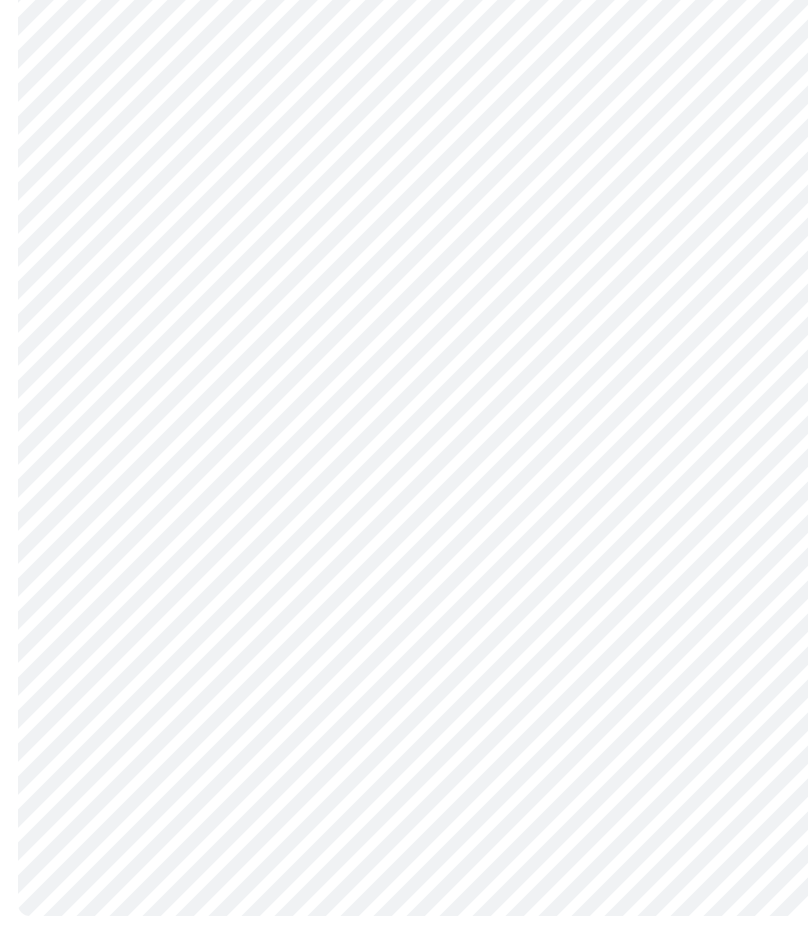 click on "MyMenopauseRx Intake Questions 4  /  13" at bounding box center (405, 34) 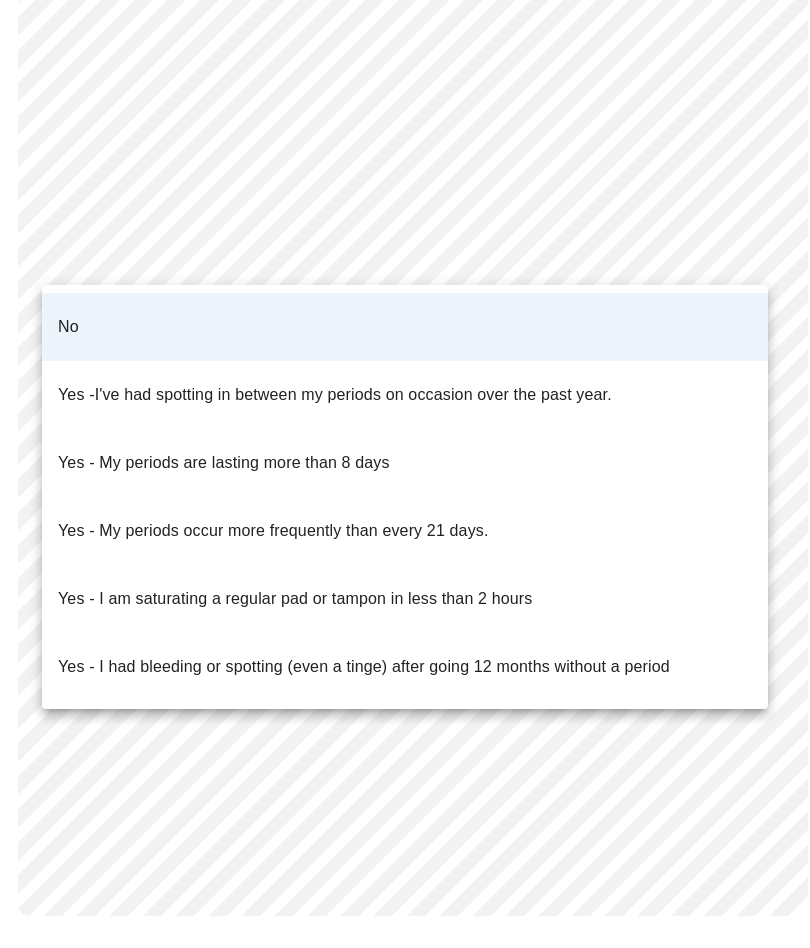 click at bounding box center (405, 474) 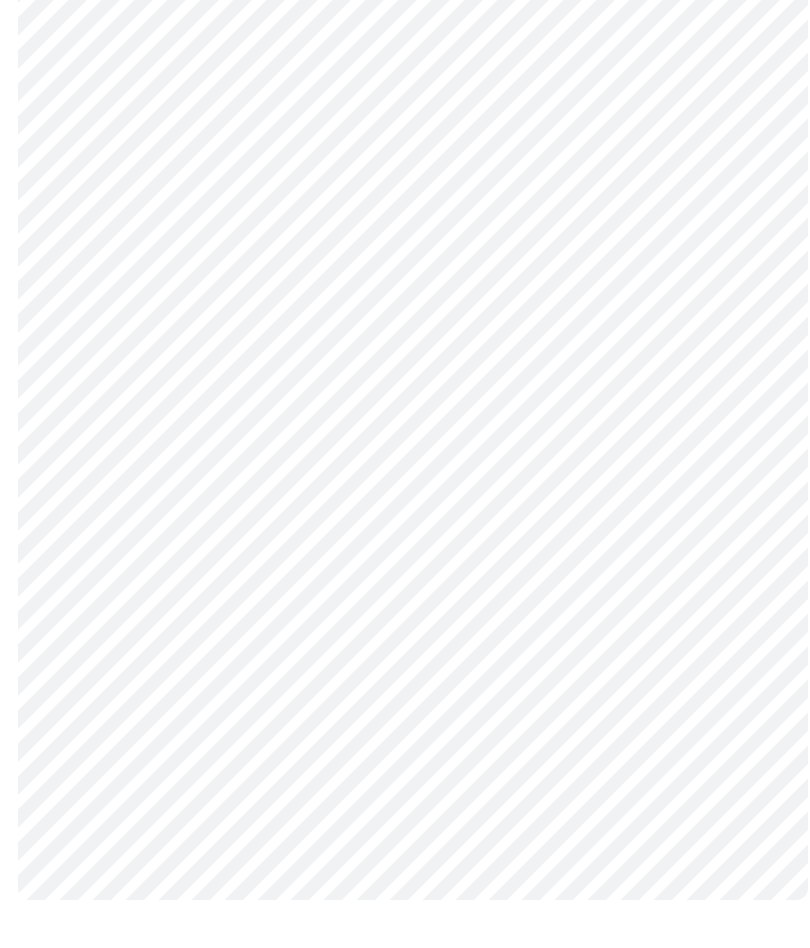 scroll, scrollTop: 0, scrollLeft: 0, axis: both 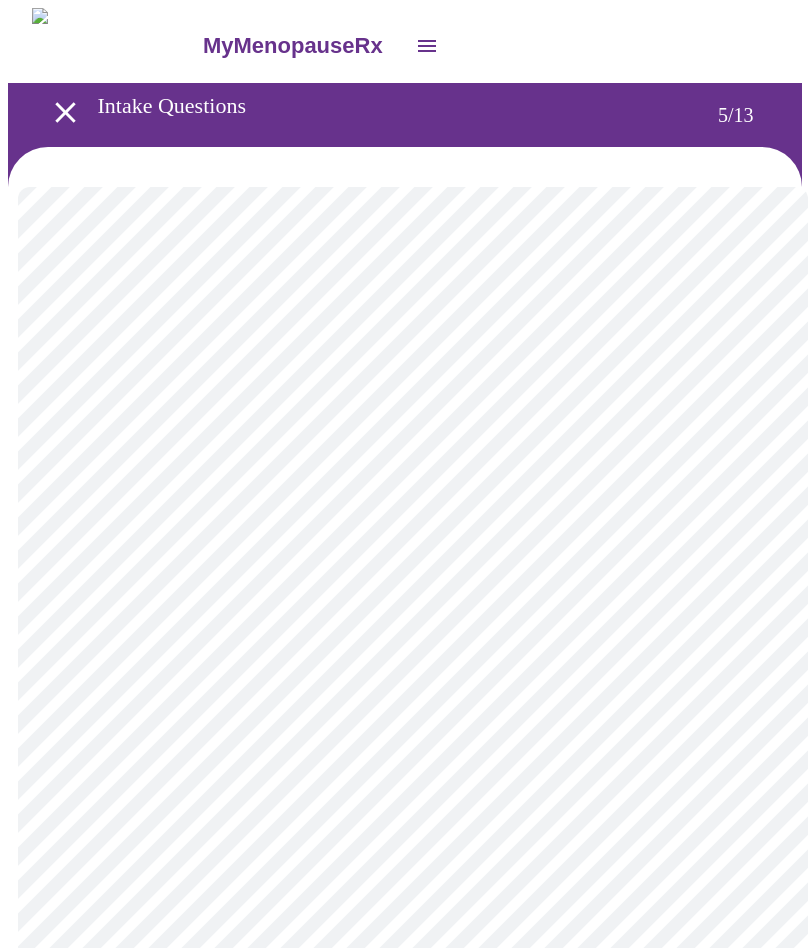 click on "MyMenopauseRx Intake Questions 5  /  13" at bounding box center [405, 724] 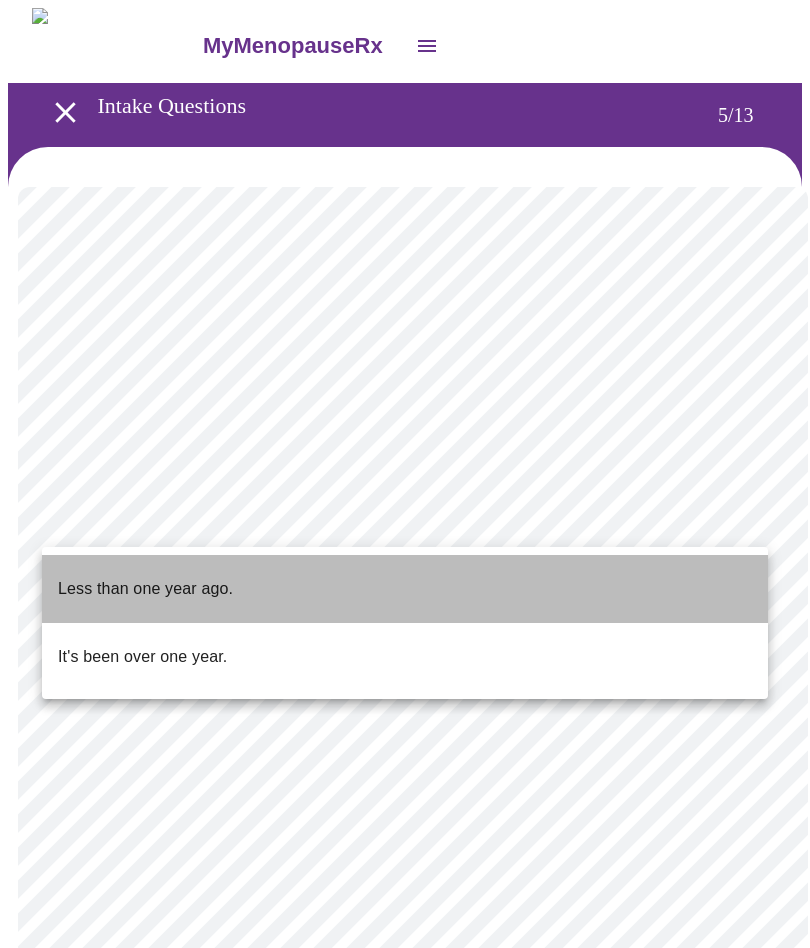 click on "Less than one year ago." at bounding box center [145, 589] 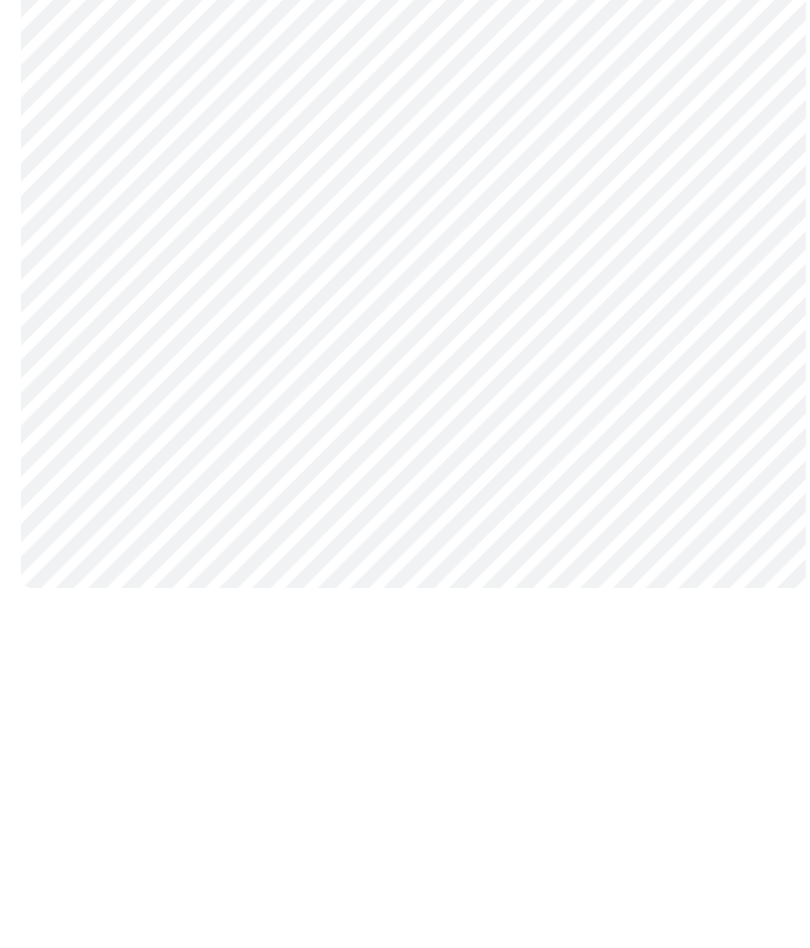 scroll, scrollTop: 0, scrollLeft: 0, axis: both 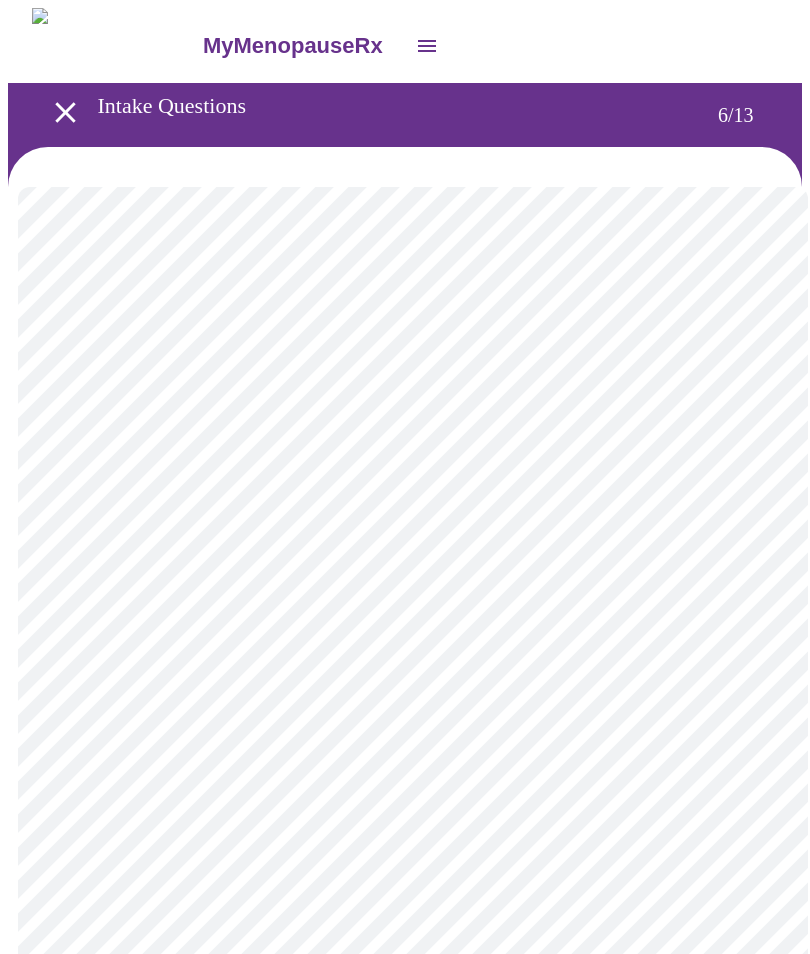 click on "MyMenopauseRx Intake Questions 6  /  13" at bounding box center (405, 541) 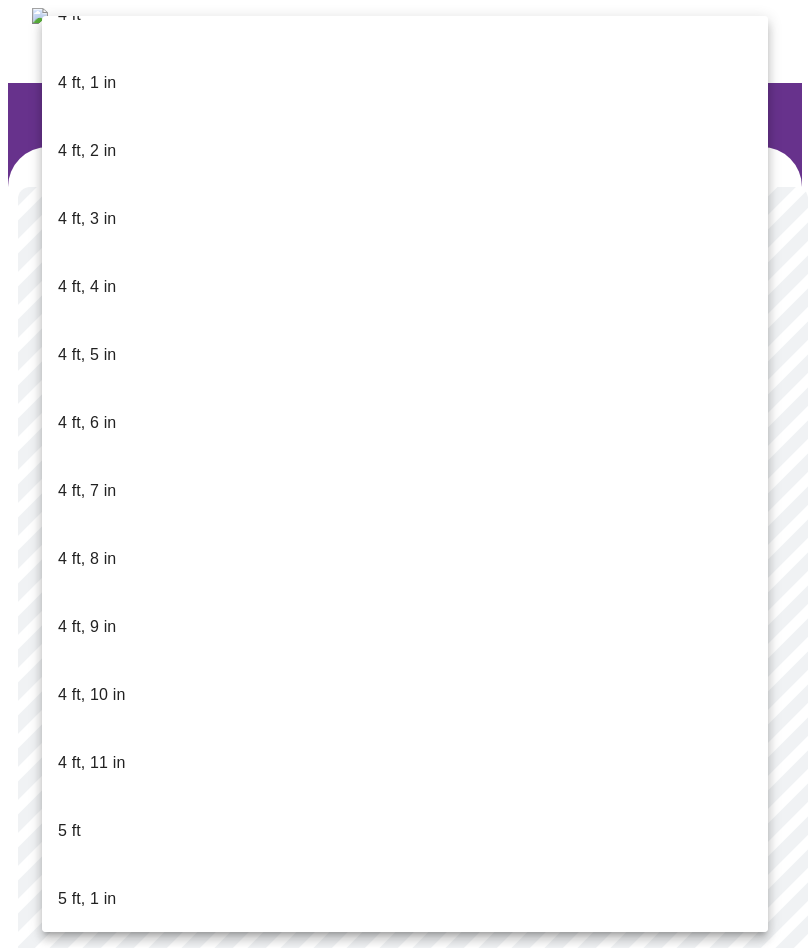 scroll, scrollTop: 860, scrollLeft: 0, axis: vertical 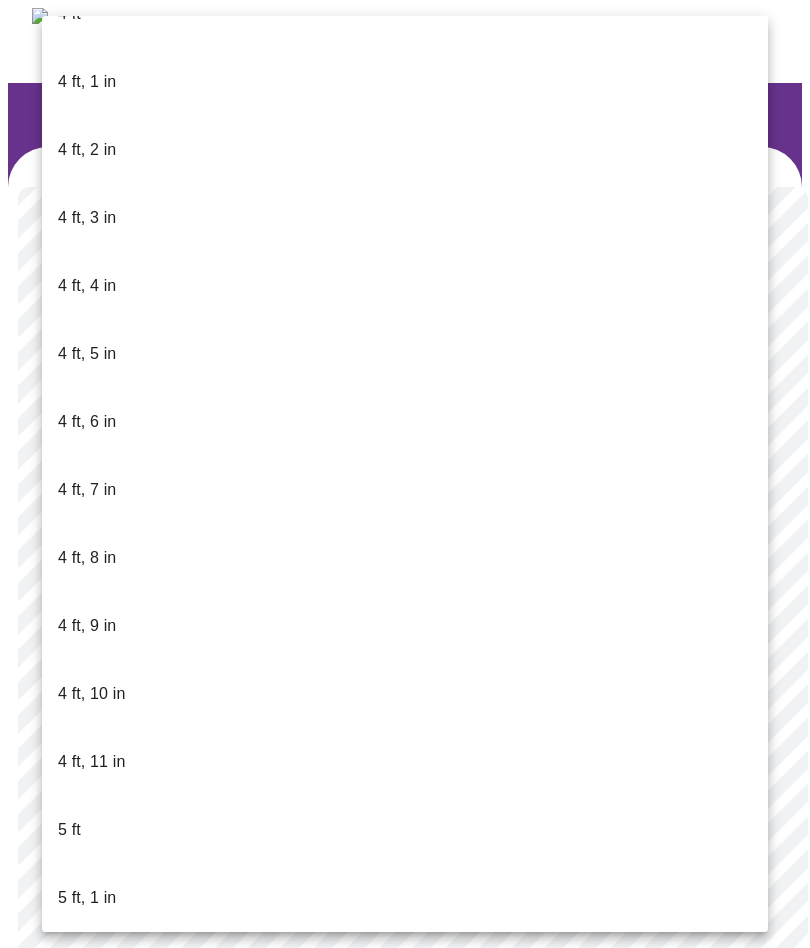 click on "5 ft, 2 in" at bounding box center [87, 966] 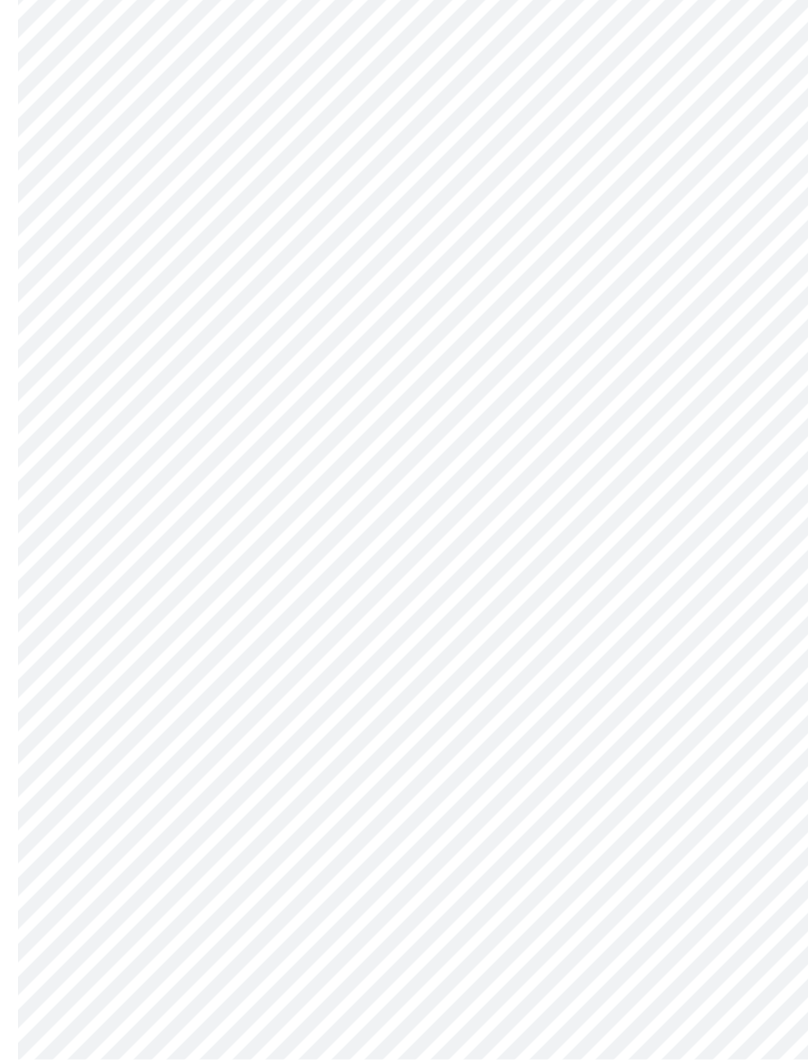 scroll, scrollTop: 5151, scrollLeft: 0, axis: vertical 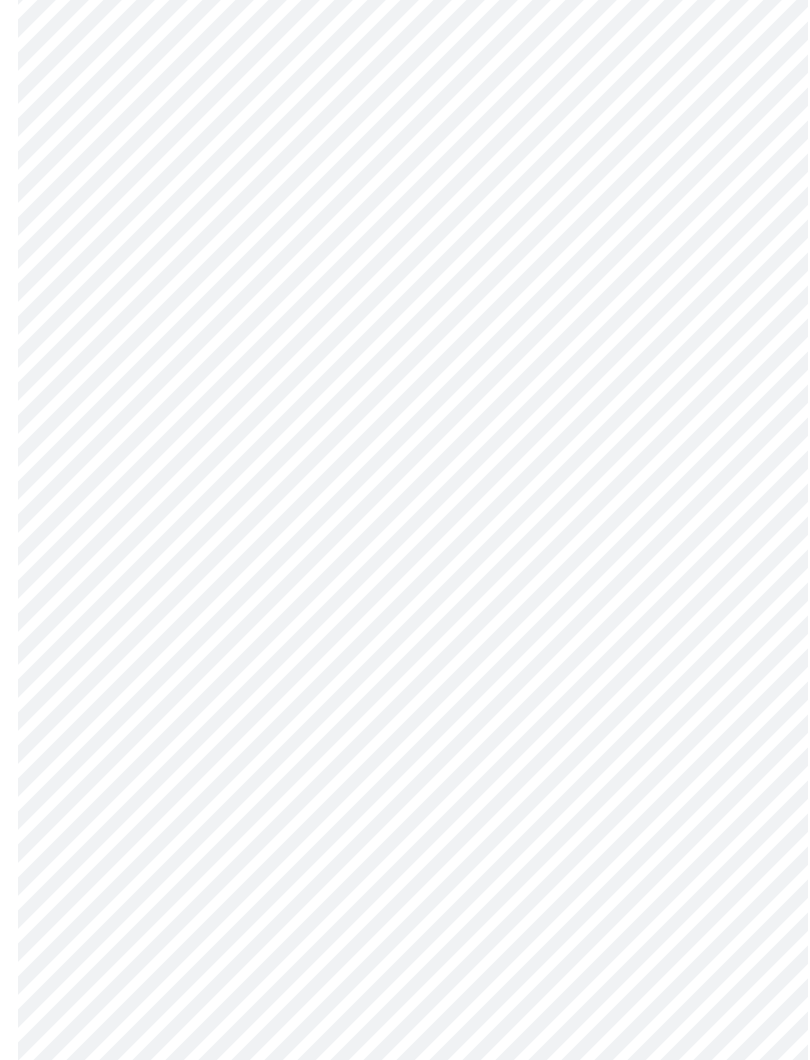click on "MyMenopauseRx Intake Questions 7  /  13" at bounding box center (405, -1946) 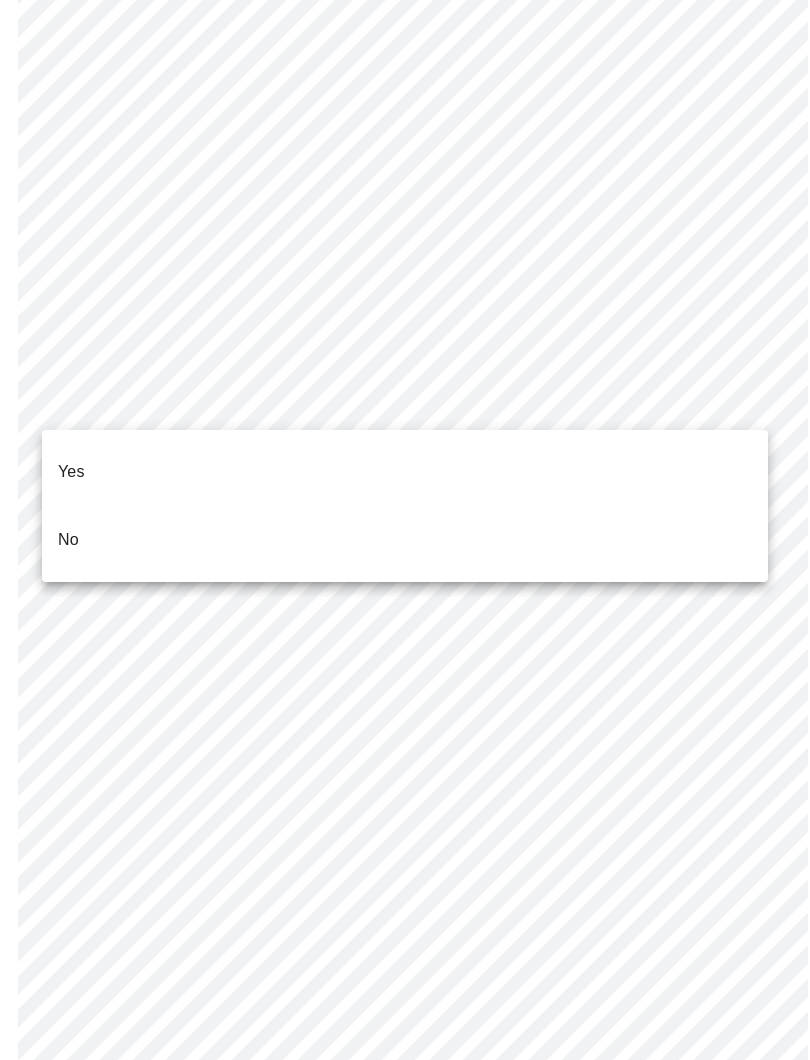 click on "No" at bounding box center (405, 540) 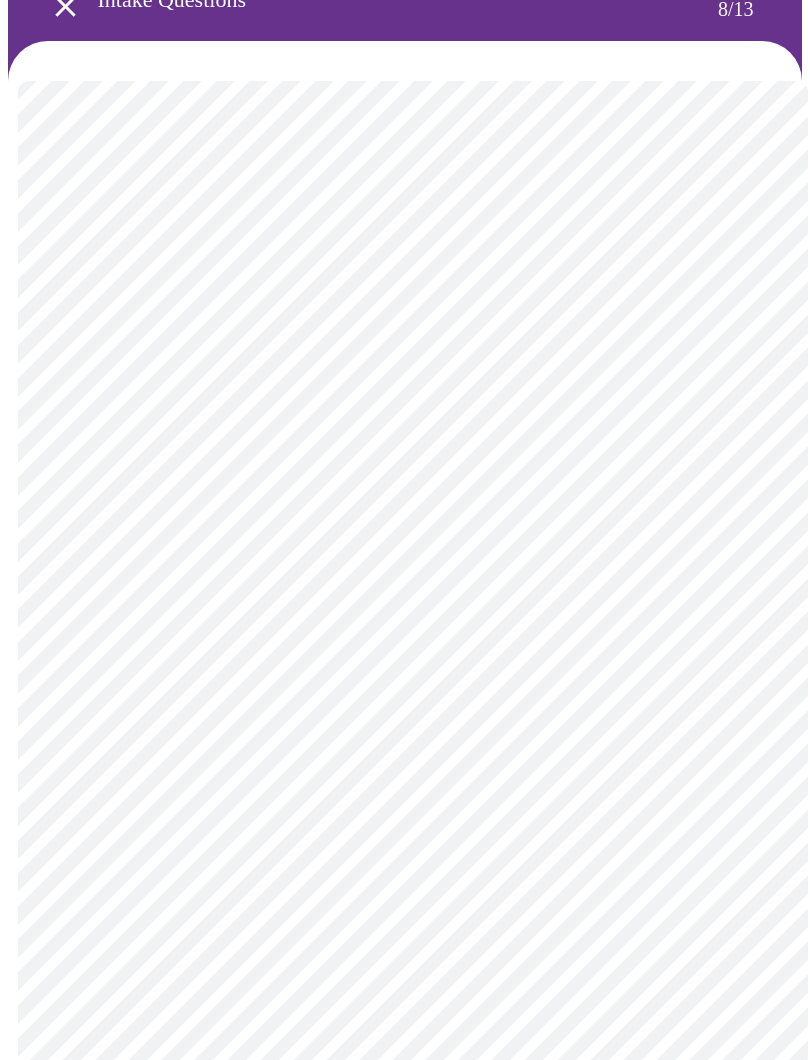 scroll, scrollTop: 117, scrollLeft: 0, axis: vertical 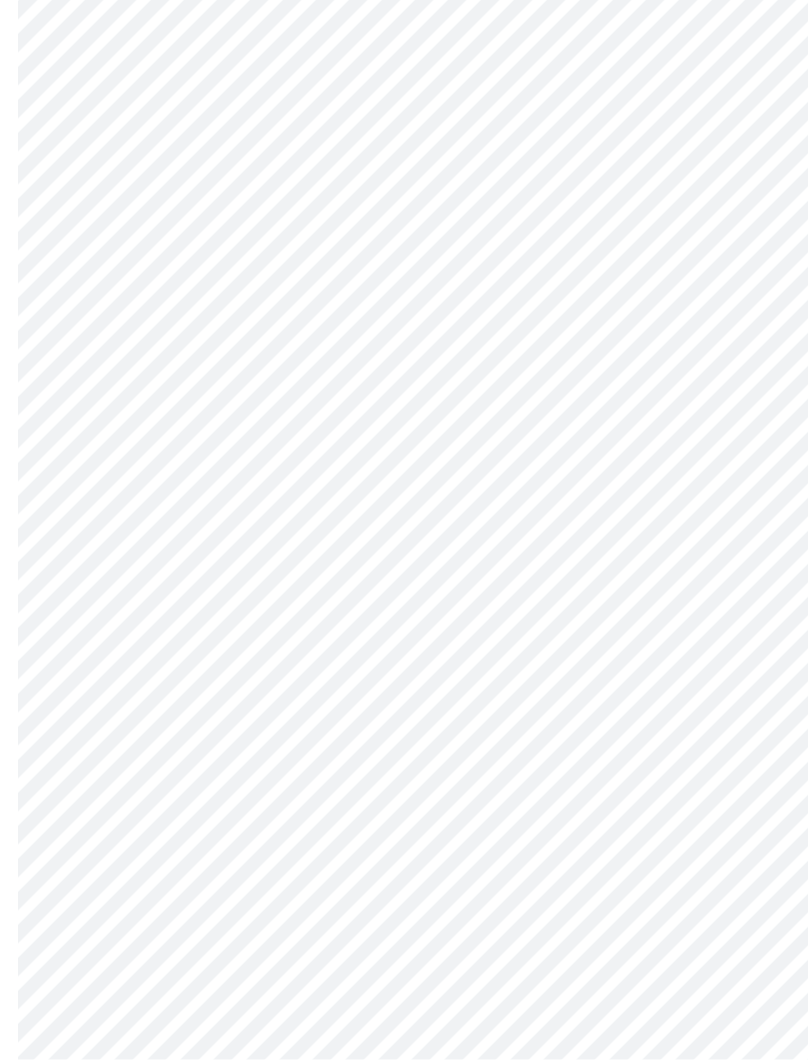 click on "MyMenopauseRx Intake Questions 8  /  13" at bounding box center (405, 203) 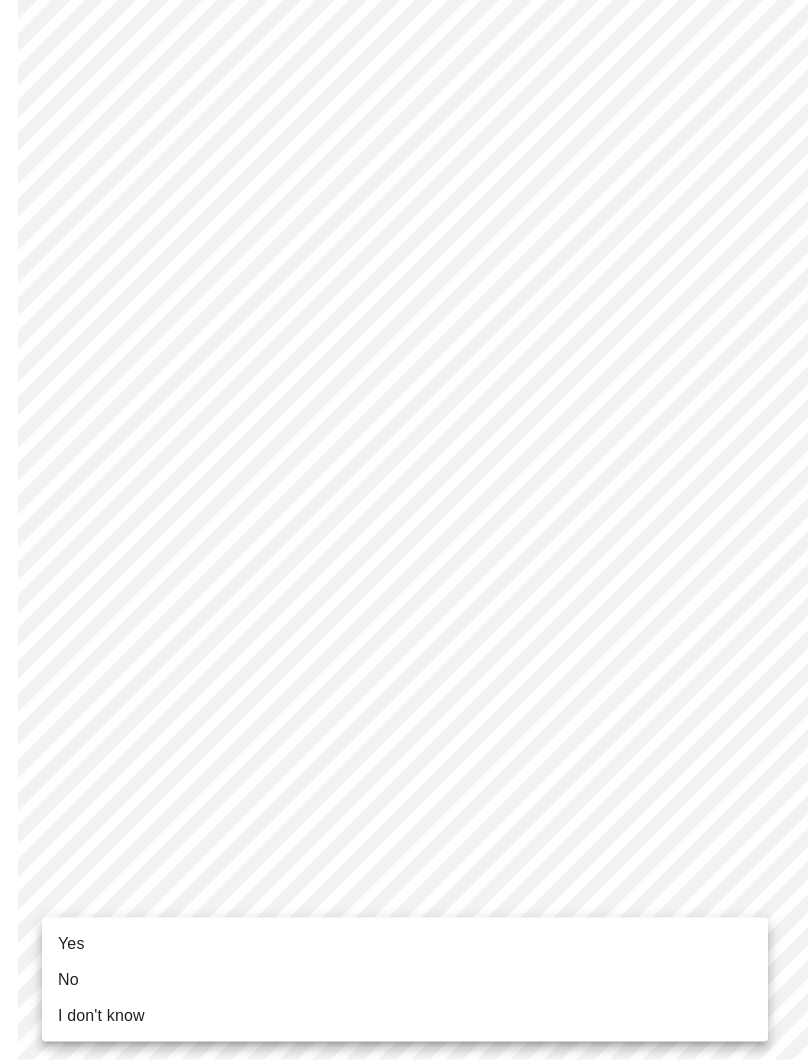 scroll, scrollTop: 781, scrollLeft: 0, axis: vertical 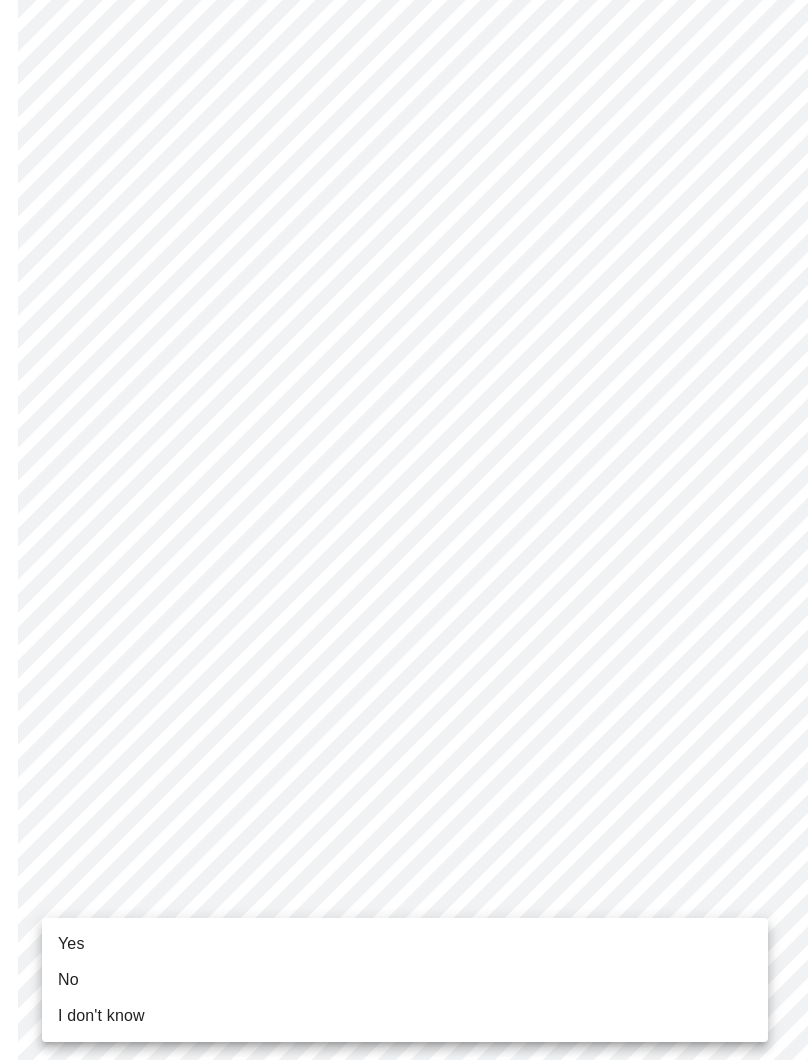 click on "Yes" at bounding box center (405, 944) 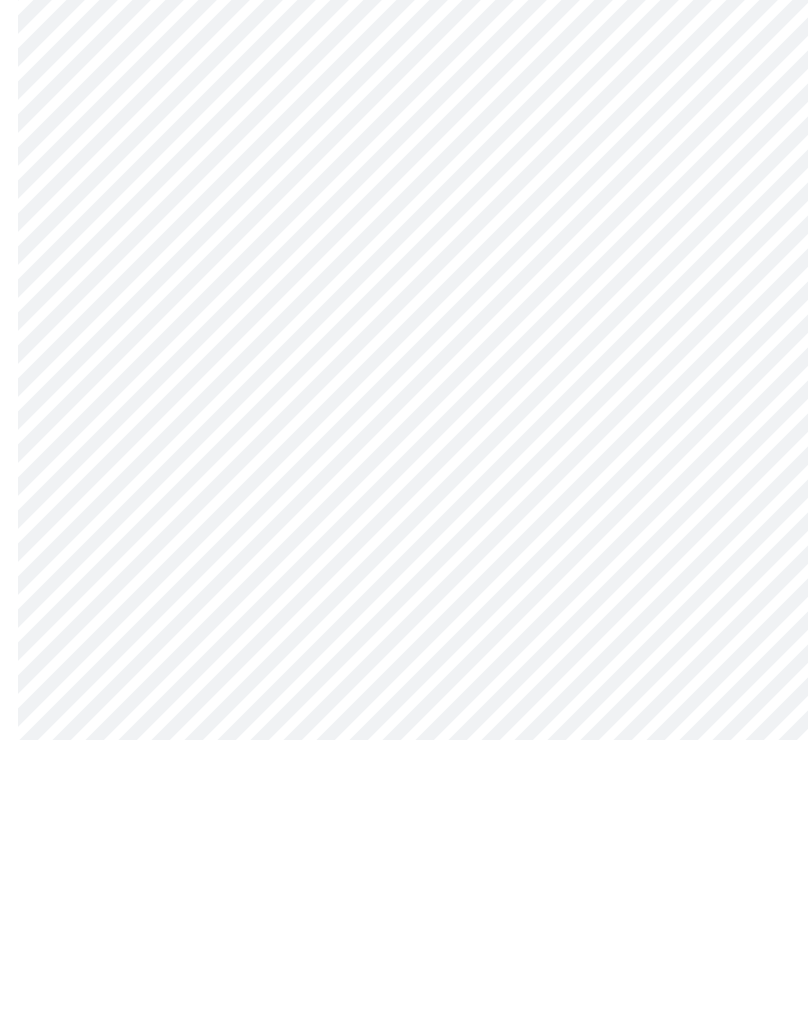 scroll, scrollTop: 0, scrollLeft: 0, axis: both 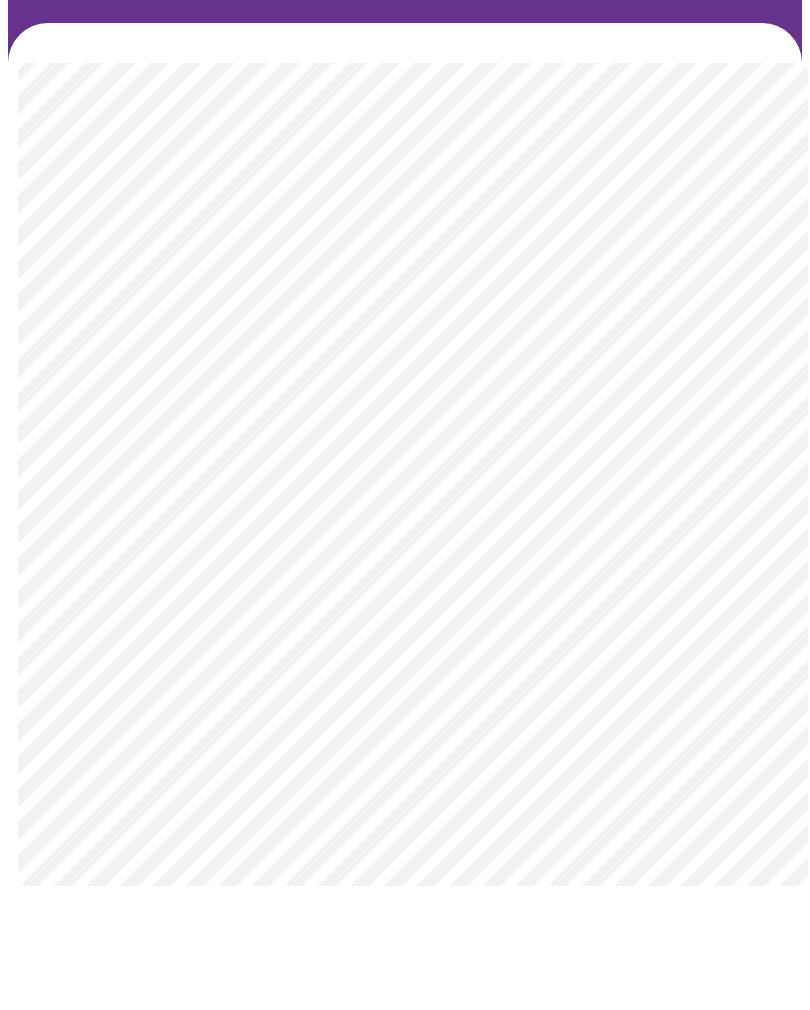 click on "MyMenopauseRx Intake Questions 10  /  13" at bounding box center [405, 1328] 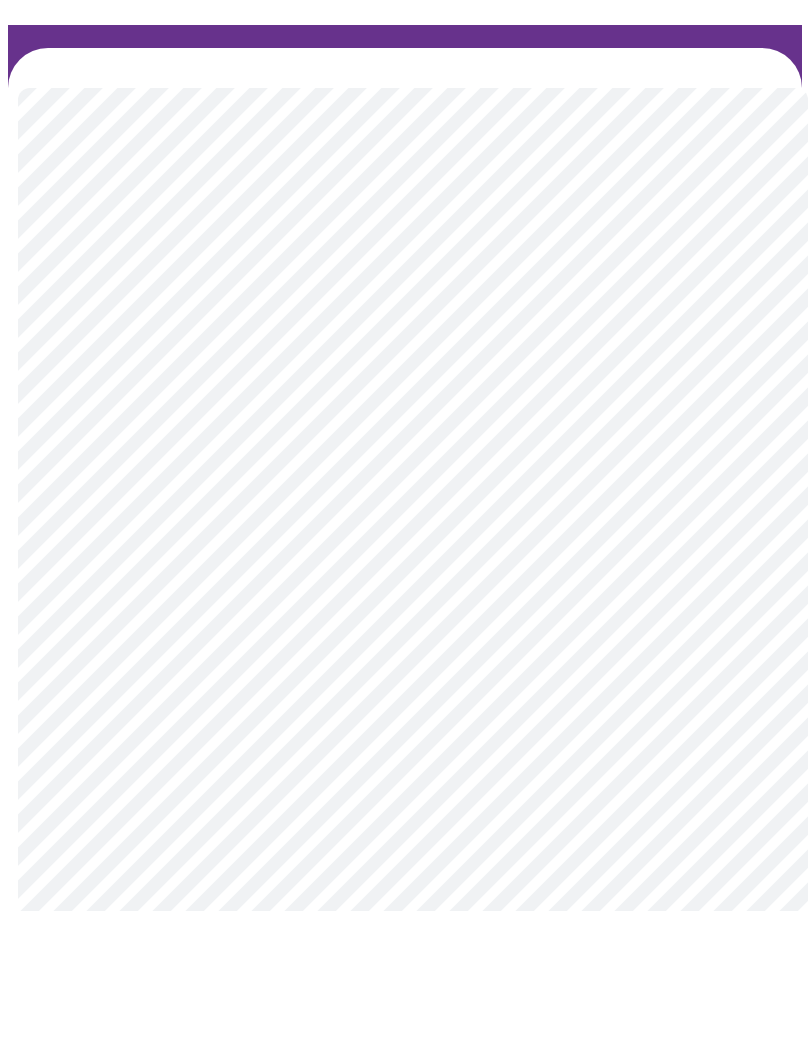 scroll, scrollTop: 124, scrollLeft: 0, axis: vertical 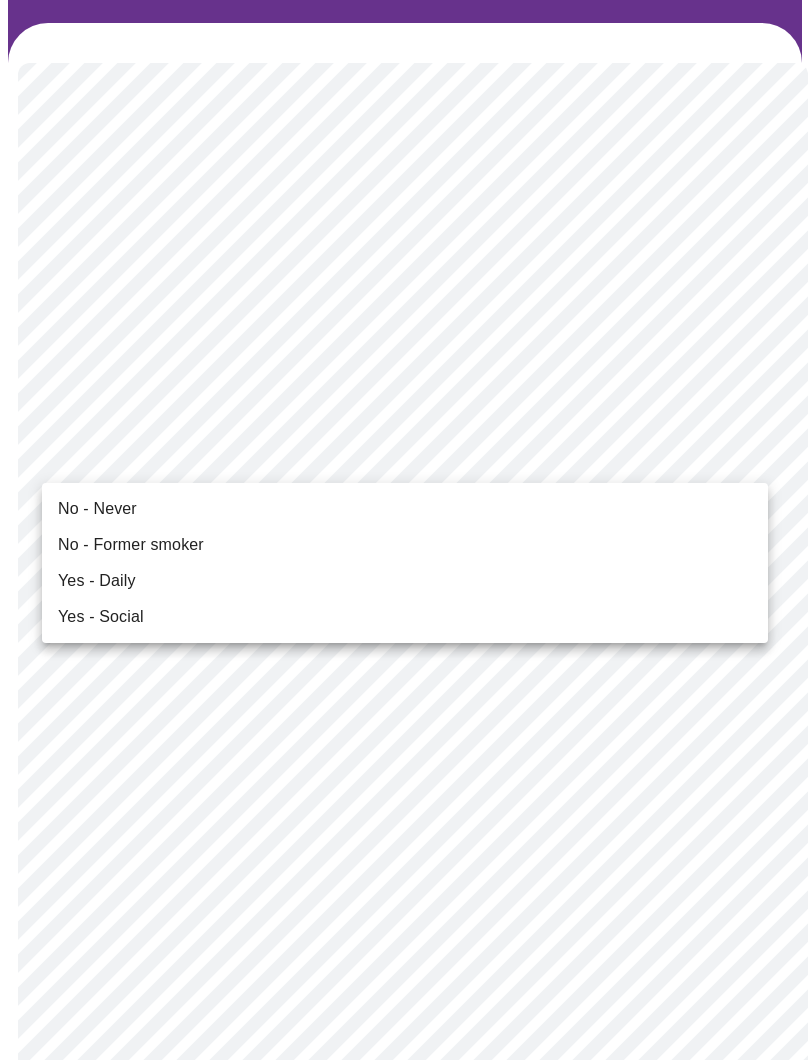 click on "No - Never" at bounding box center [405, 509] 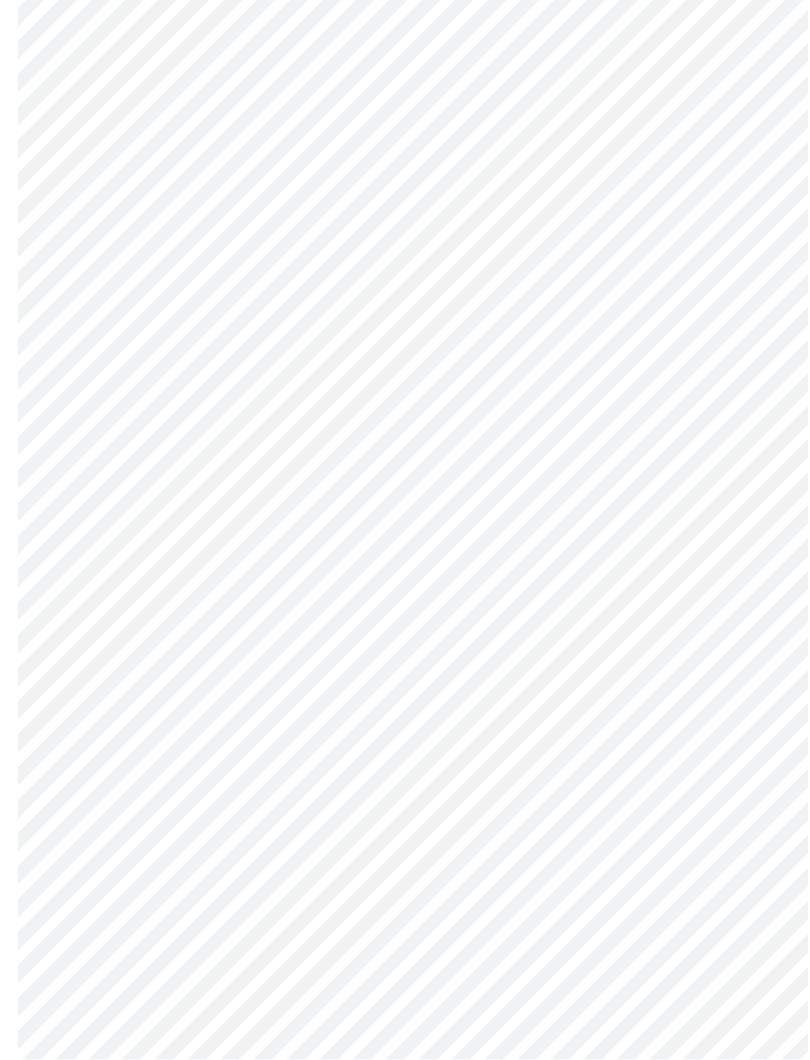 scroll, scrollTop: 1348, scrollLeft: 0, axis: vertical 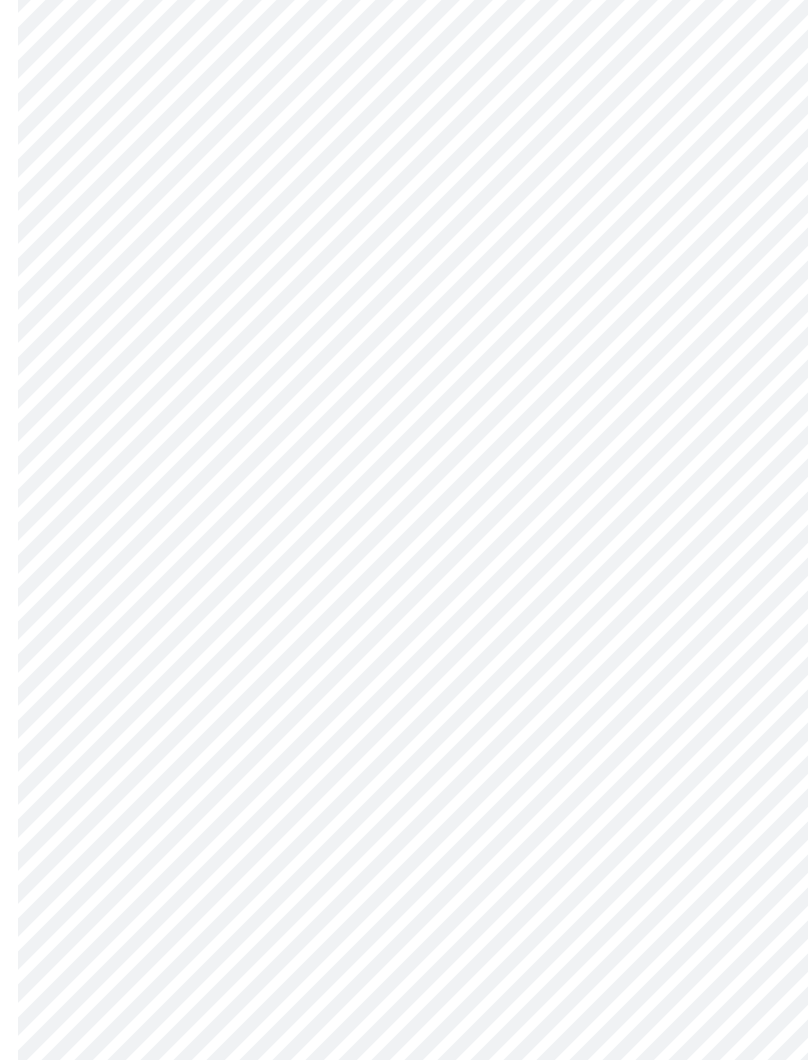 click on "MyMenopauseRx Intake Questions 10  /  13" at bounding box center [405, -33] 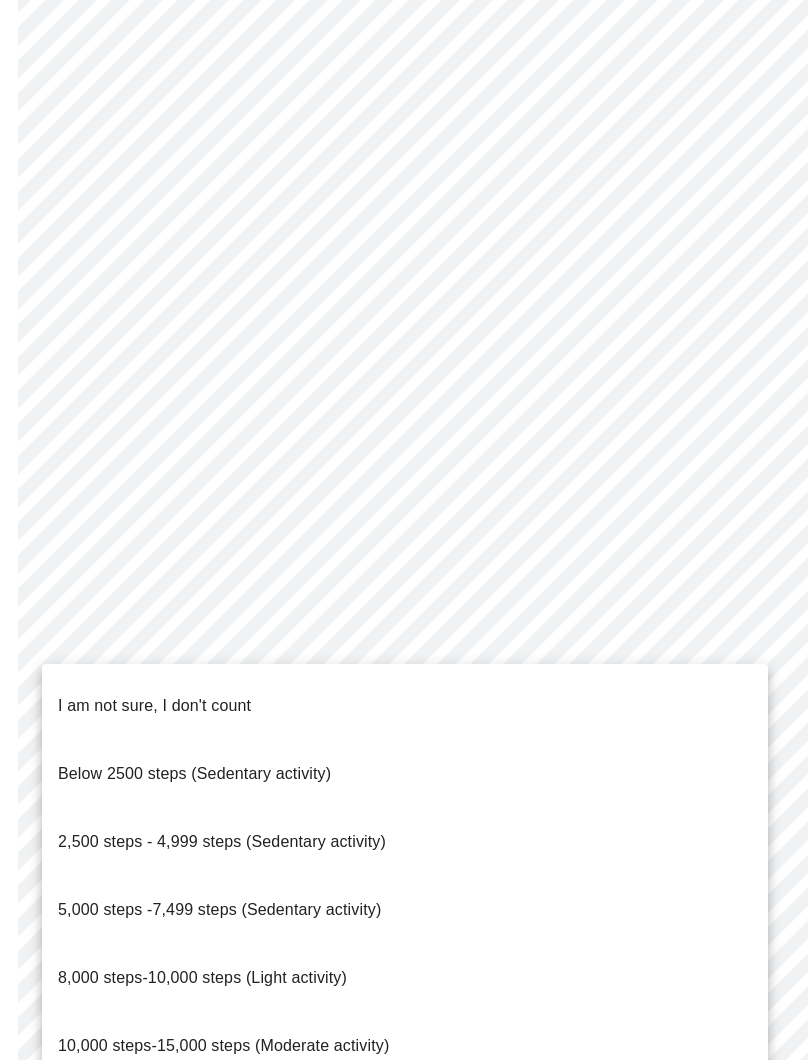 click on "8,000 steps-10,000 steps (Light activity)" at bounding box center (202, 977) 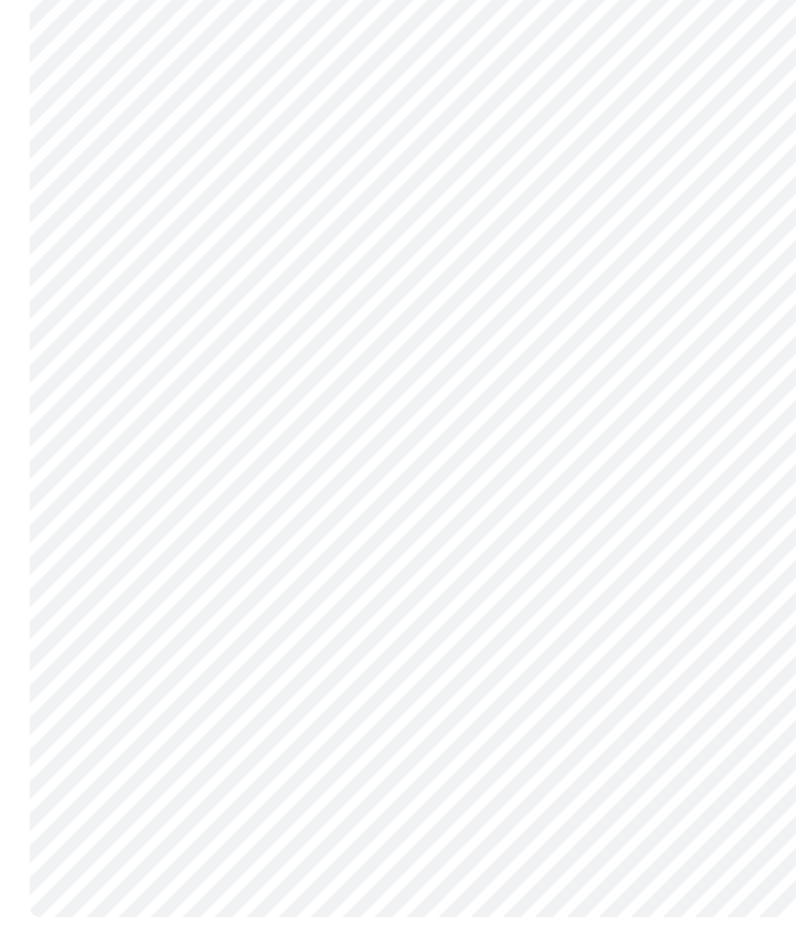 scroll, scrollTop: 1640, scrollLeft: 0, axis: vertical 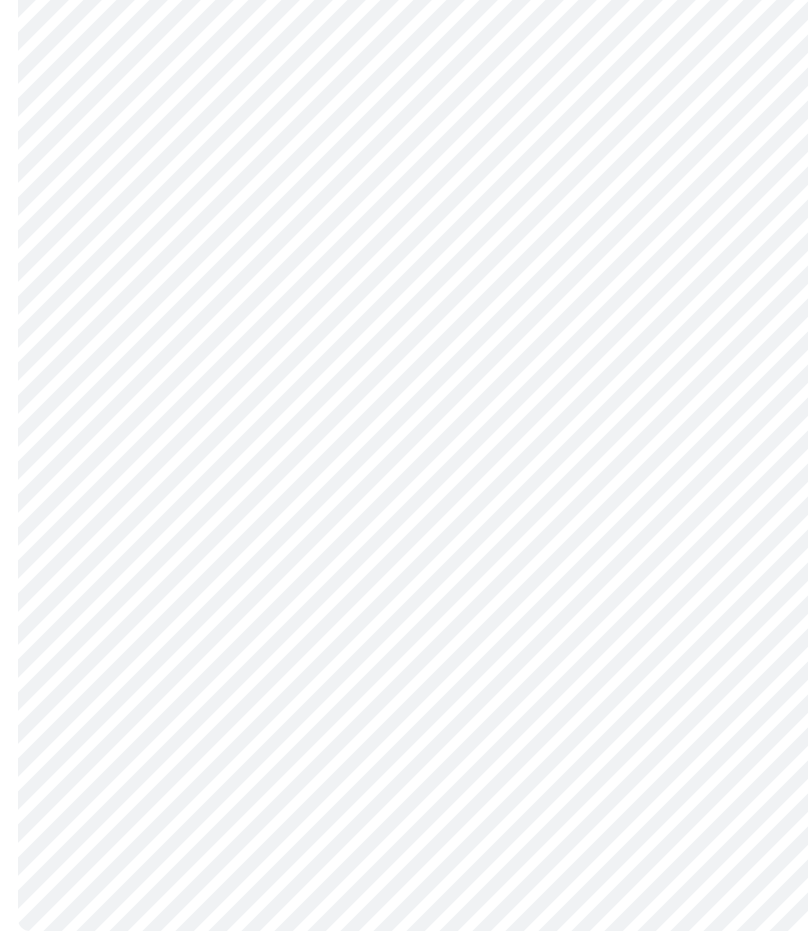 click on "MyMenopauseRx Intake Questions 10  /  13" at bounding box center (405, -331) 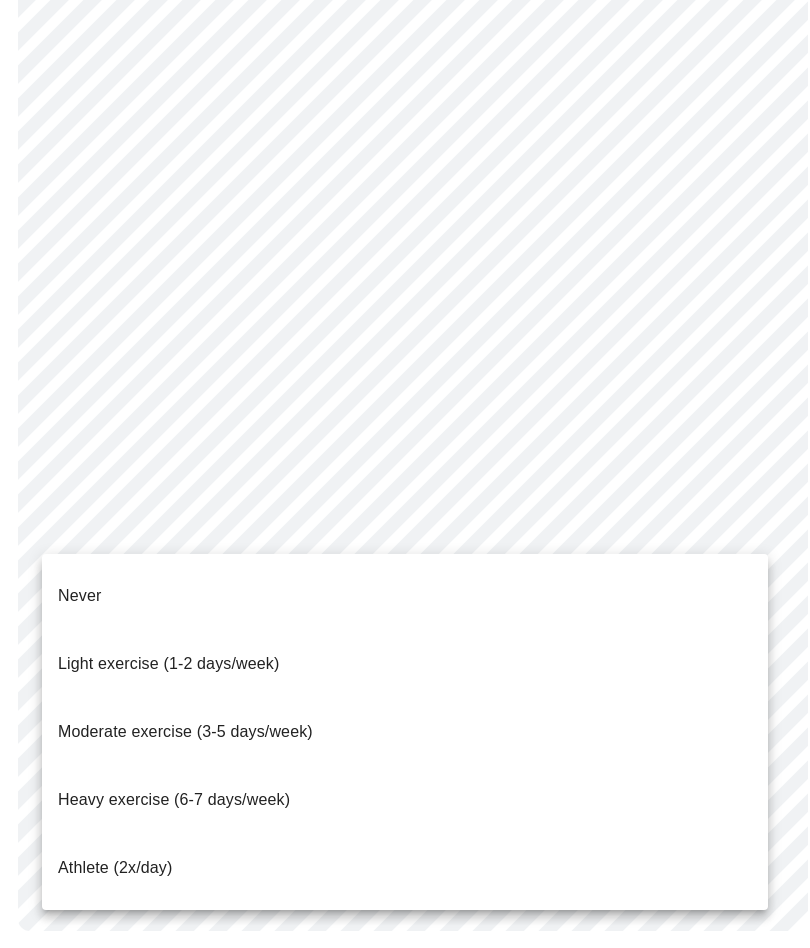 click on "Never" at bounding box center (79, 595) 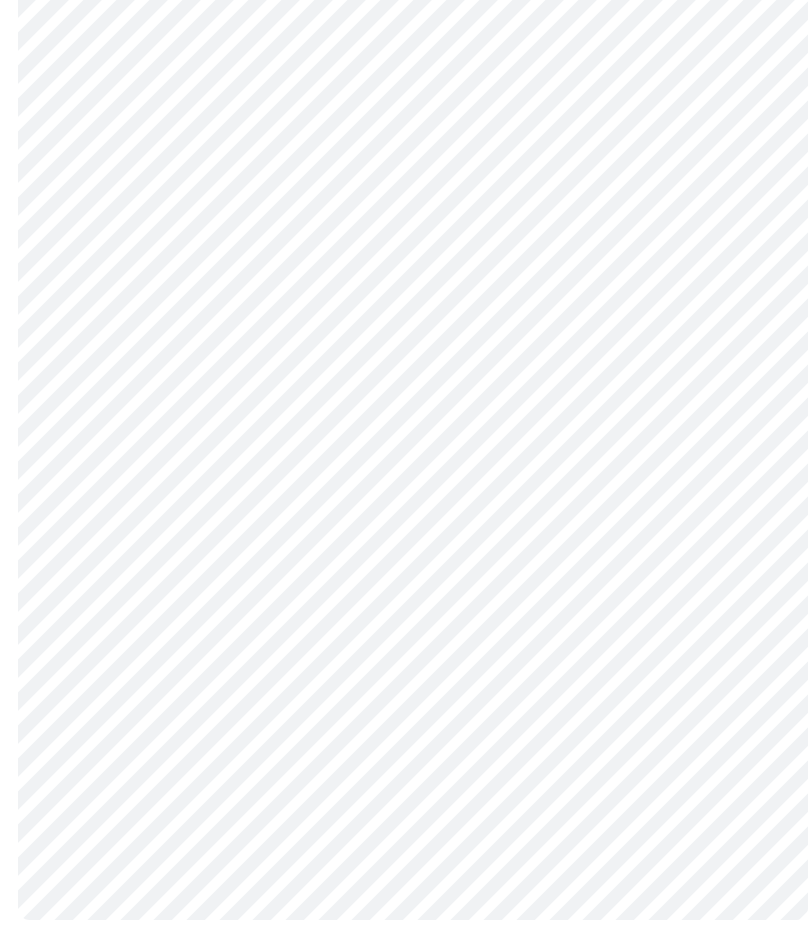 click on "MyMenopauseRx Intake Questions 10  /  13" at bounding box center [405, -336] 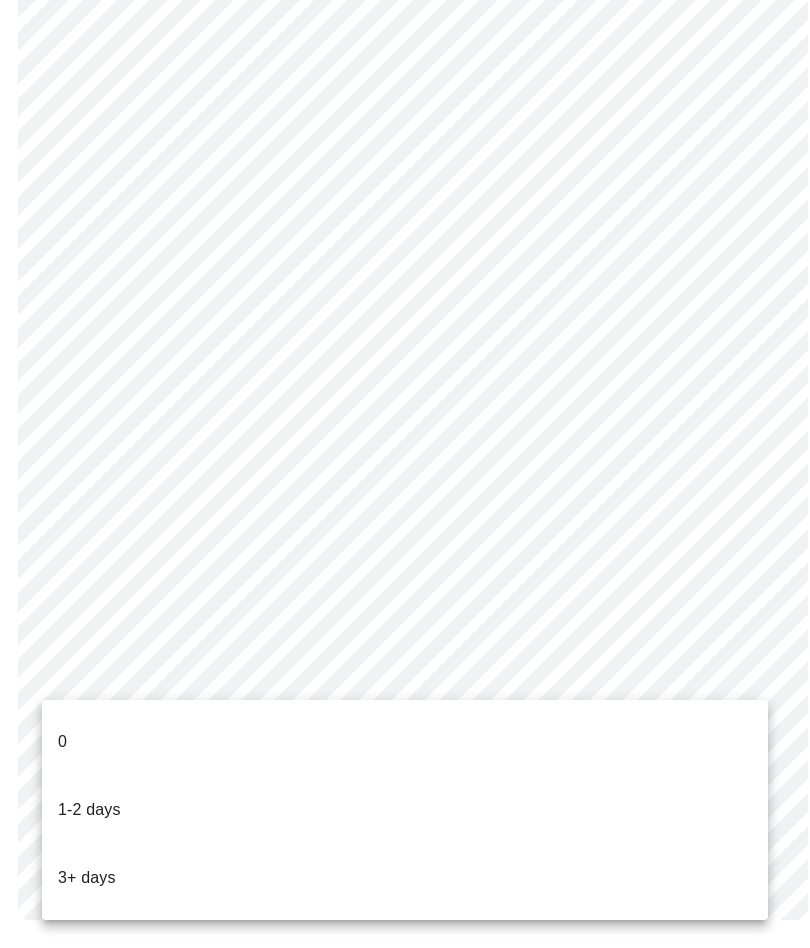 click on "0" at bounding box center (405, 742) 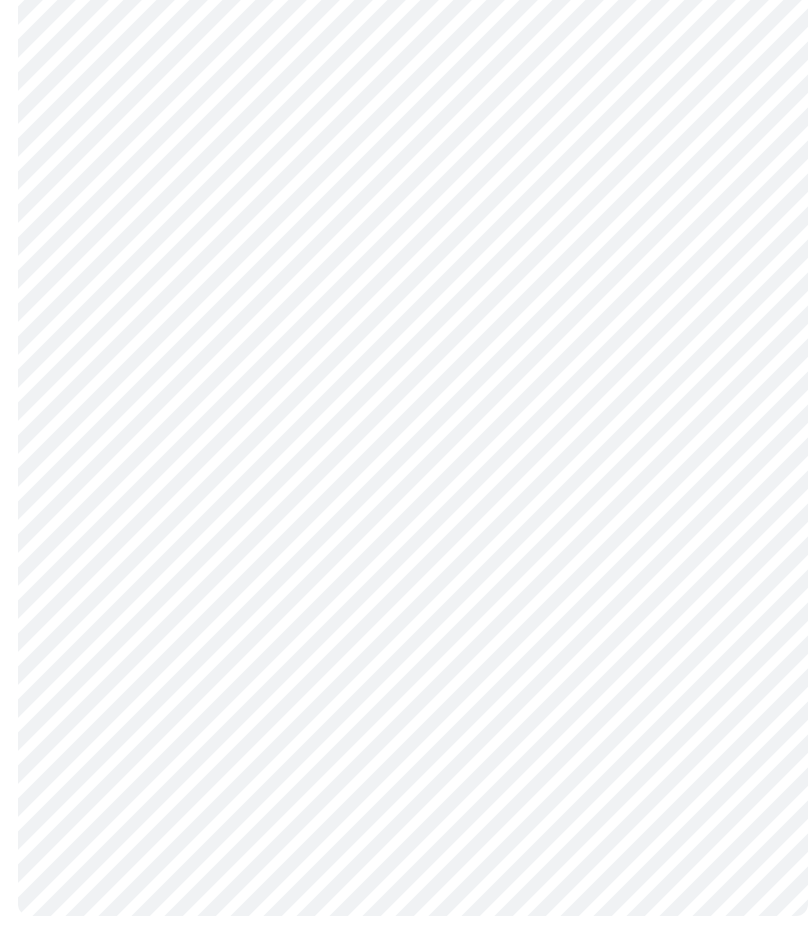 scroll, scrollTop: 0, scrollLeft: 0, axis: both 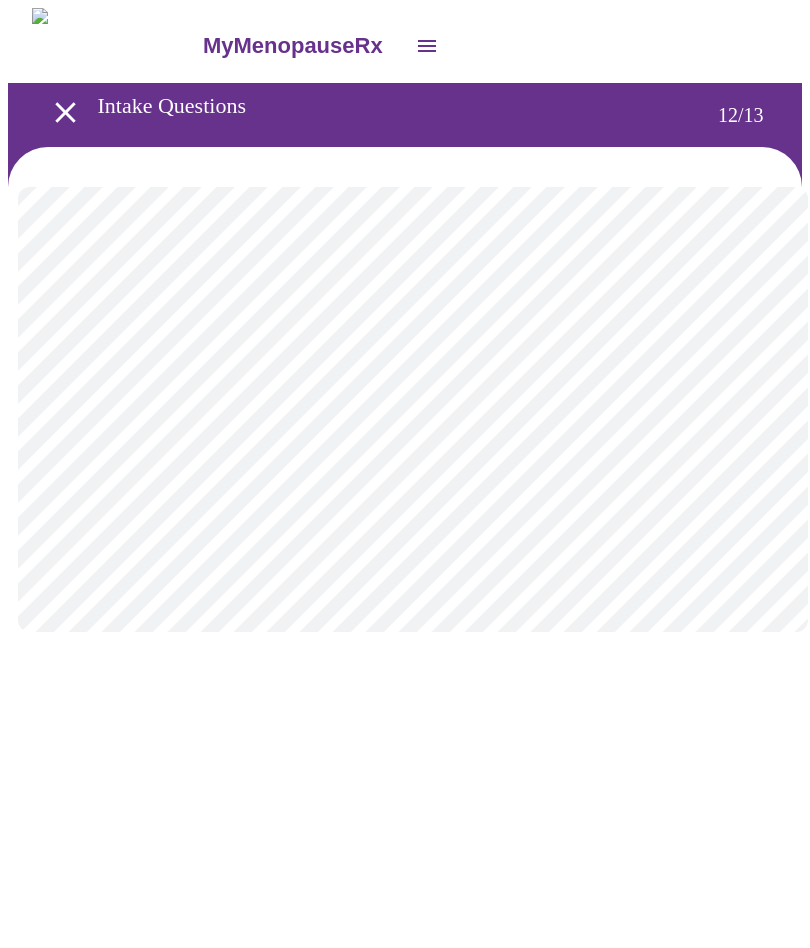 click on "MyMenopauseRx Intake Questions 12  /  13" at bounding box center [405, 340] 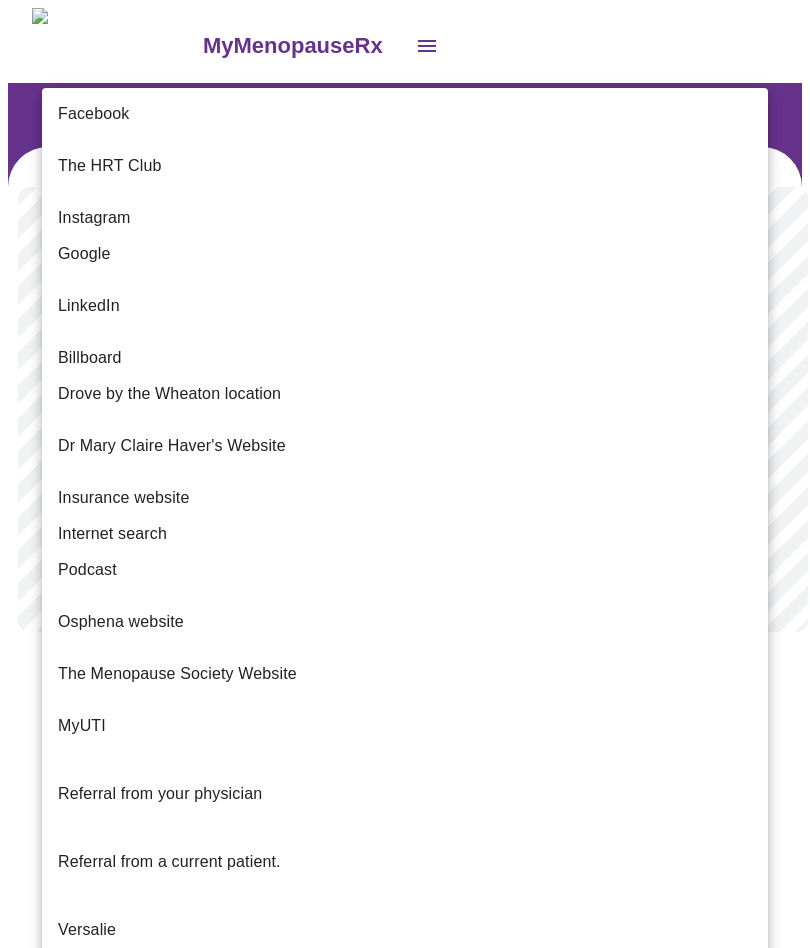 click on "Facebook" at bounding box center [93, 114] 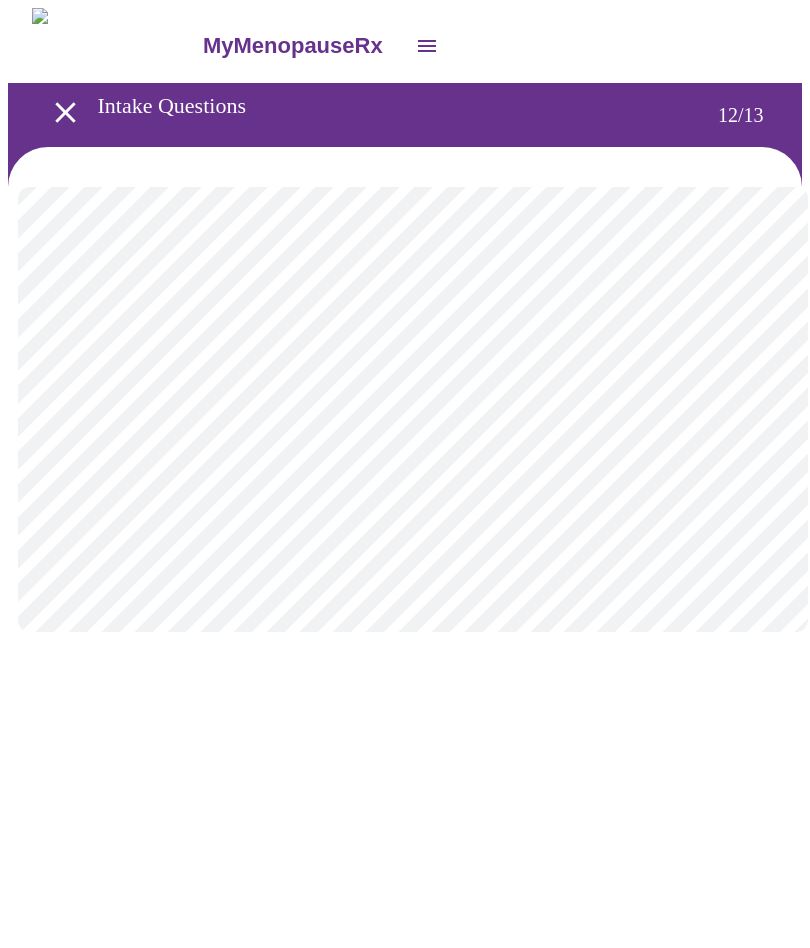 click on "MyMenopauseRx Intake Questions 12  /  13" at bounding box center (405, 340) 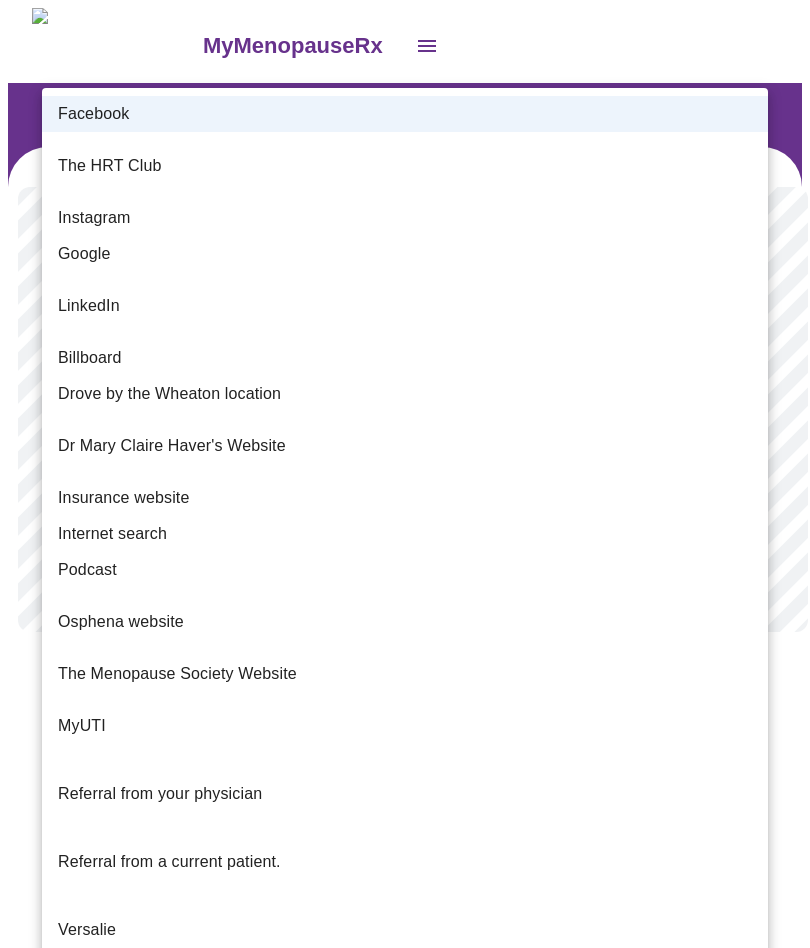 click on "Google" at bounding box center (84, 254) 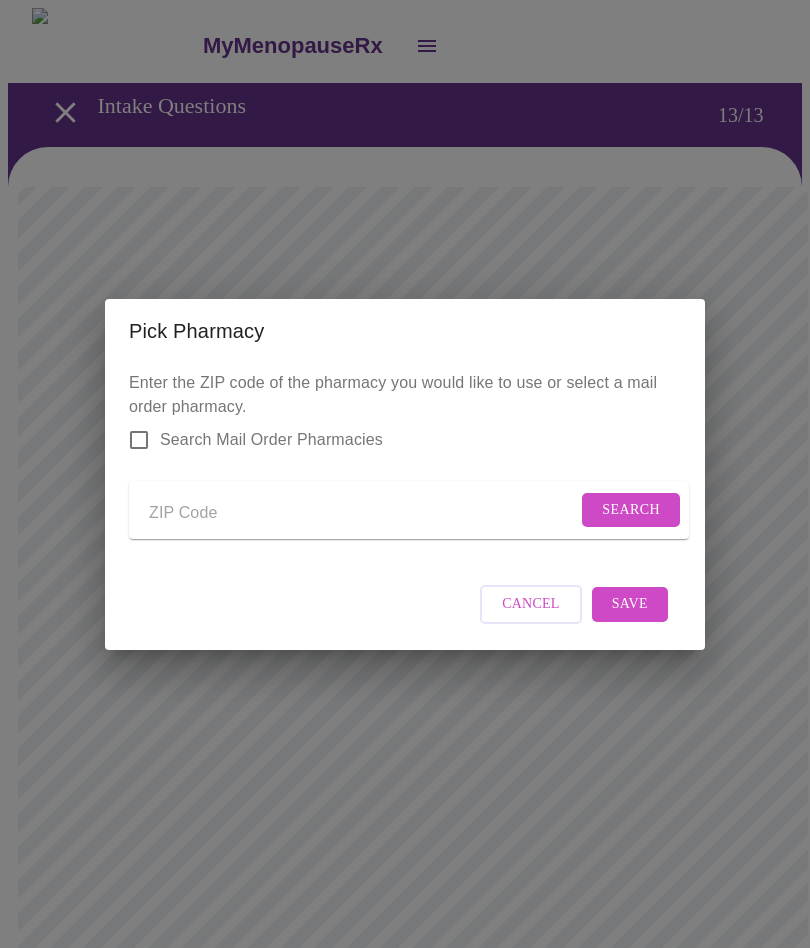 click at bounding box center (363, 514) 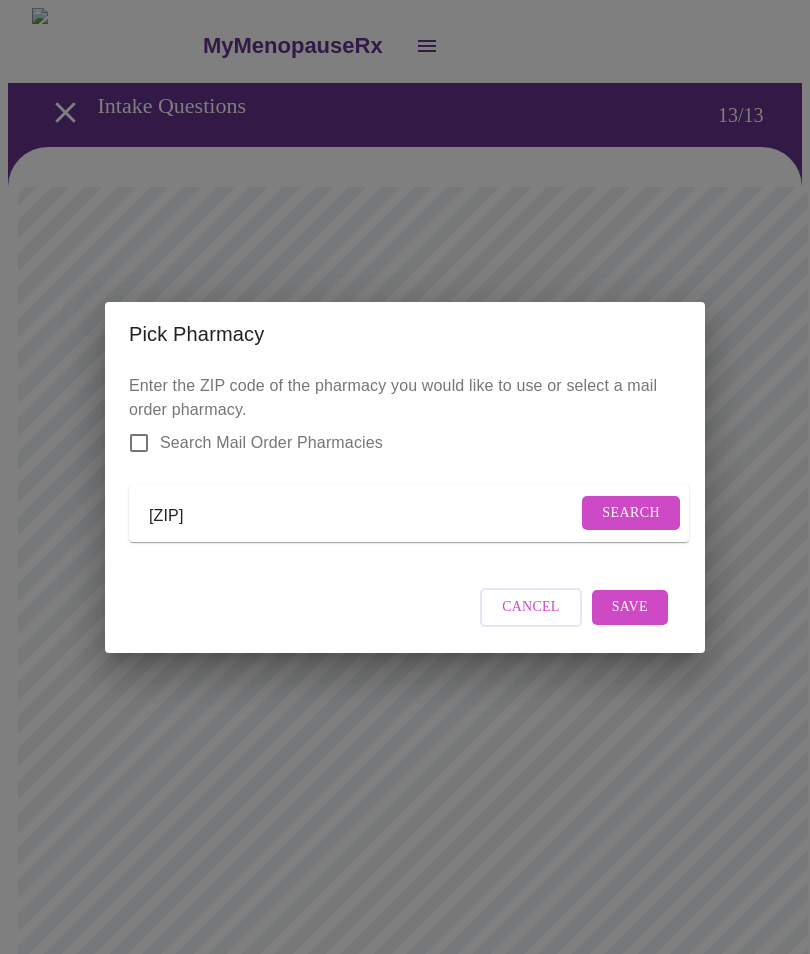 type on "[ZIP]" 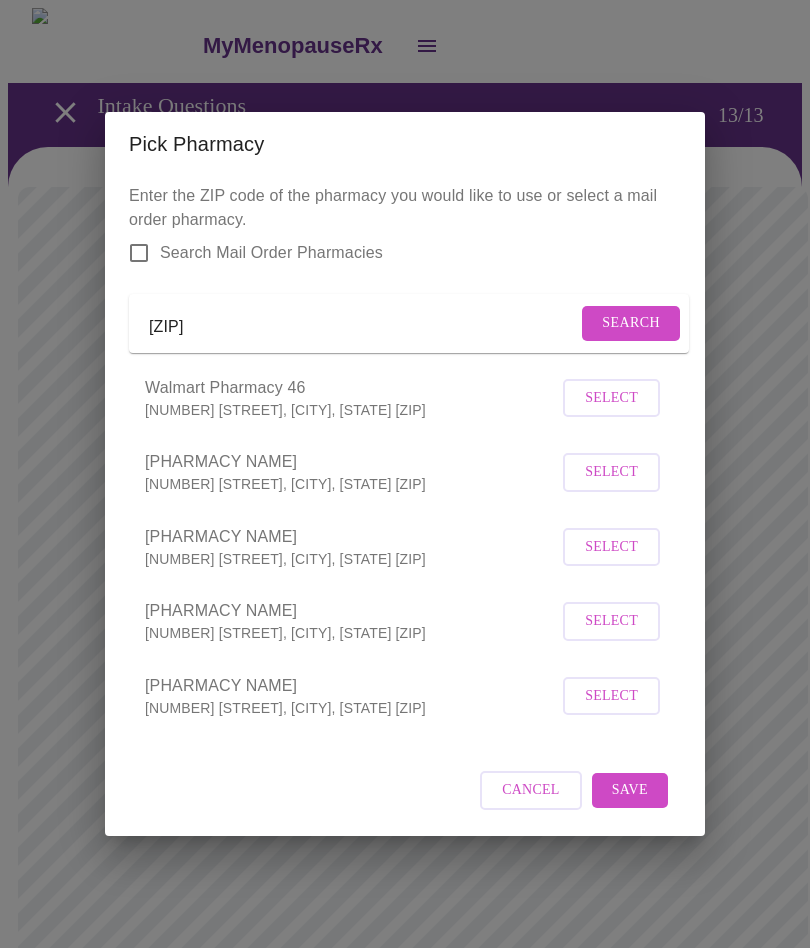 click on "Select" at bounding box center [611, 398] 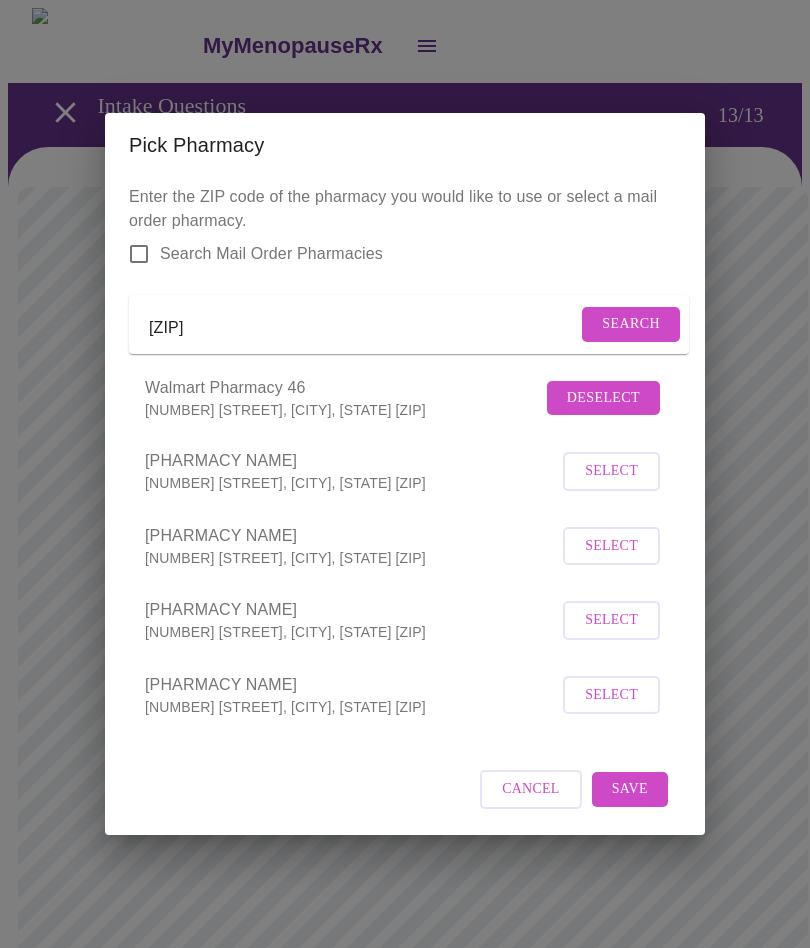 click on "Deselect" at bounding box center [603, 398] 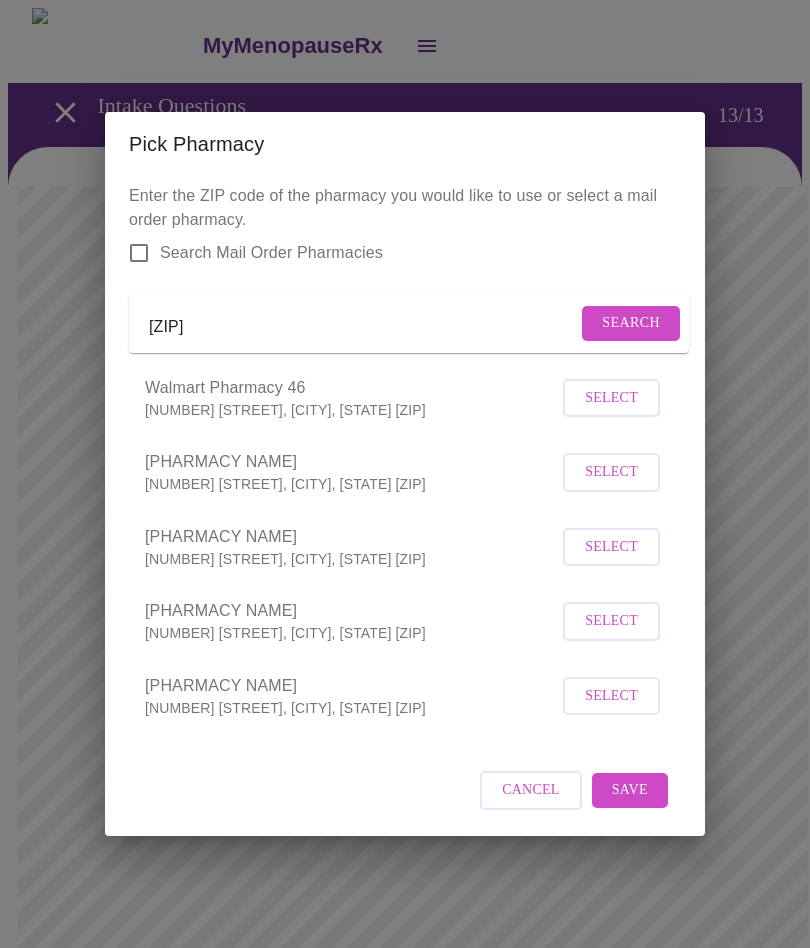 click on "Select" at bounding box center [611, 472] 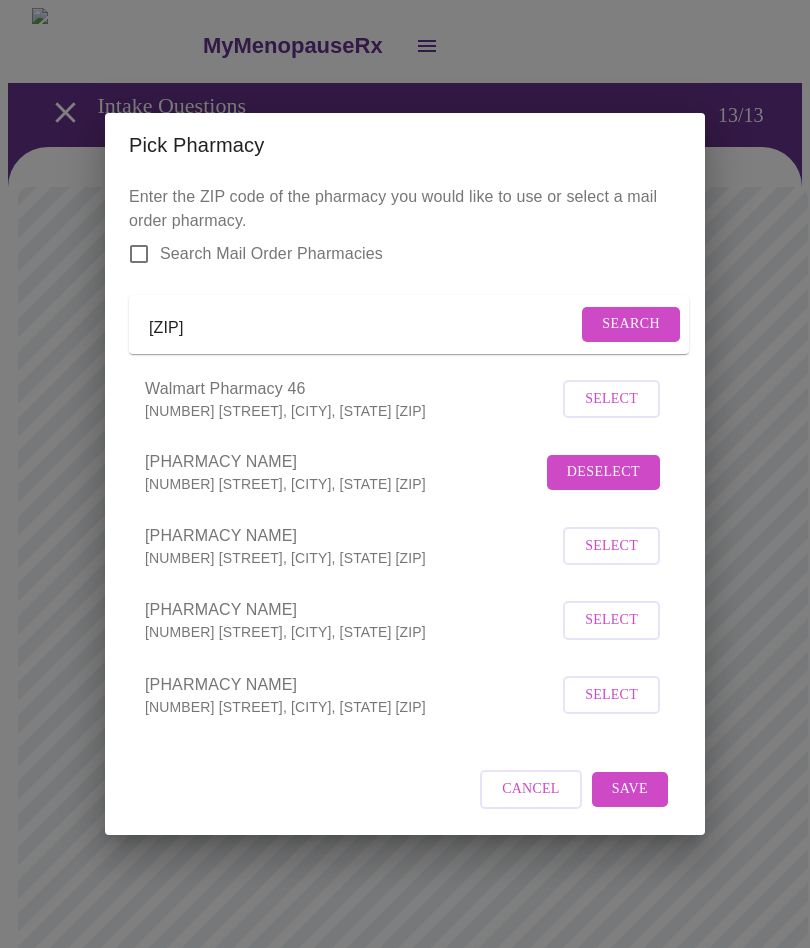 click on "Save" at bounding box center [630, 789] 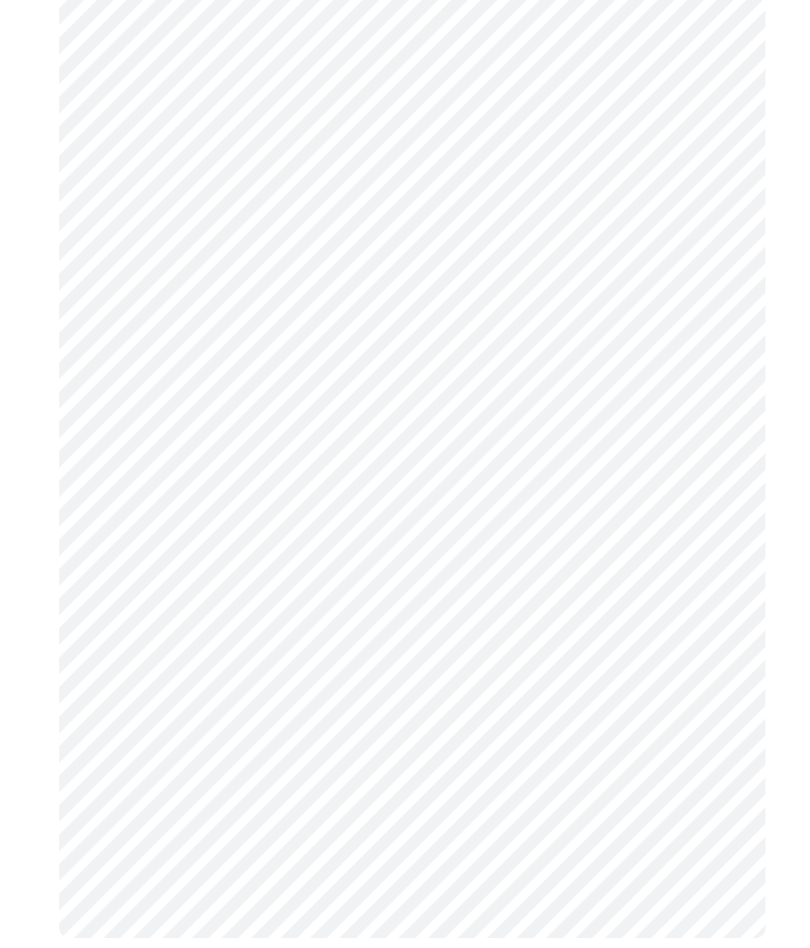 scroll, scrollTop: 575, scrollLeft: 0, axis: vertical 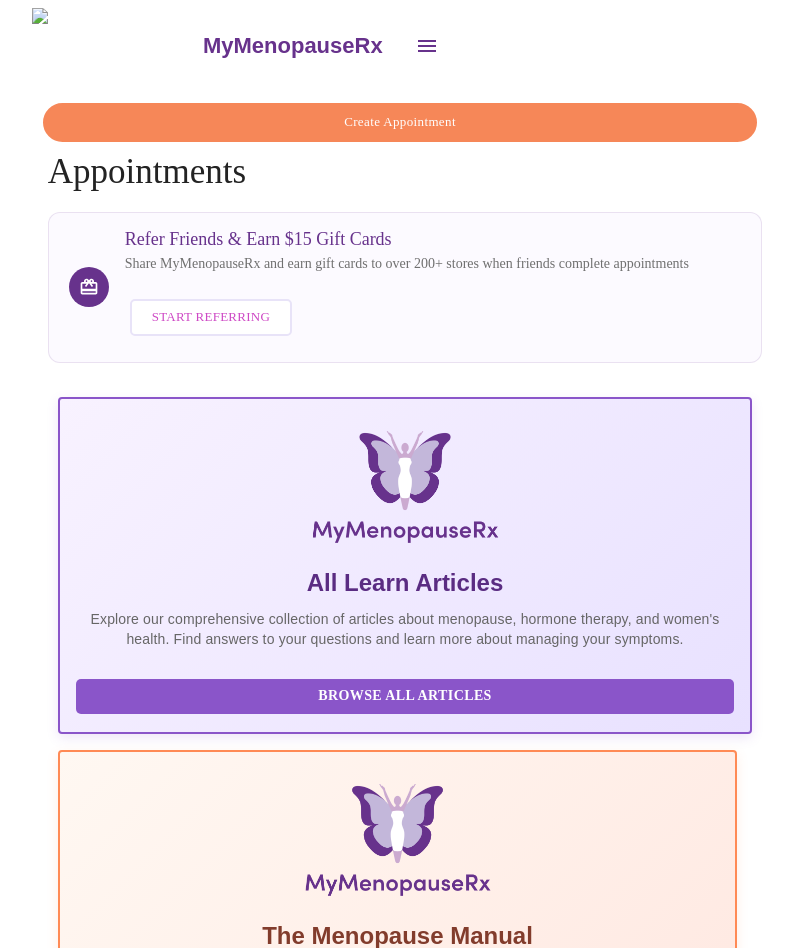 click 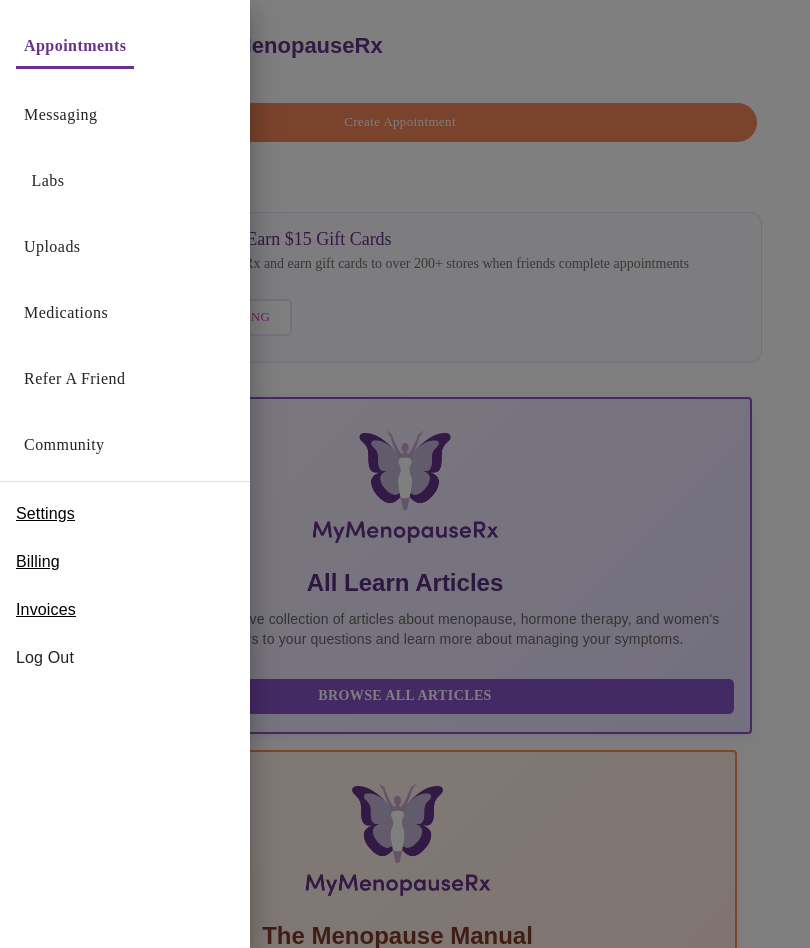 click on "Settings" at bounding box center [45, 514] 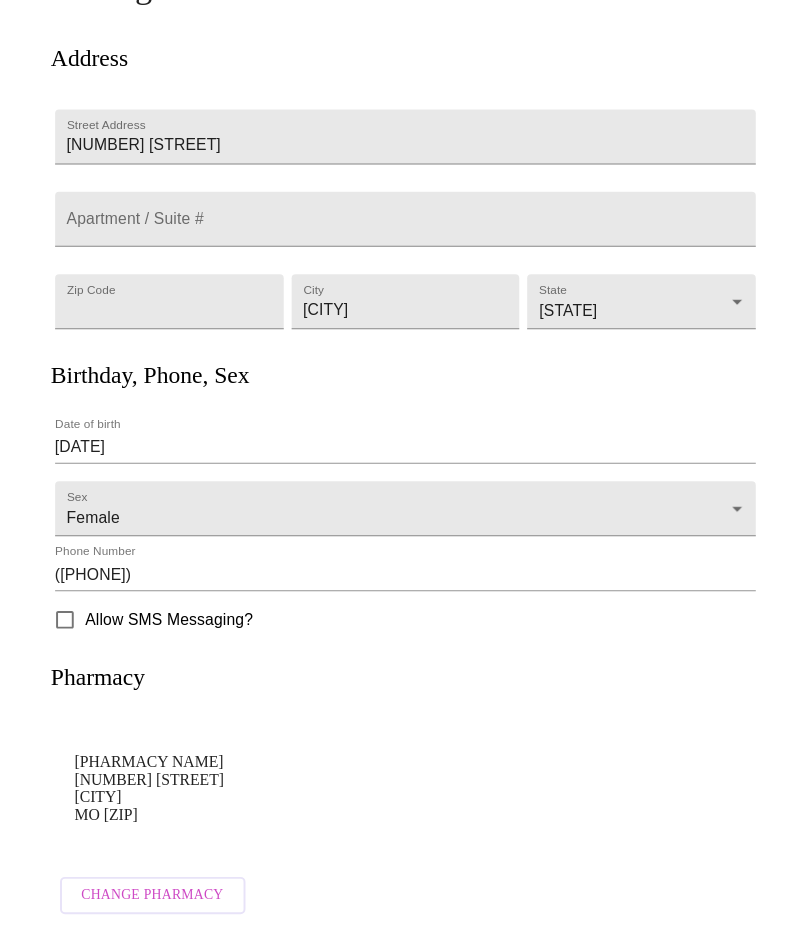 scroll, scrollTop: 211, scrollLeft: 0, axis: vertical 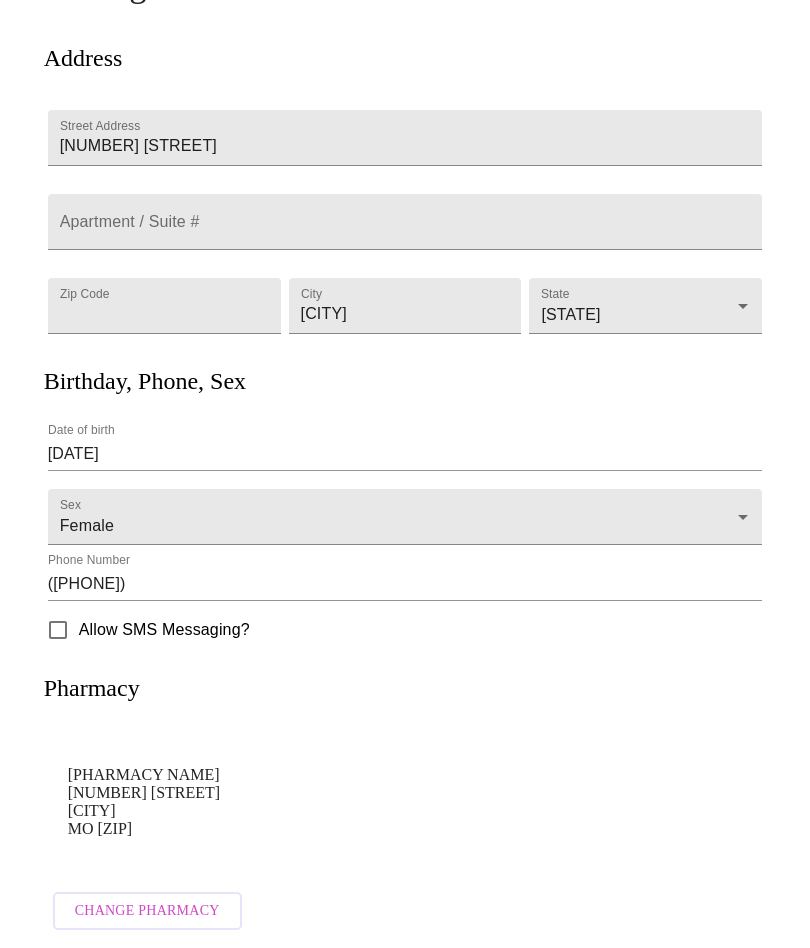 click on "Allow SMS Messaging?" at bounding box center (58, 630) 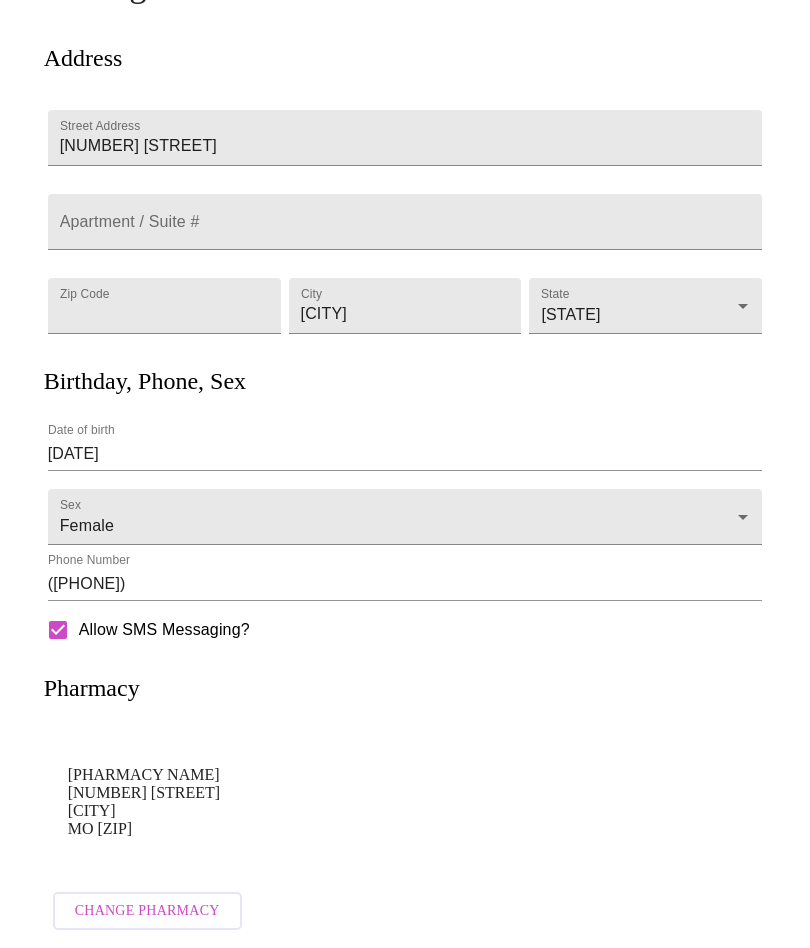 click on "Allow SMS Messaging?" at bounding box center [58, 630] 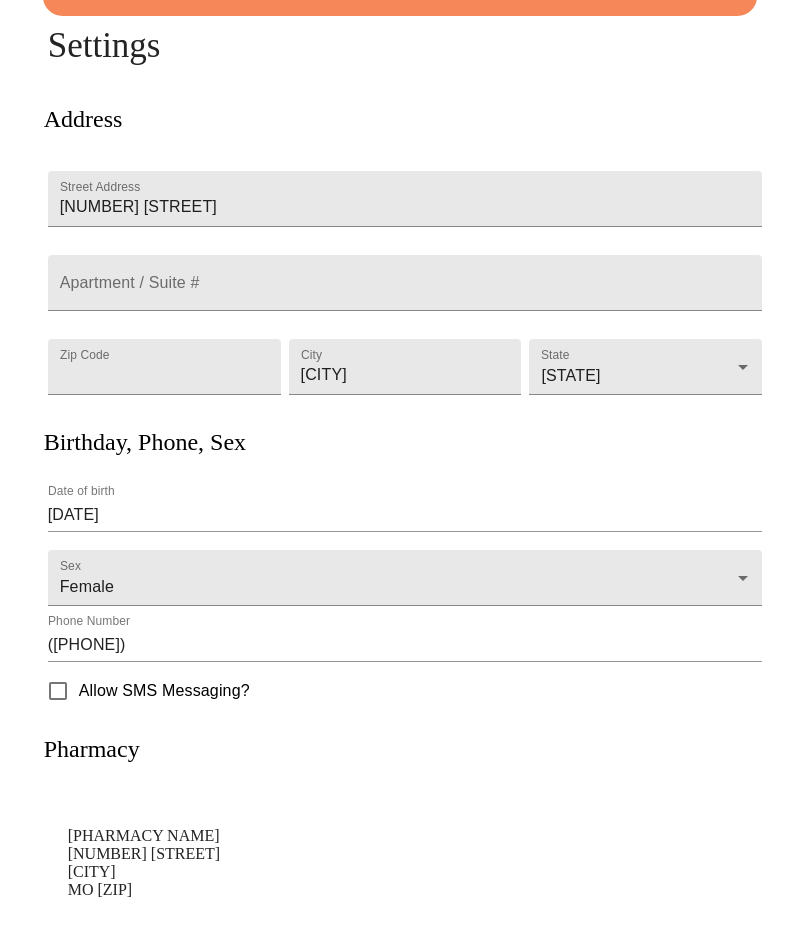 scroll, scrollTop: 0, scrollLeft: 0, axis: both 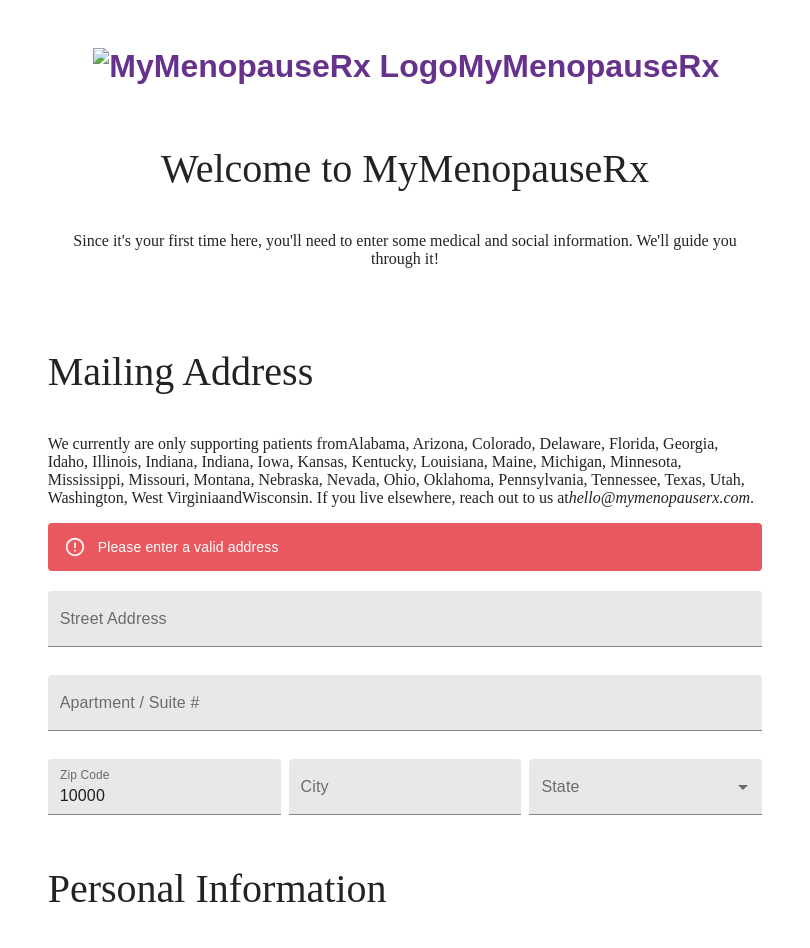 click on "MyMenopauseRx Welcome to MyMenopauseRx Since it's your first time here, you'll need to enter some medical and social information.  We'll guide you through it!" at bounding box center [405, 158] 